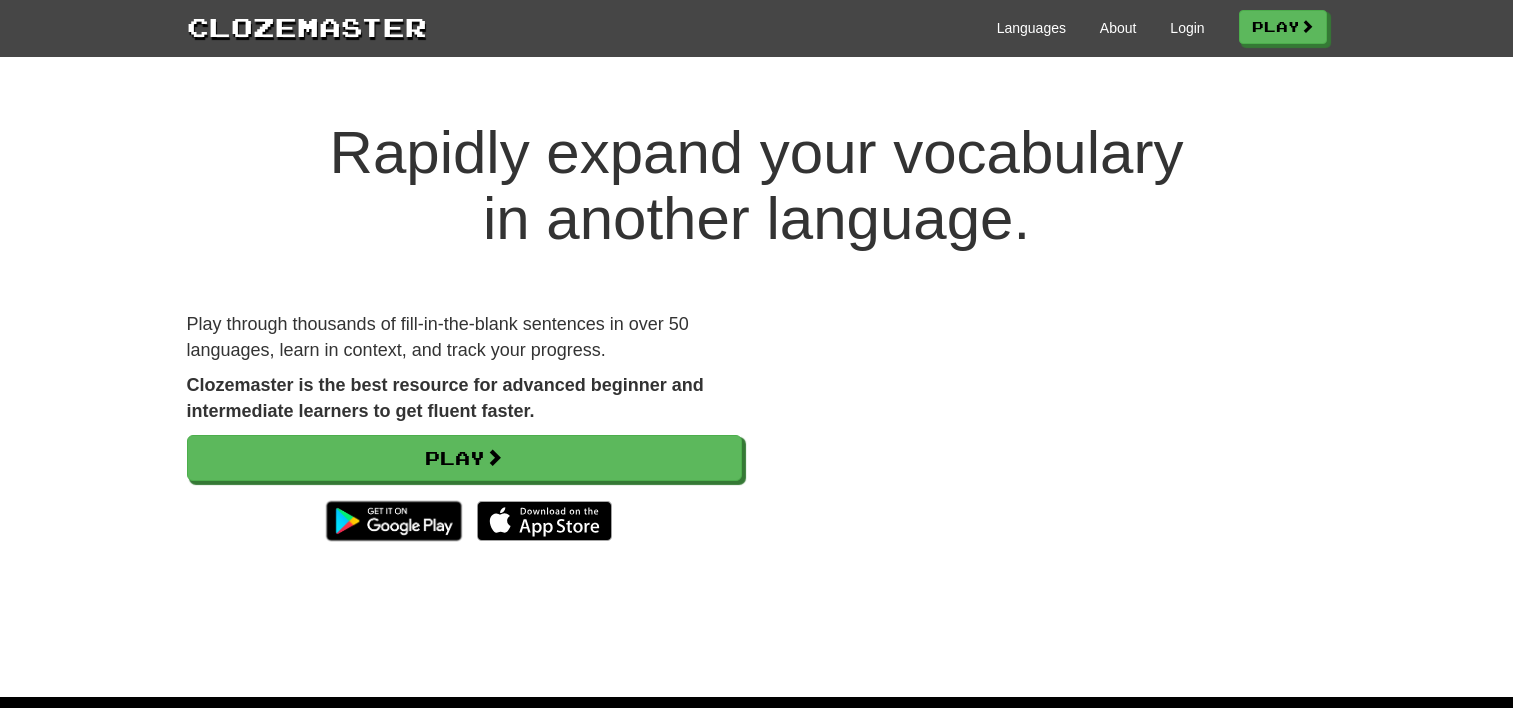 scroll, scrollTop: 0, scrollLeft: 0, axis: both 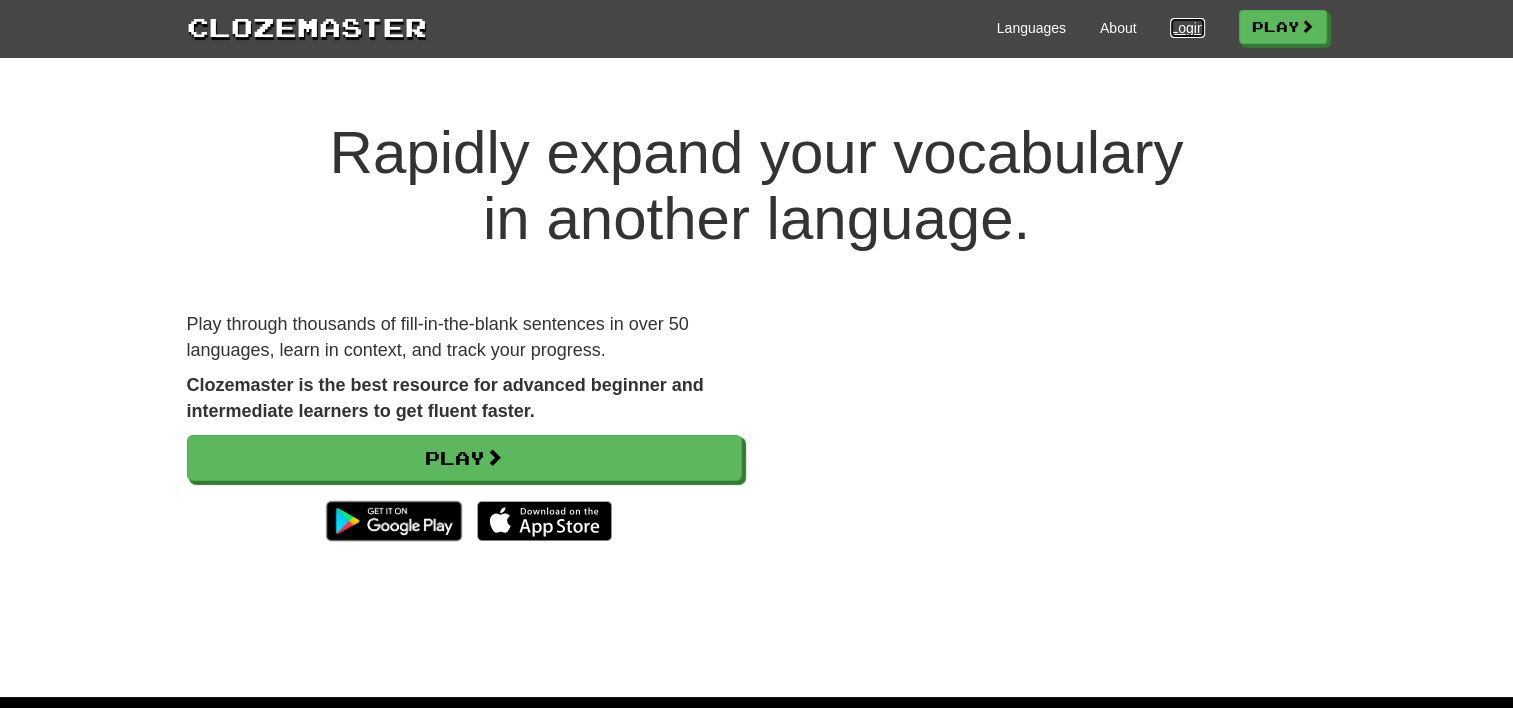 click on "Login" at bounding box center [1187, 28] 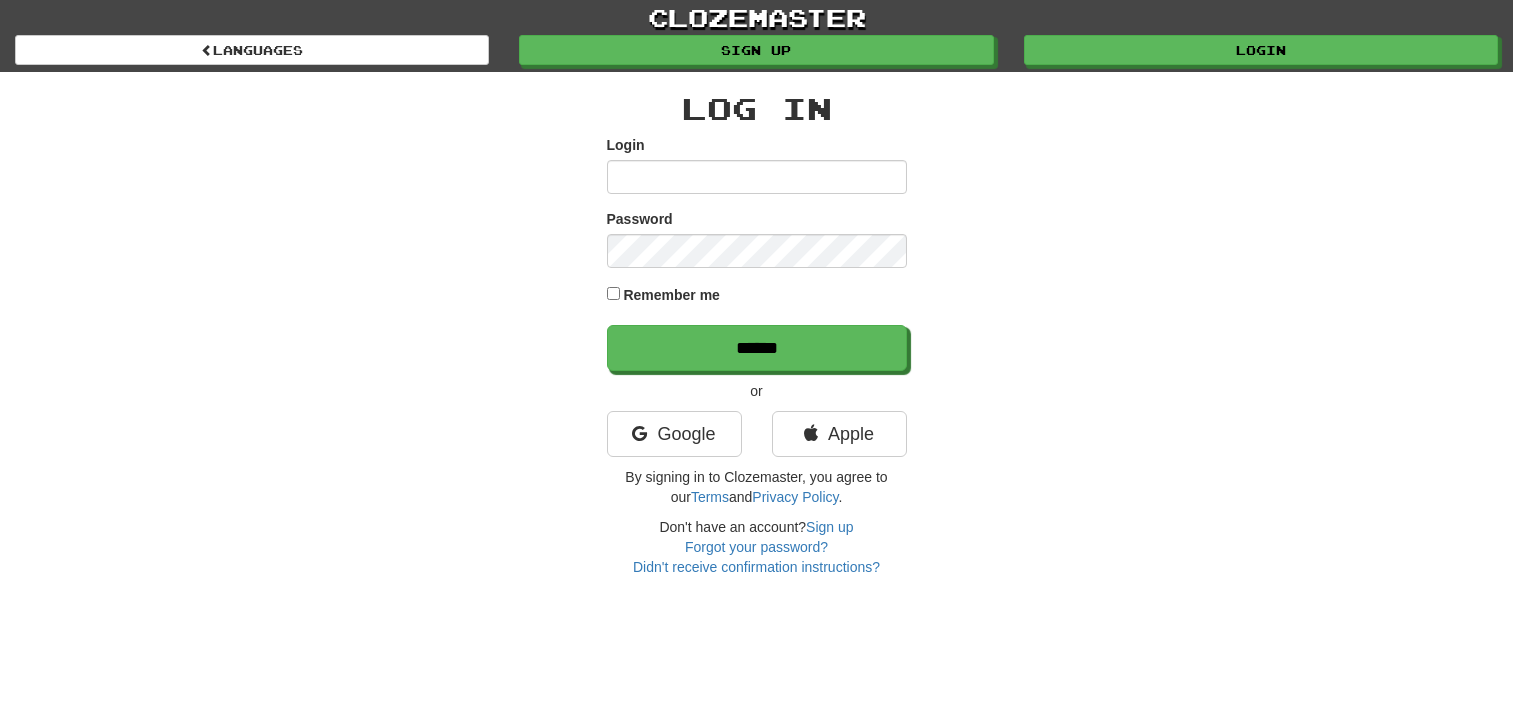 scroll, scrollTop: 0, scrollLeft: 0, axis: both 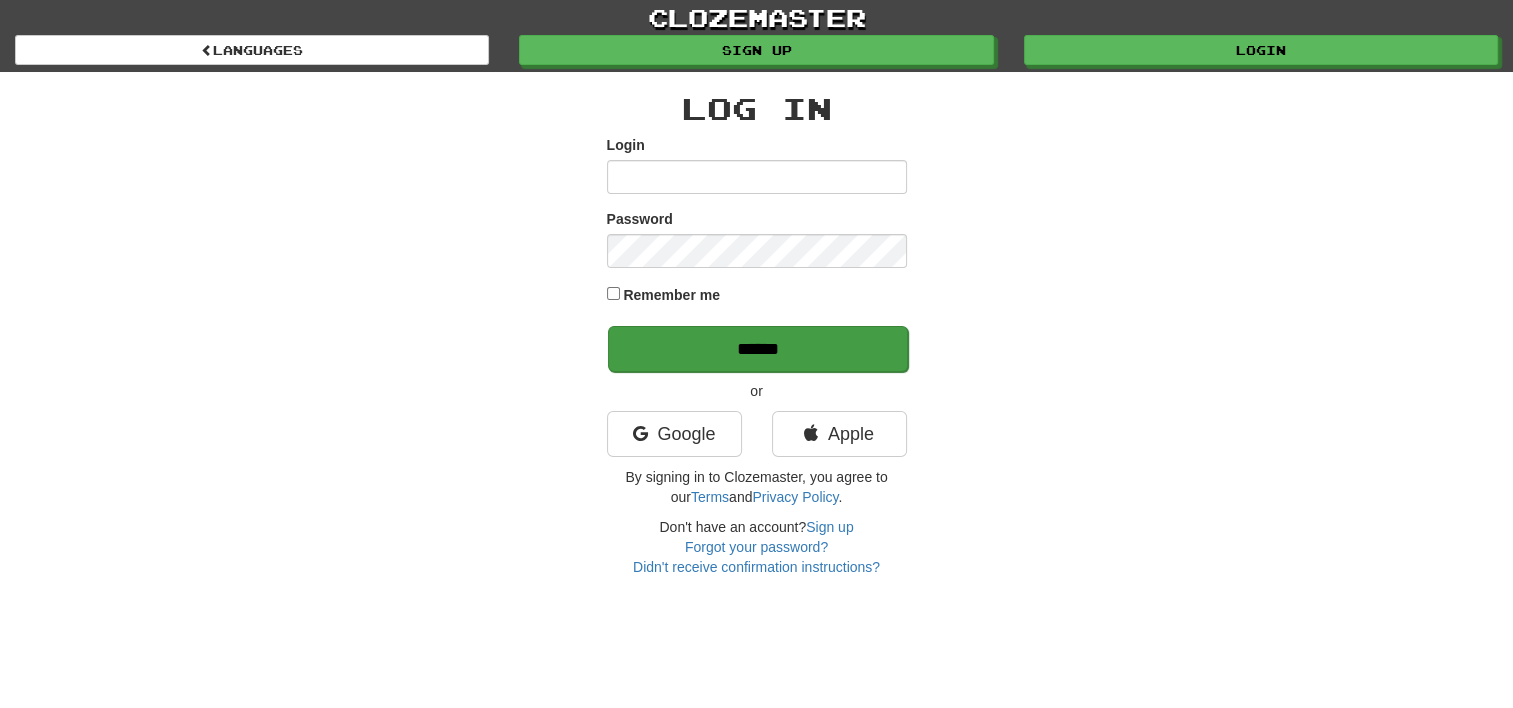 type on "**********" 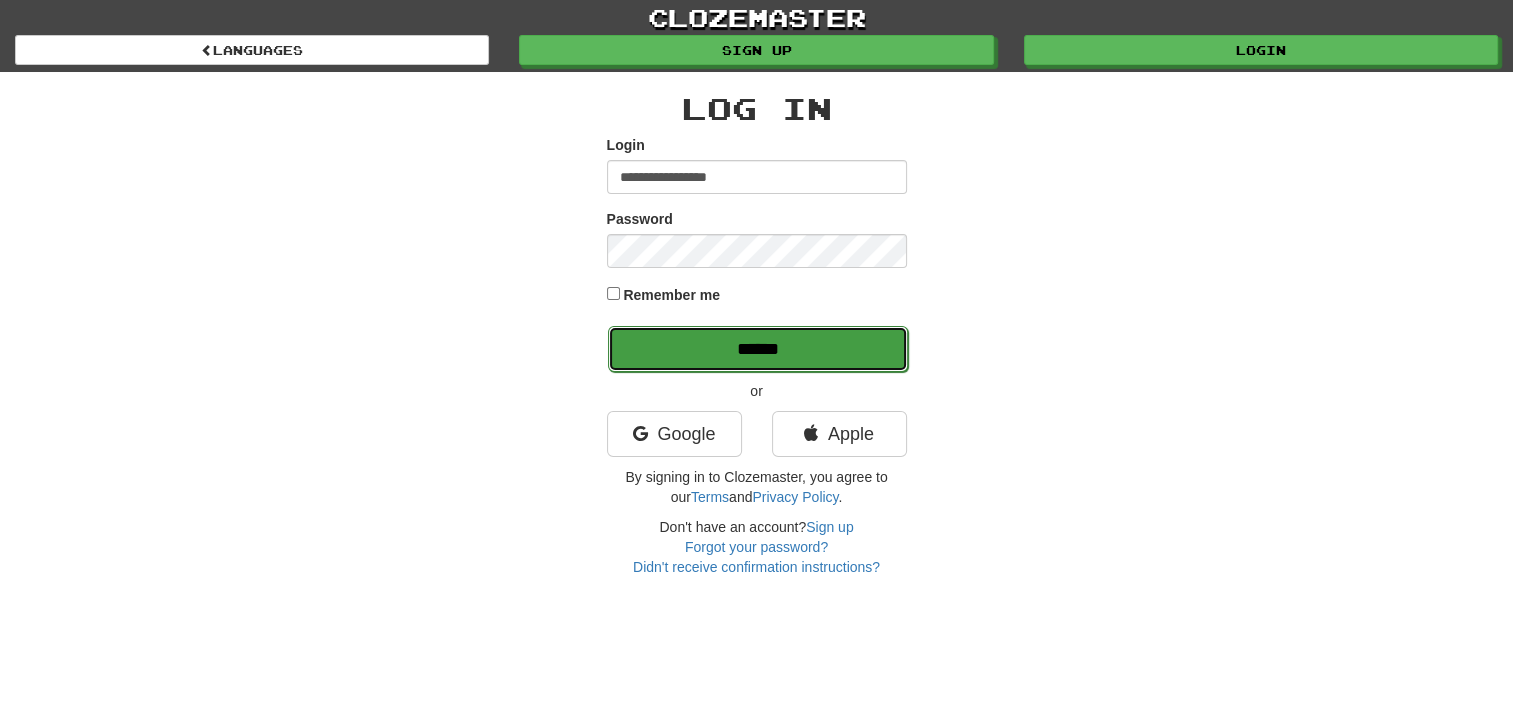 click on "******" at bounding box center [758, 349] 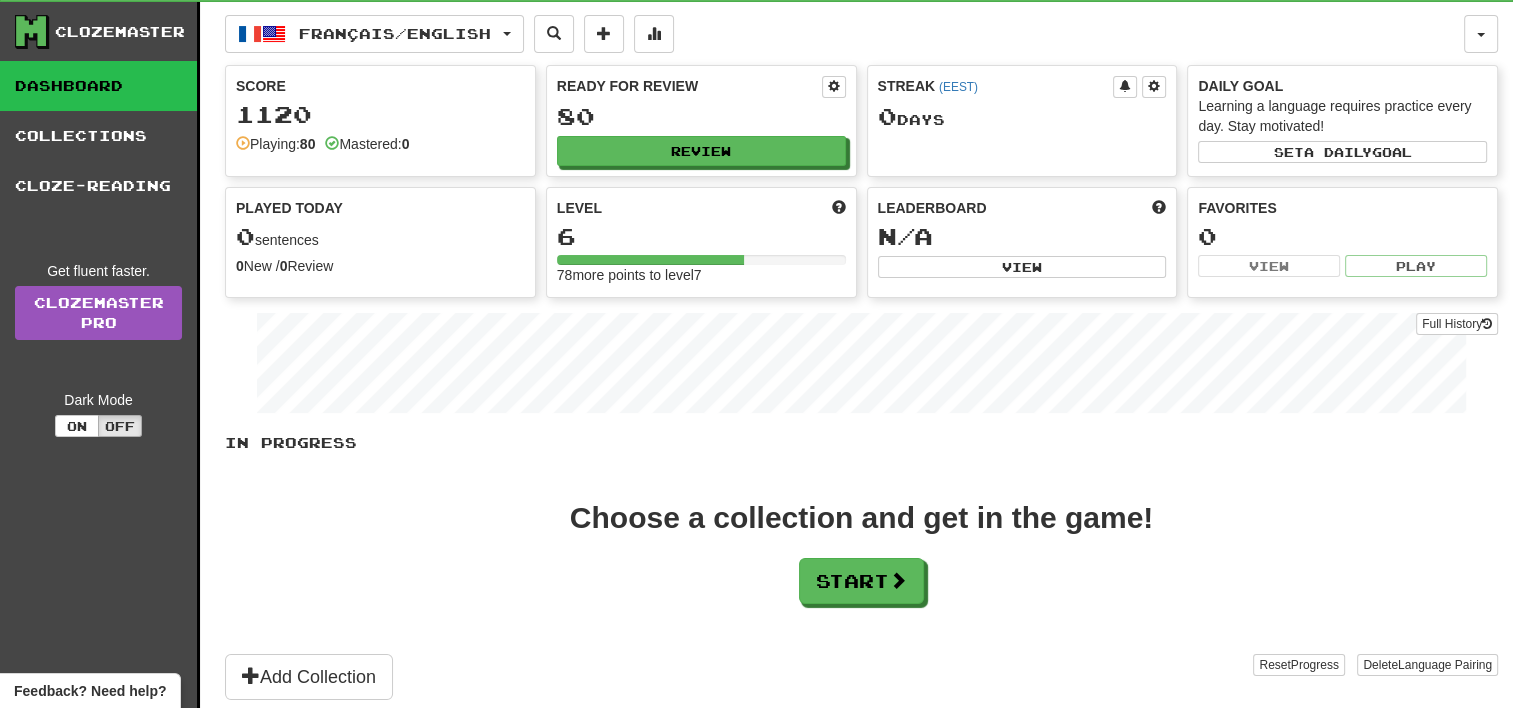 scroll, scrollTop: 0, scrollLeft: 0, axis: both 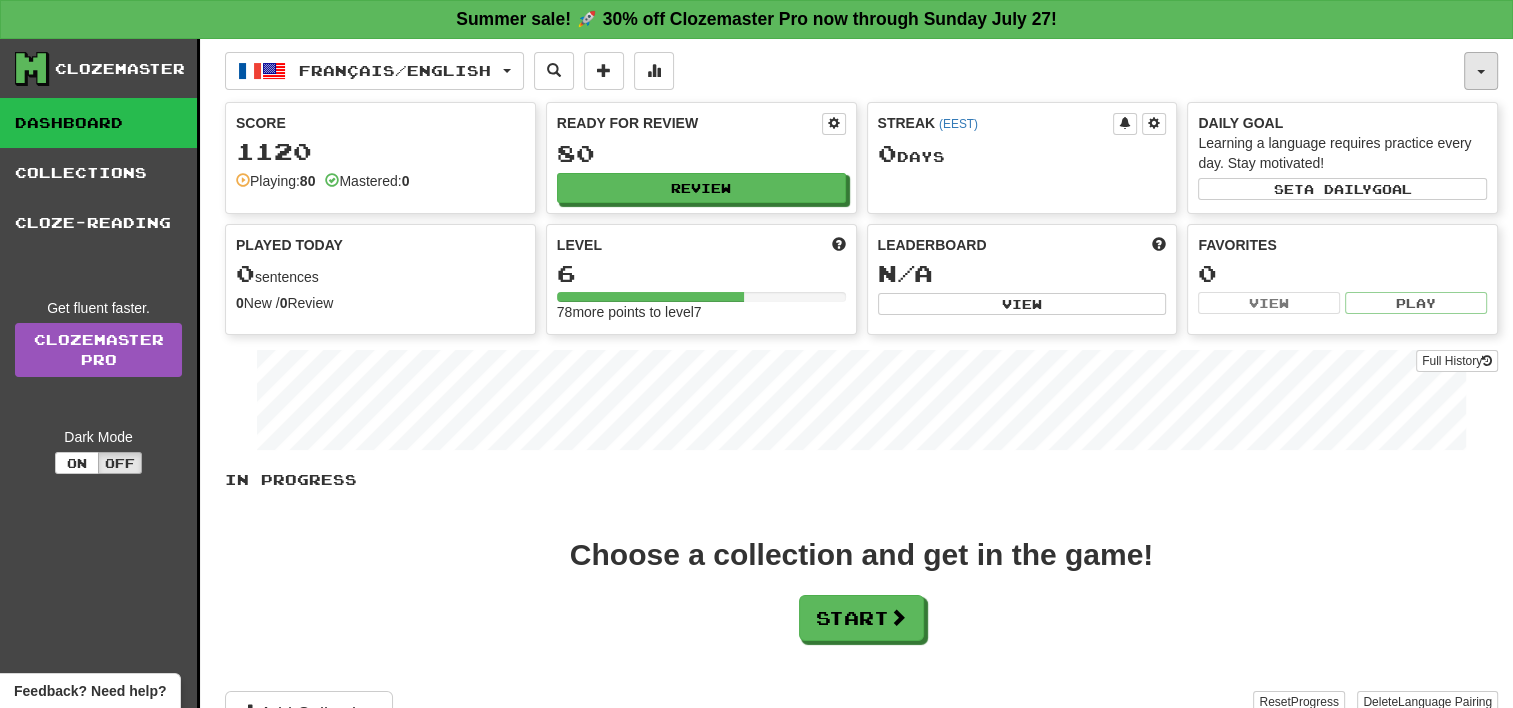 click at bounding box center [1481, 71] 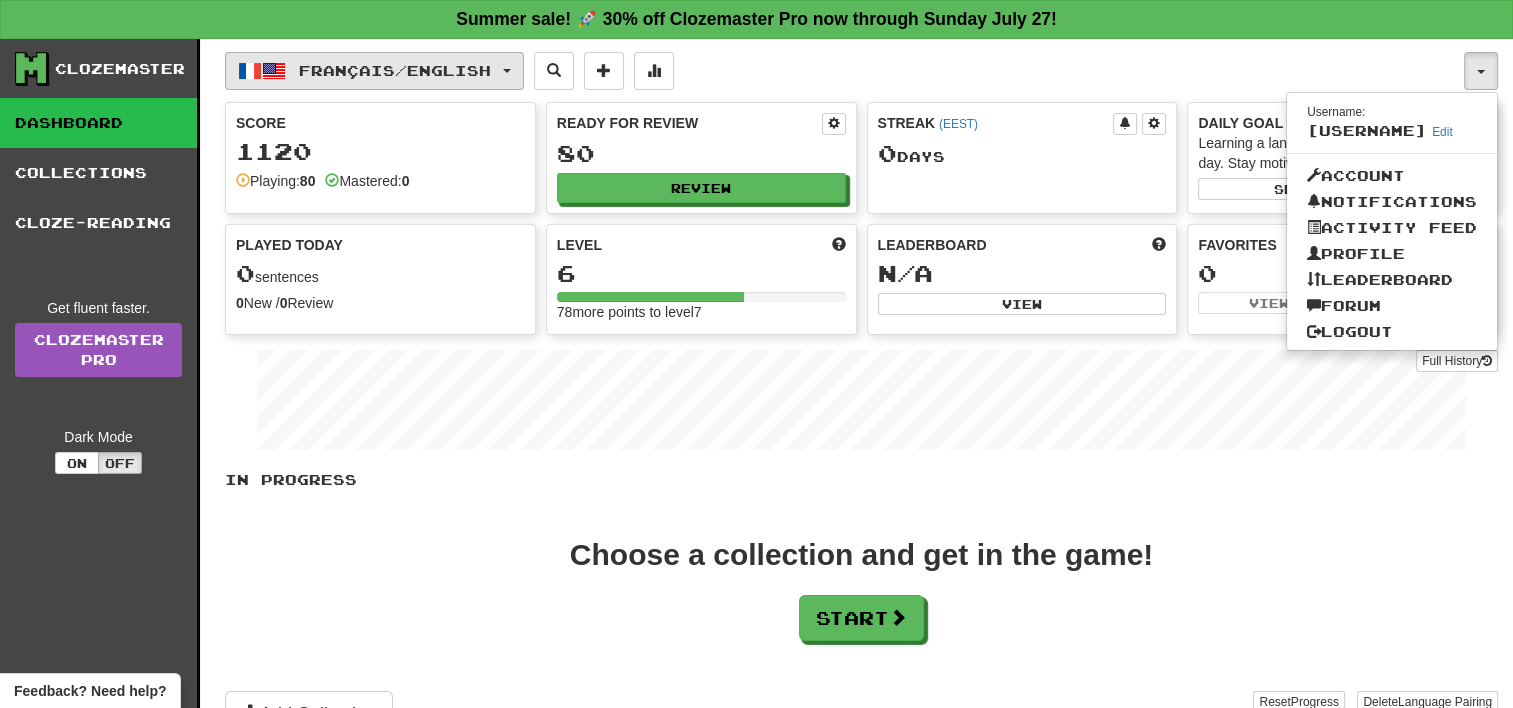 click on "Français  /  English" at bounding box center [374, 71] 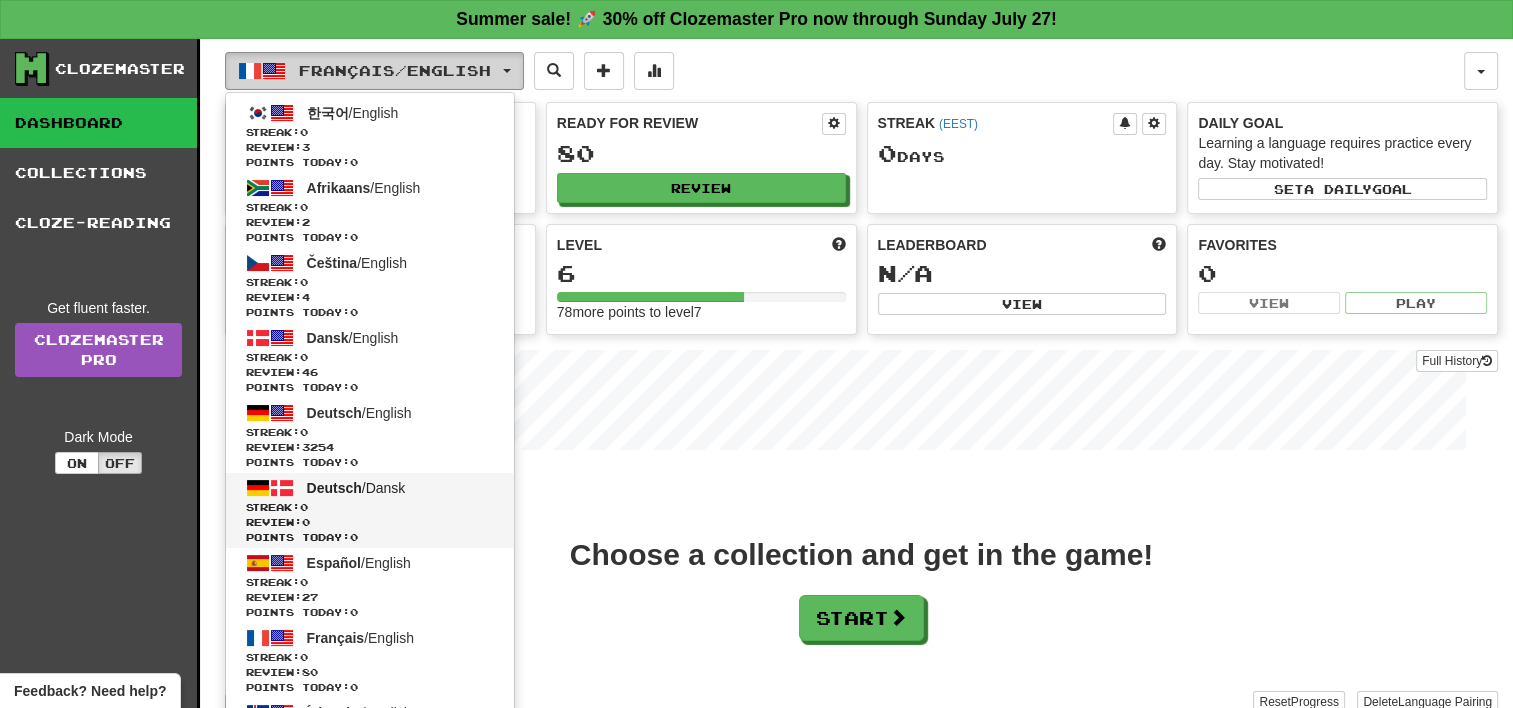 type 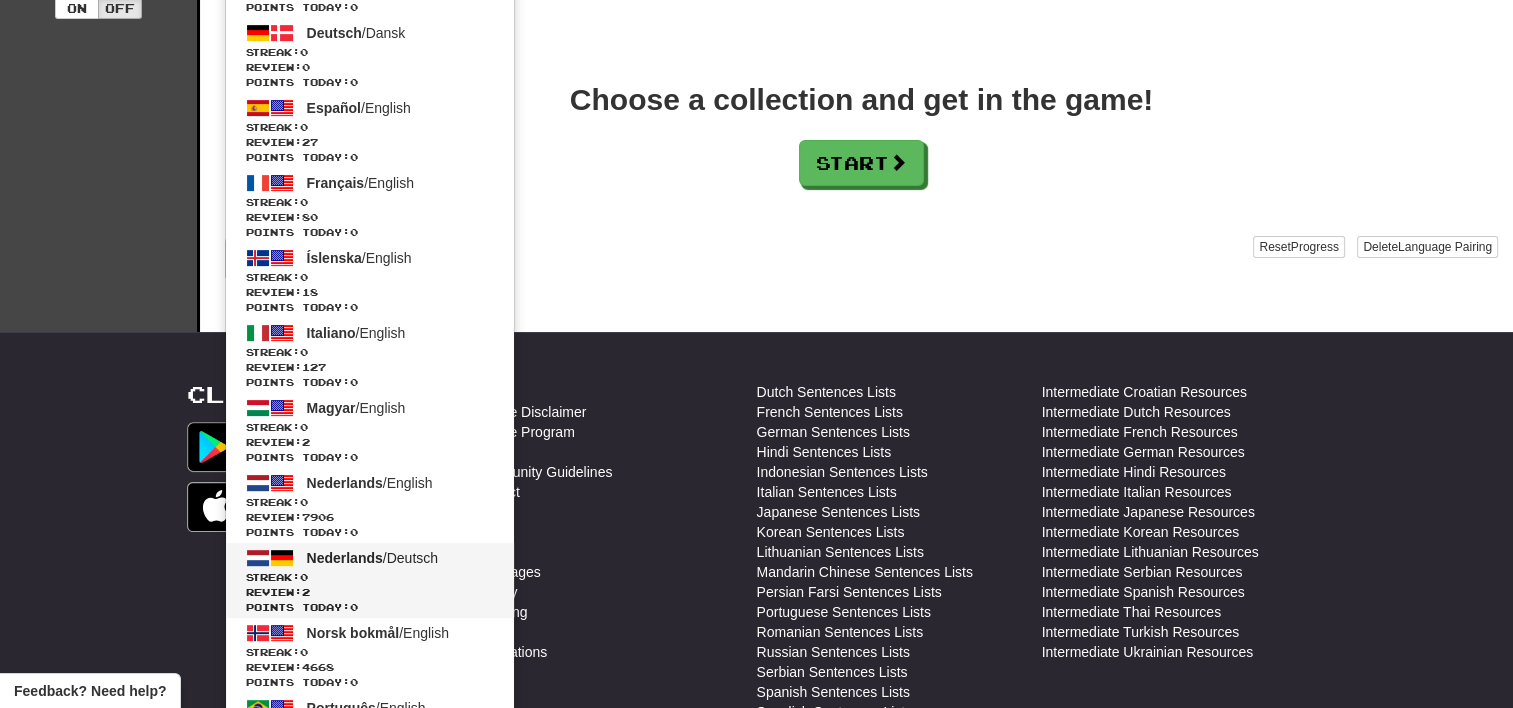 scroll, scrollTop: 1055, scrollLeft: 0, axis: vertical 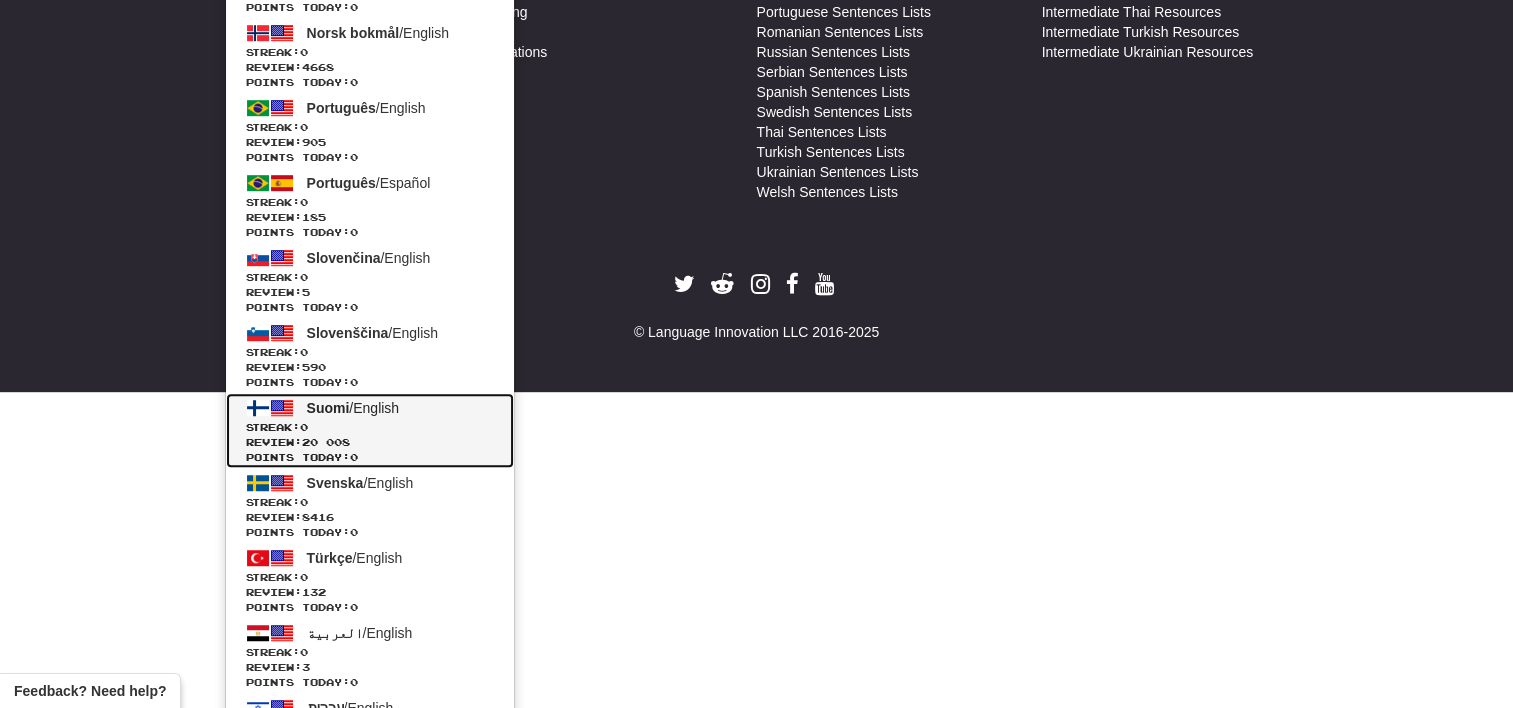 click on "Suomi  /  English Streak:  0   Review:  20 008 Points today:  0" at bounding box center [370, 430] 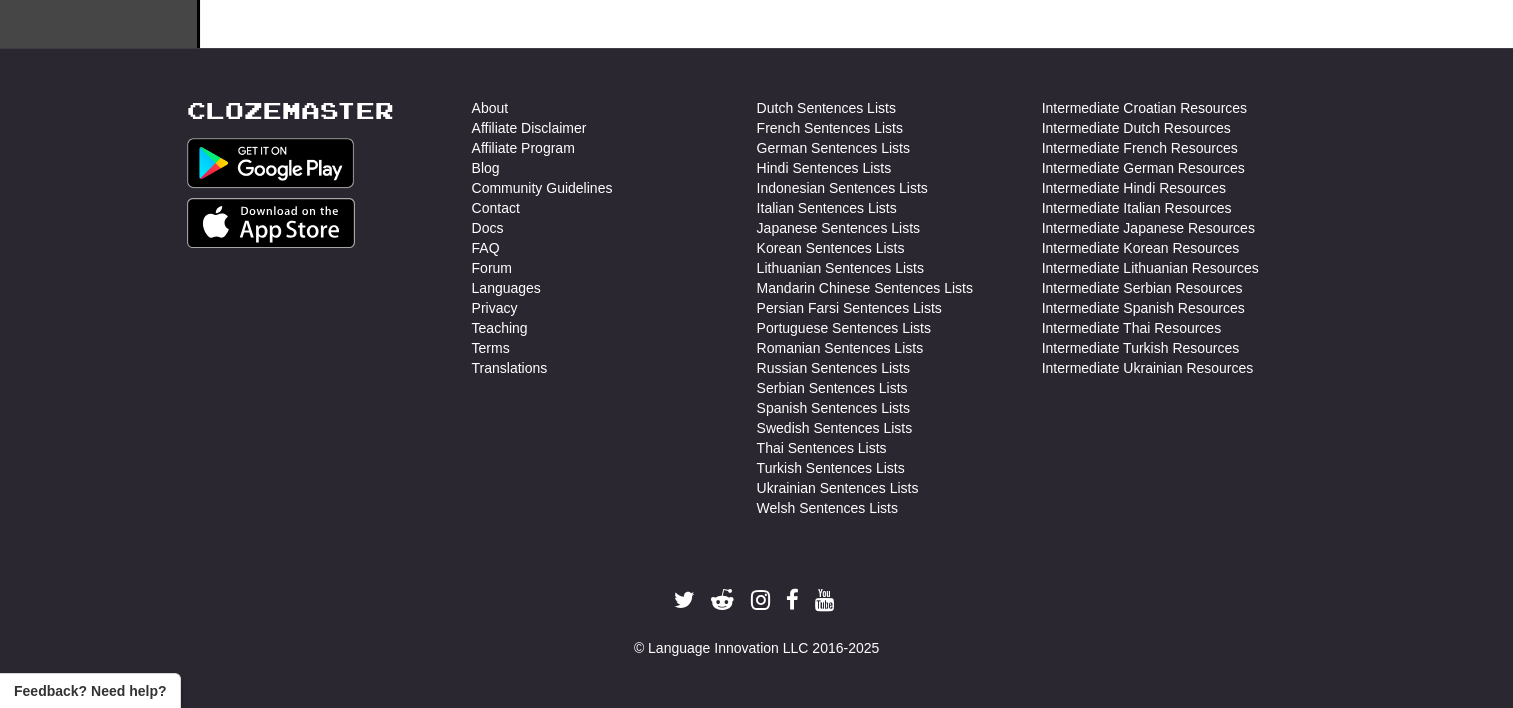 scroll, scrollTop: 736, scrollLeft: 0, axis: vertical 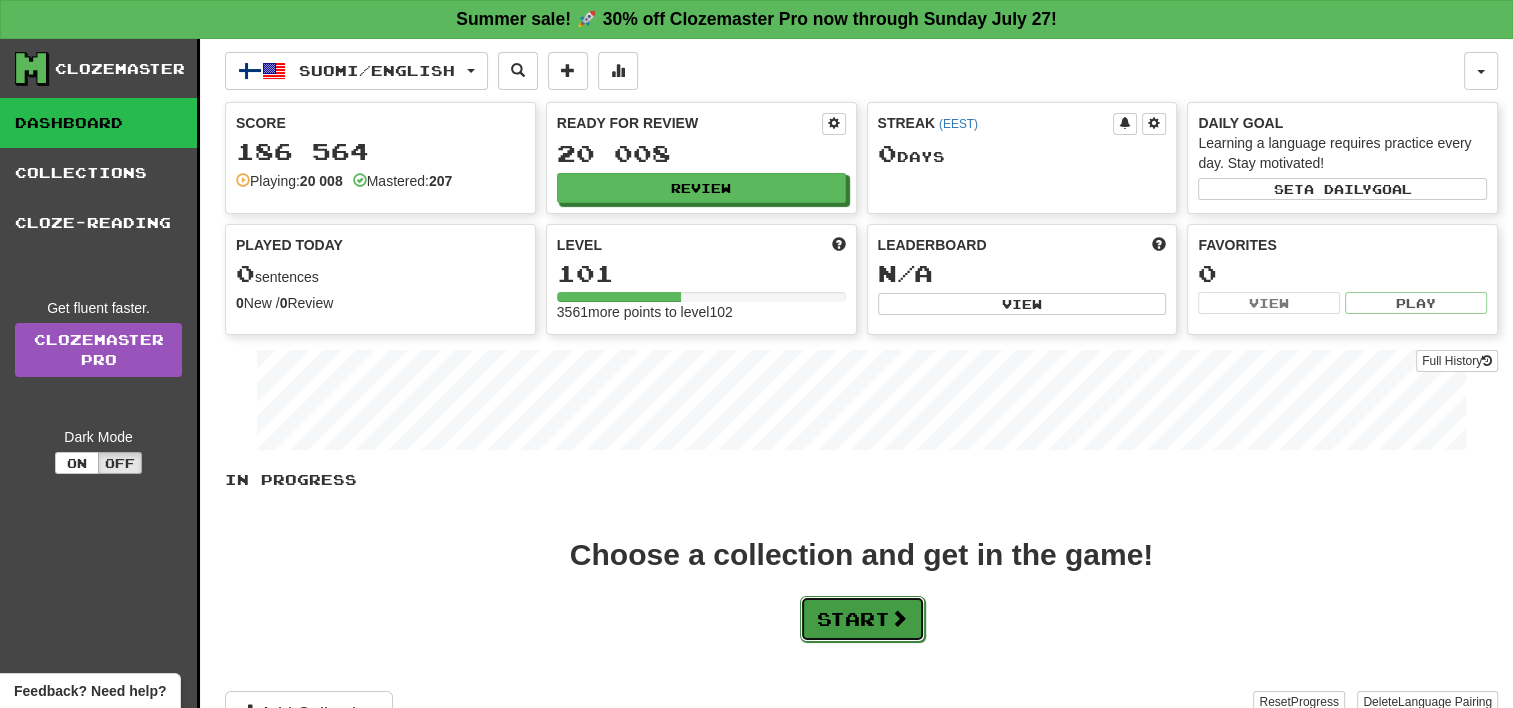 click on "Start" at bounding box center [862, 619] 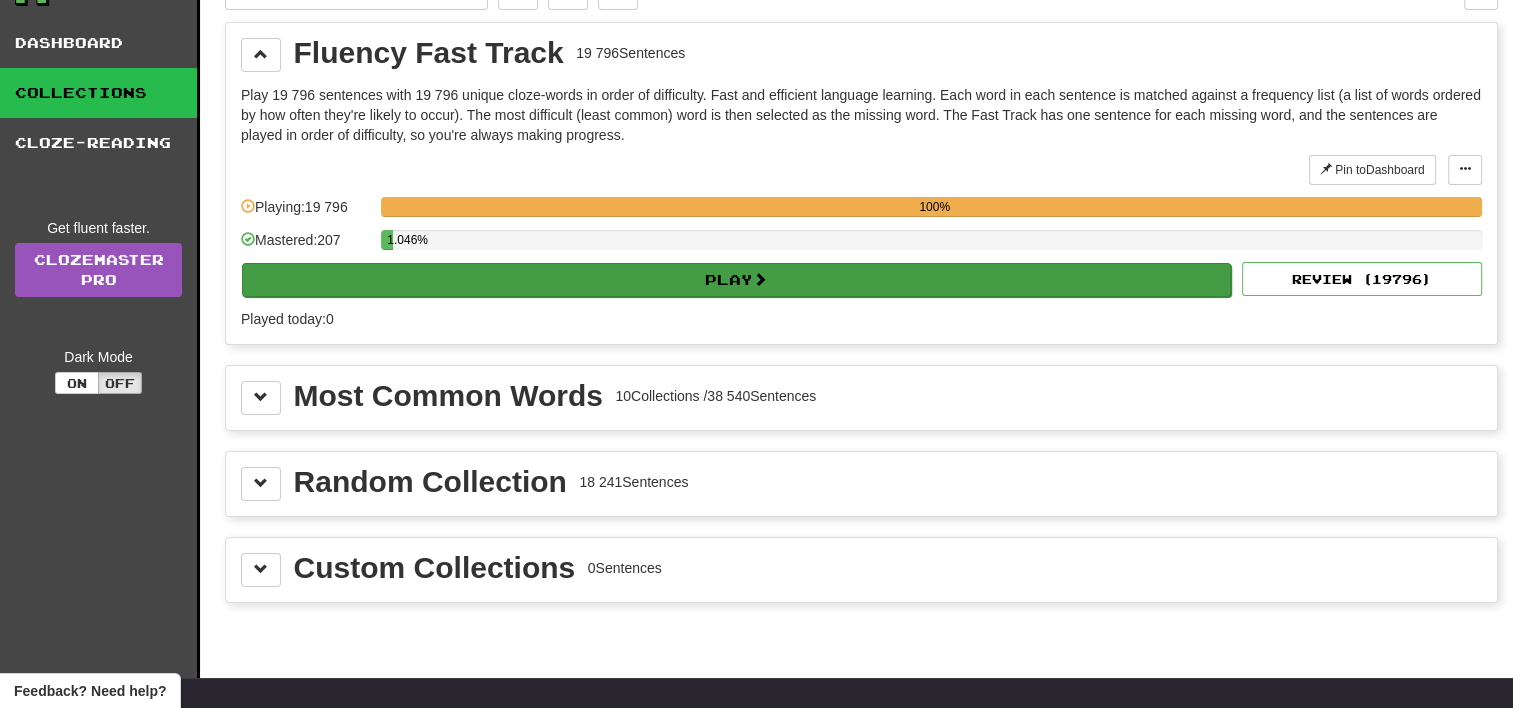 scroll, scrollTop: 240, scrollLeft: 0, axis: vertical 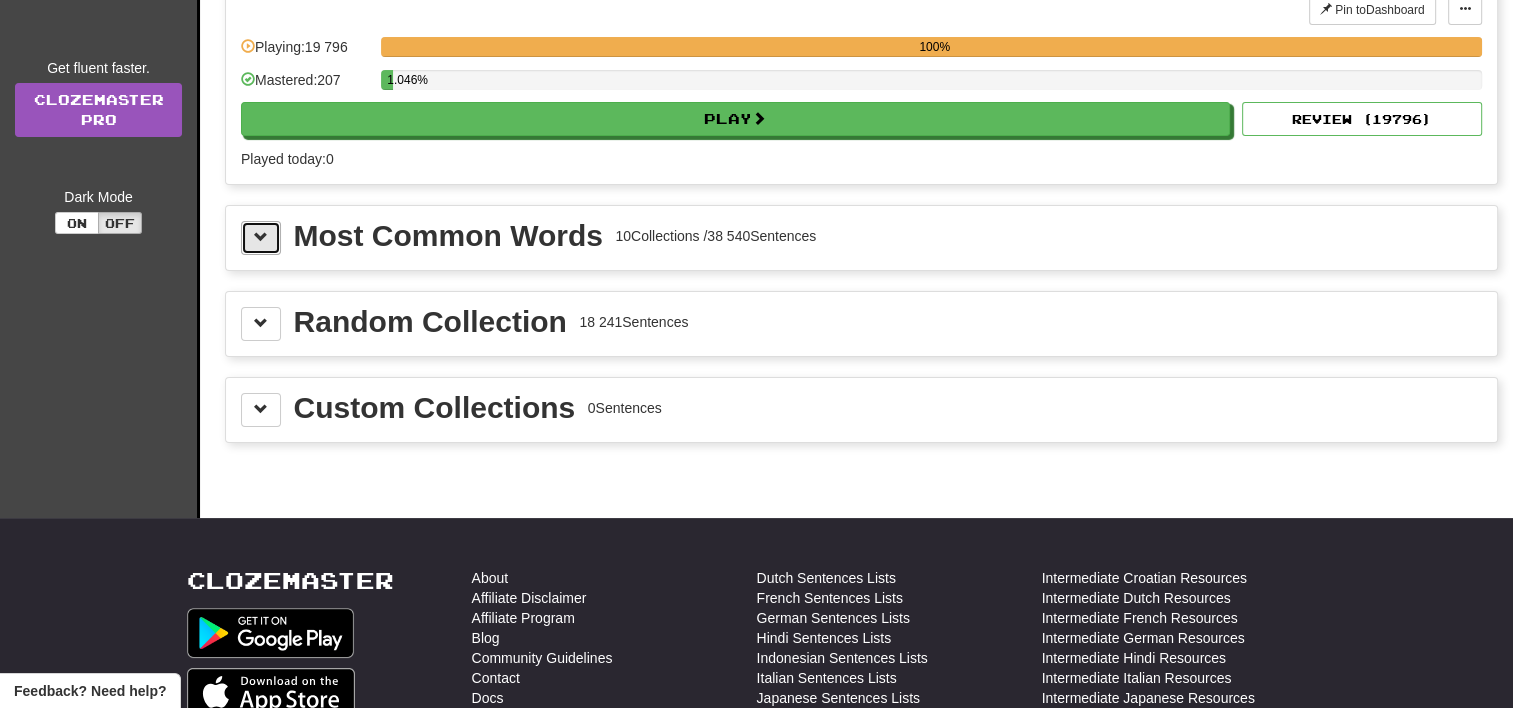 click at bounding box center [261, 238] 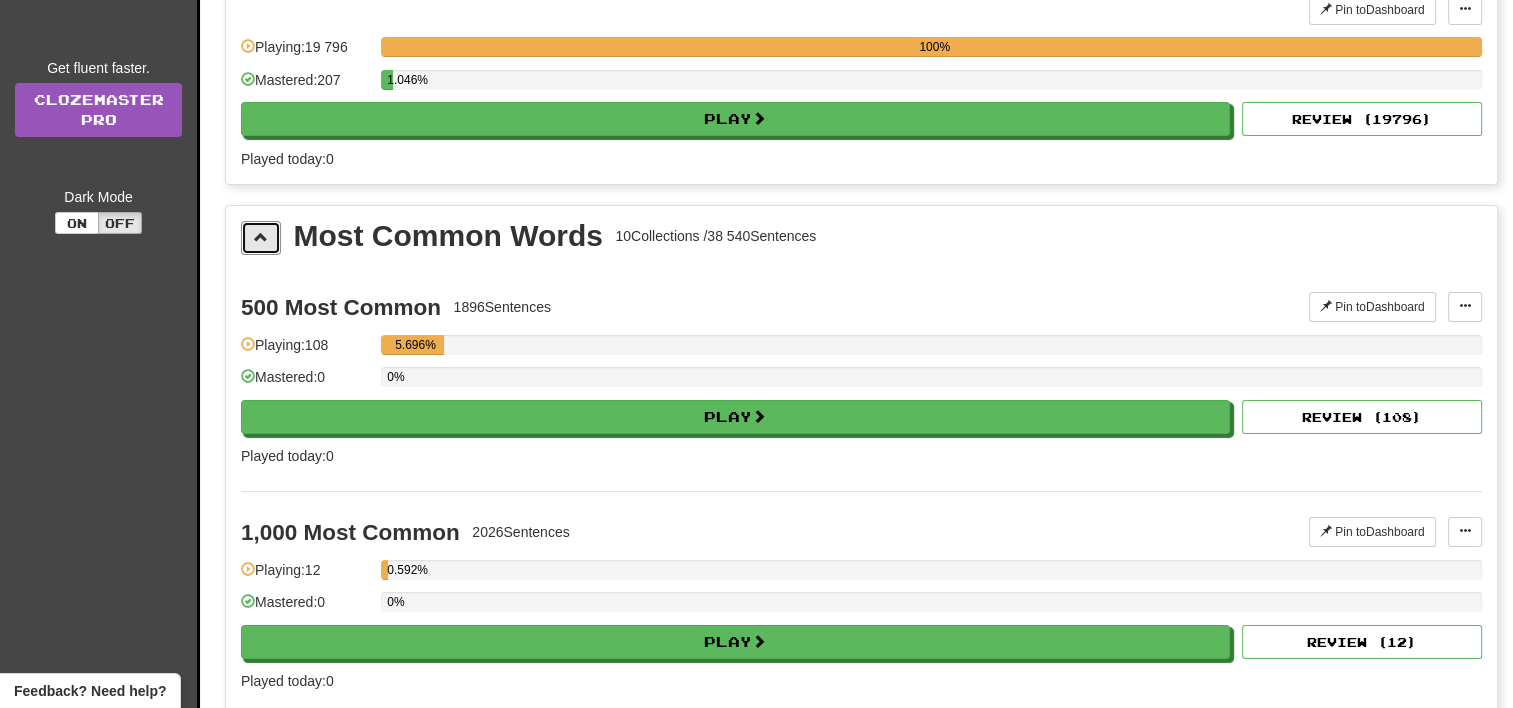 type 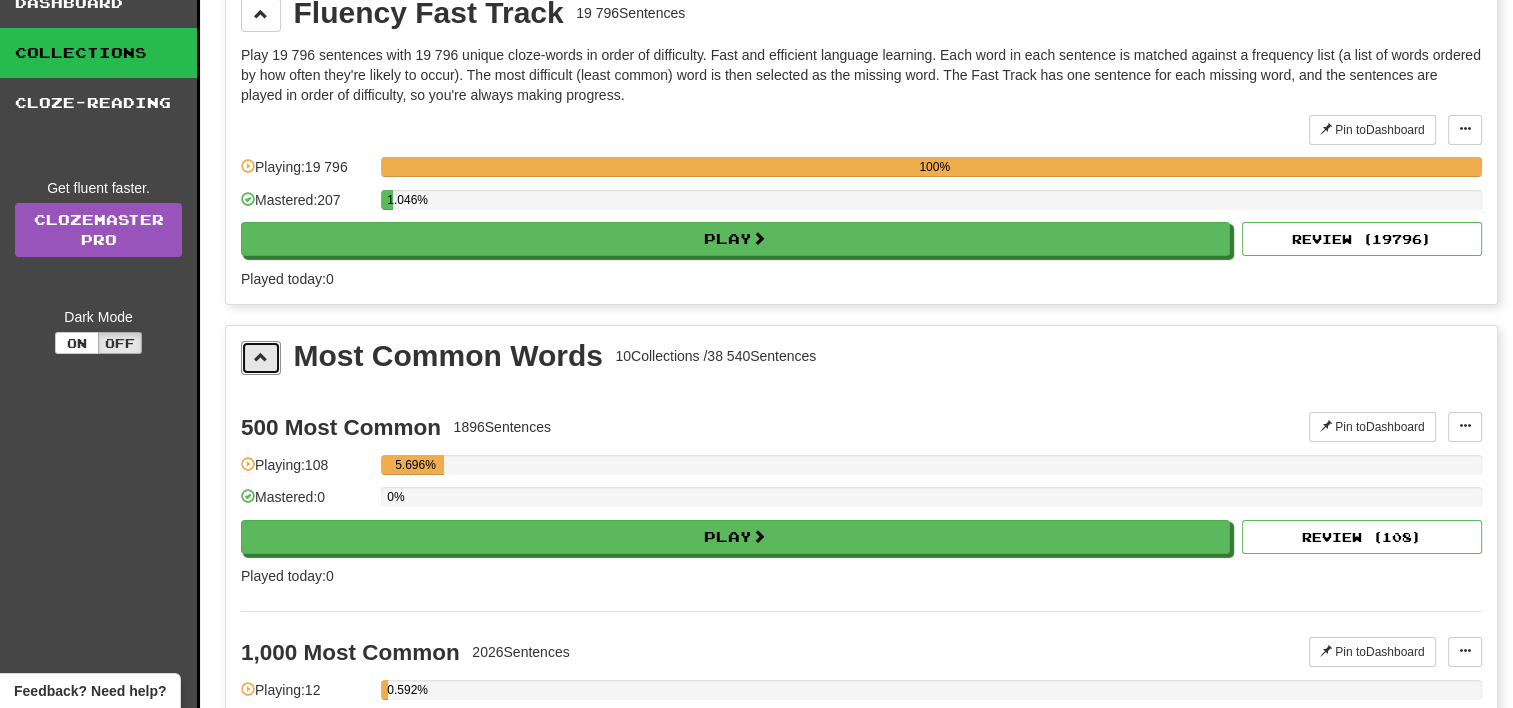 scroll, scrollTop: 40, scrollLeft: 0, axis: vertical 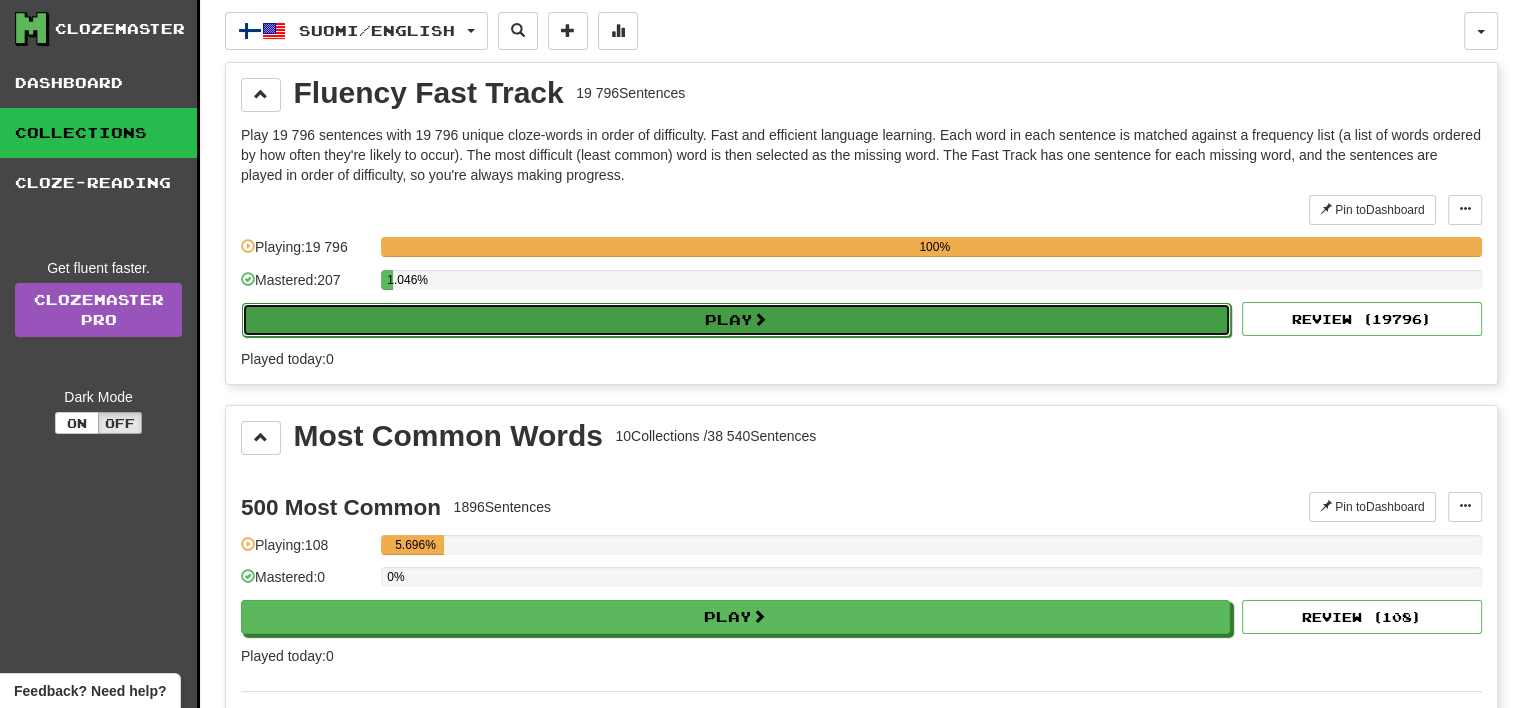 click on "Play" at bounding box center (736, 320) 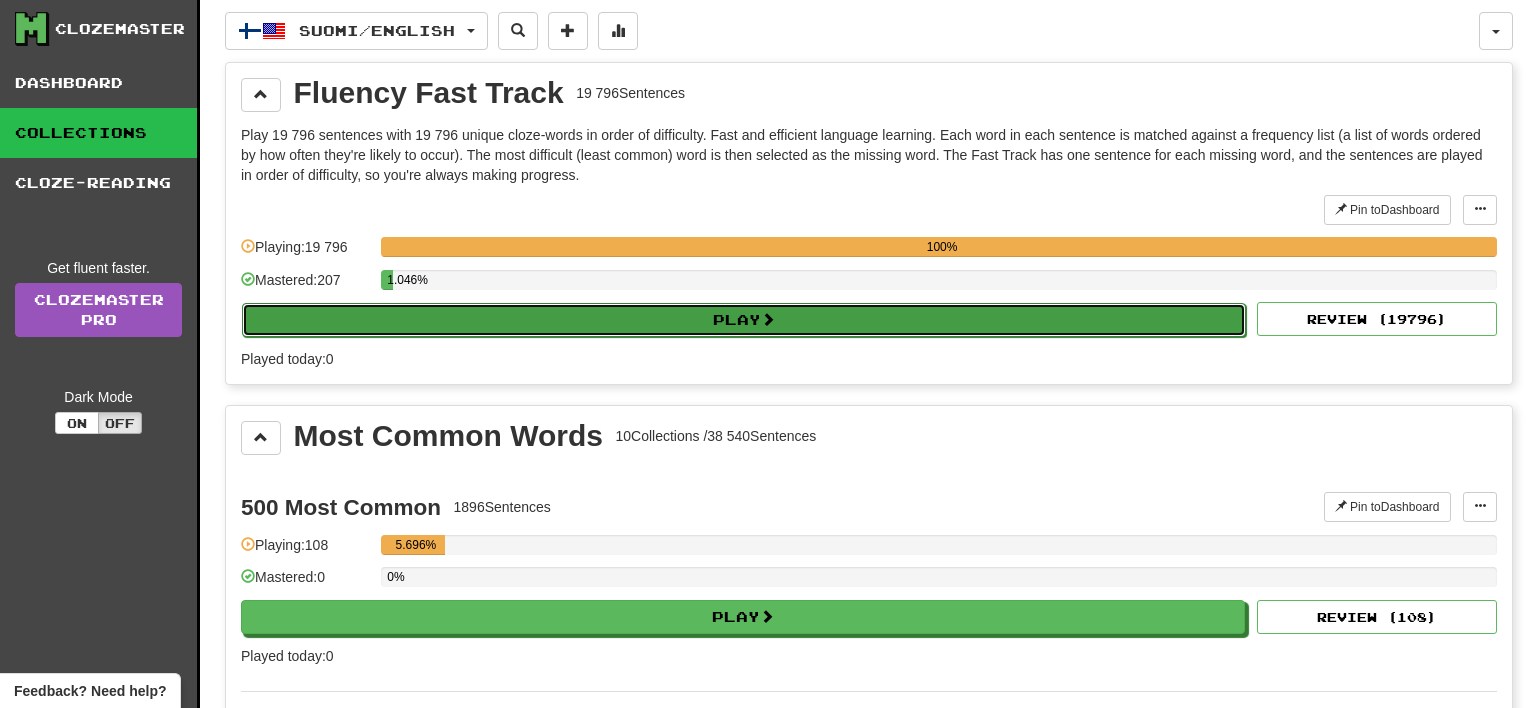select on "**" 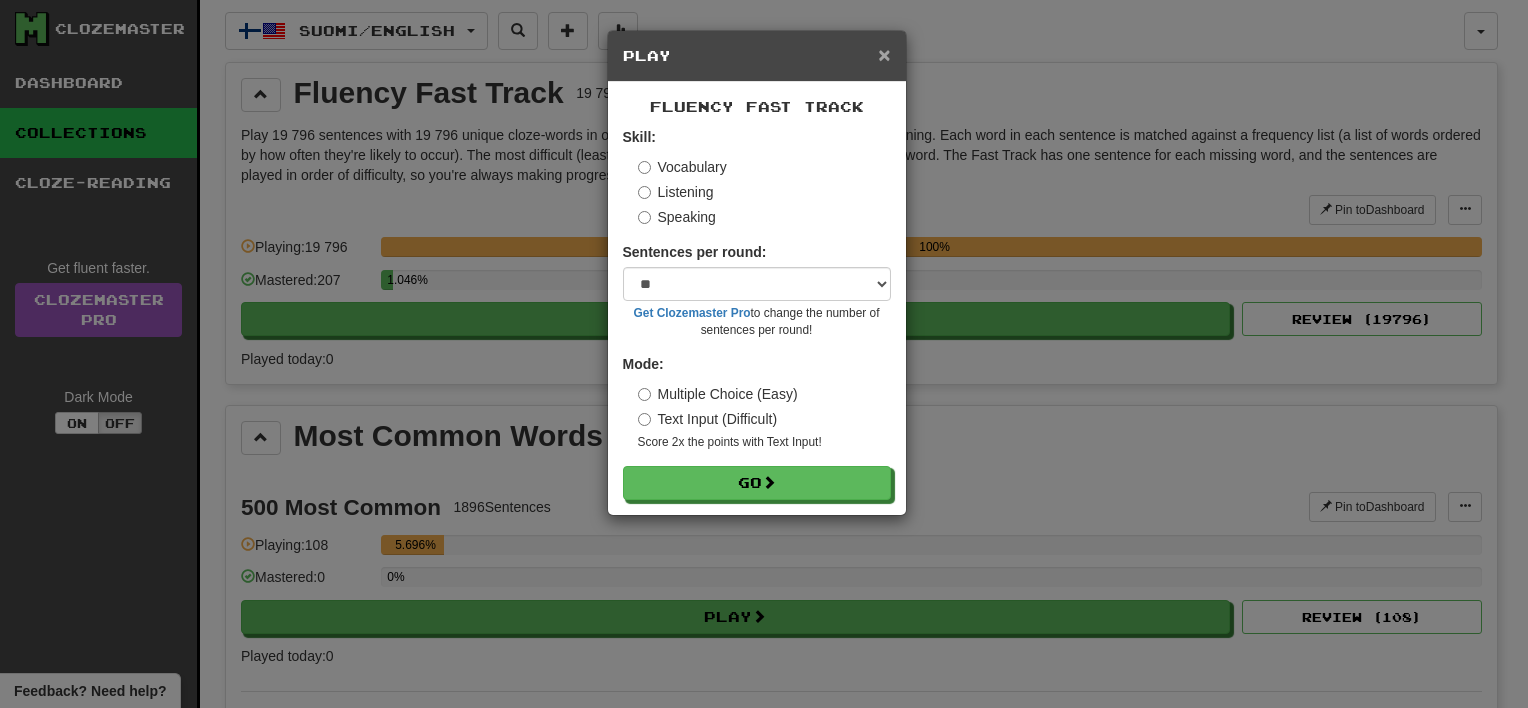 click on "×" at bounding box center (884, 54) 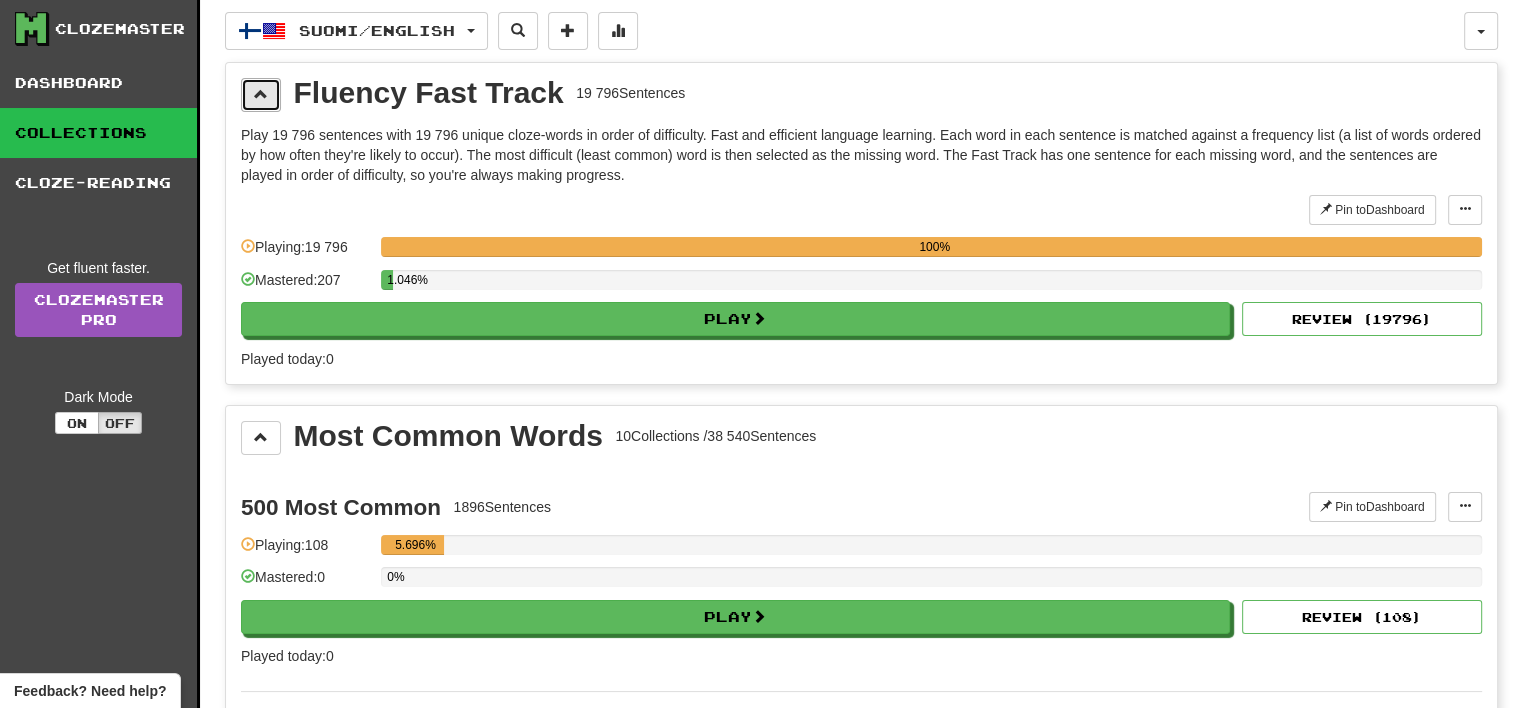click at bounding box center (261, 95) 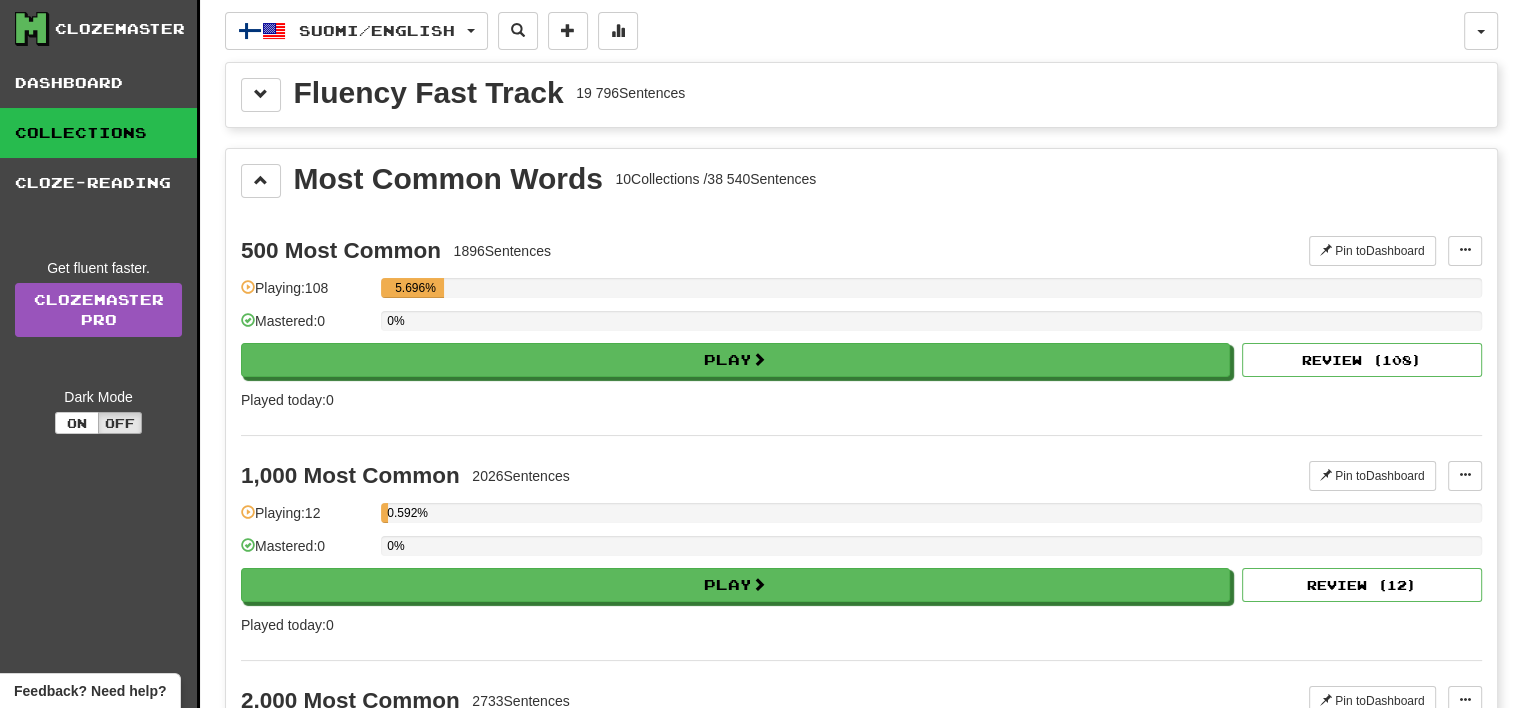 click on "Clozemaster Dashboard Collections Cloze-Reading Get fluent faster. Clozemaster Pro Dark Mode On Off Dashboard Collections Pro Cloze-Reading Suomi  /  English 한국어  /  English Streak:  0   Review:  3 Points today:  0 Afrikaans  /  English Streak:  0   Review:  2 Points today:  0 Čeština  /  English Streak:  0   Review:  4 Points today:  0 Dansk  /  English Streak:  0   Review:  46 Points today:  0 Deutsch  /  English Streak:  0   Review:  3254 Points today:  0 Deutsch  /  Dansk Streak:  0   Review:  0 Points today:  0 Español  /  English Streak:  0   Review:  27 Points today:  0 Français  /  English Streak:  0   Review:  80 Points today:  0 Íslenska  /  English Streak:  0   Review:  18 Points today:  0 Italiano  /  English Streak:  0   Review:  127 Points today:  0 Magyar  /  English Streak:  0   Review:  2 Points today:  0 Nederlands  /  English Streak:  0   Review:  7906 Points today:  0 Nederlands  /  Deutsch Streak:  0   Review:  2 Points today:  0 Norsk bokmål  /  English Streak:  0   Review:" at bounding box center (756, 1328) 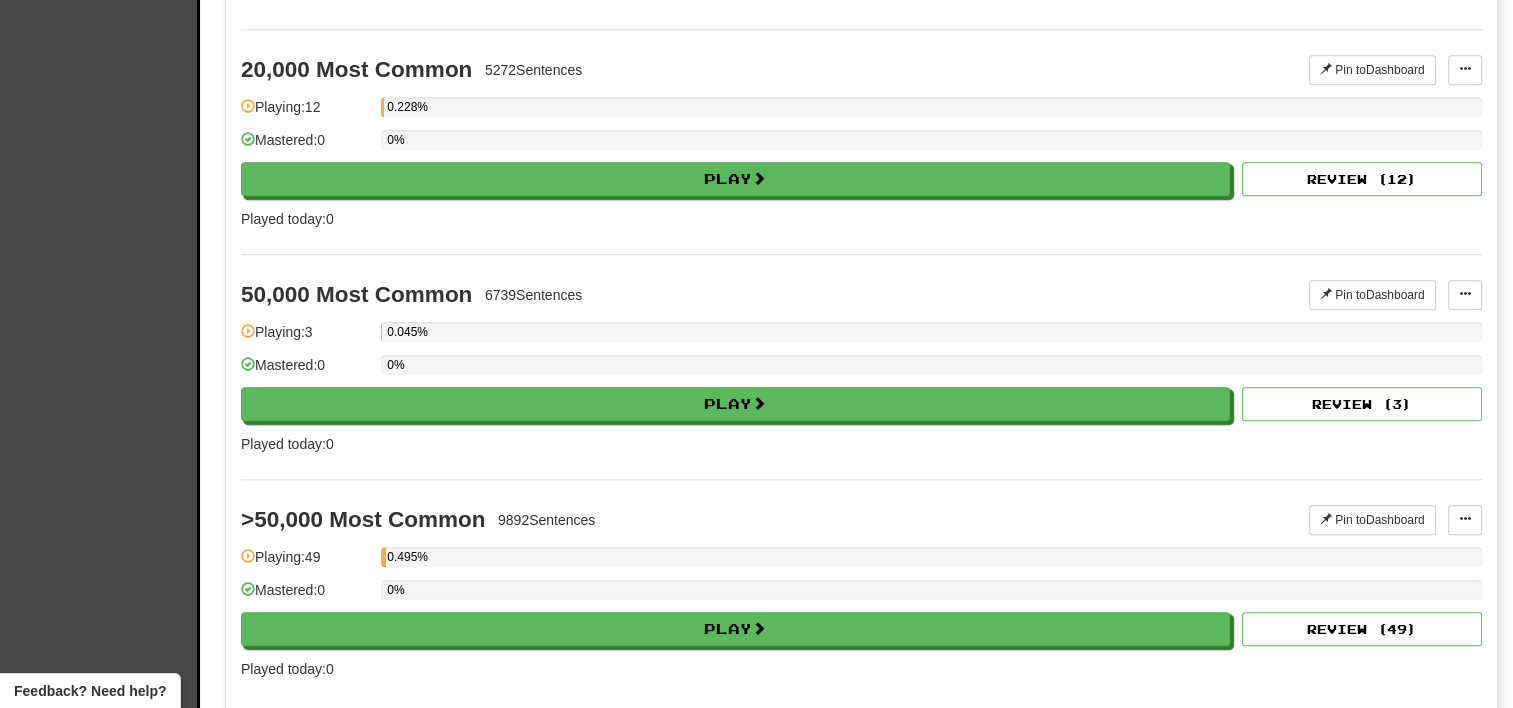 scroll, scrollTop: 1760, scrollLeft: 0, axis: vertical 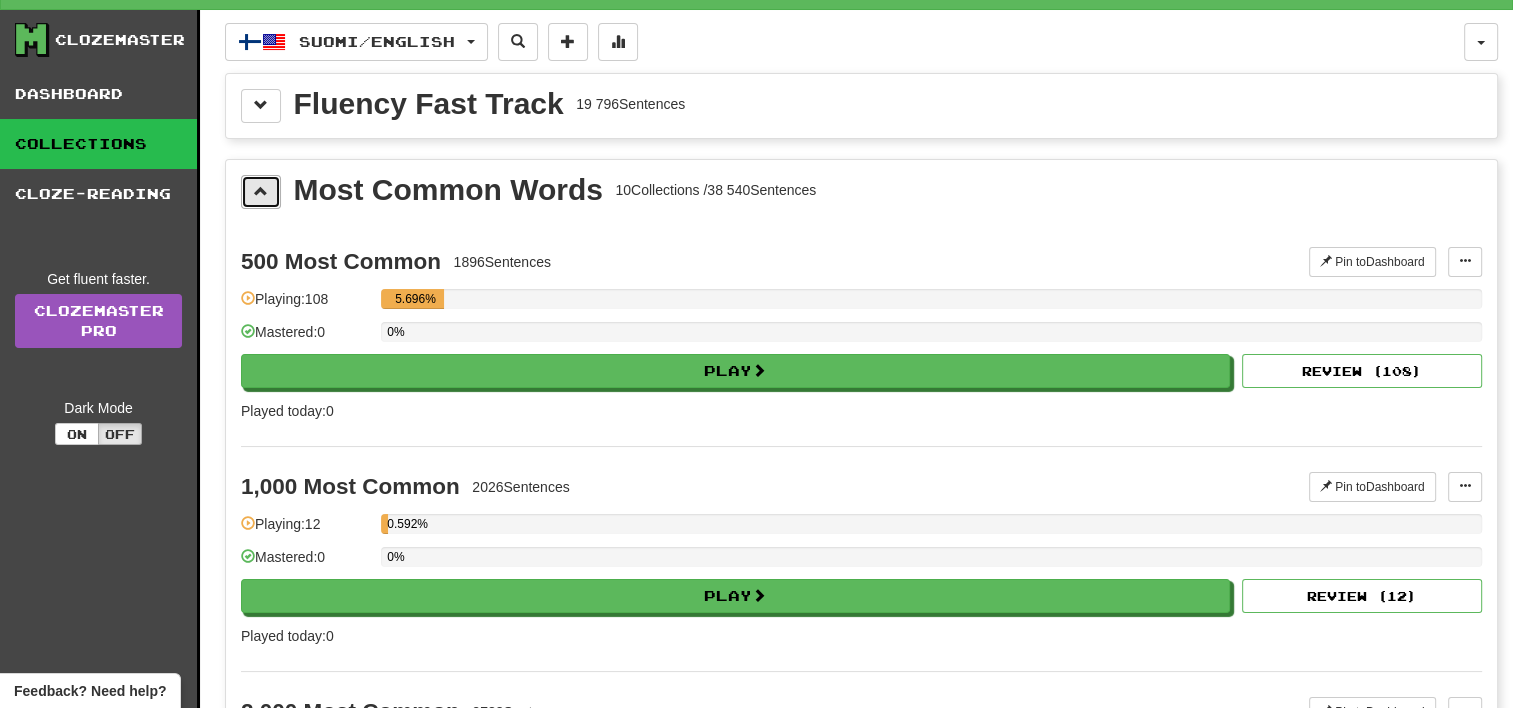 click at bounding box center [261, 191] 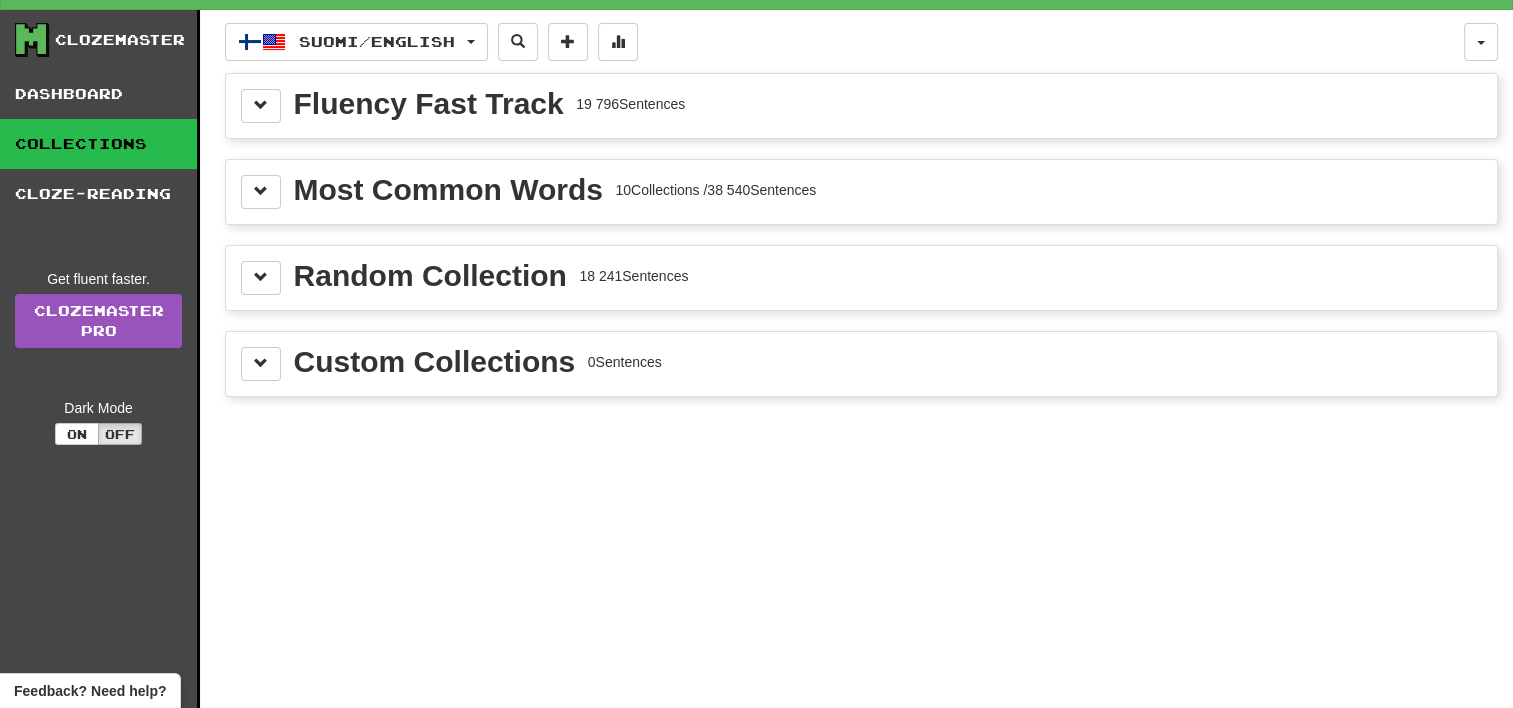 click on "Most Common Words" at bounding box center (448, 190) 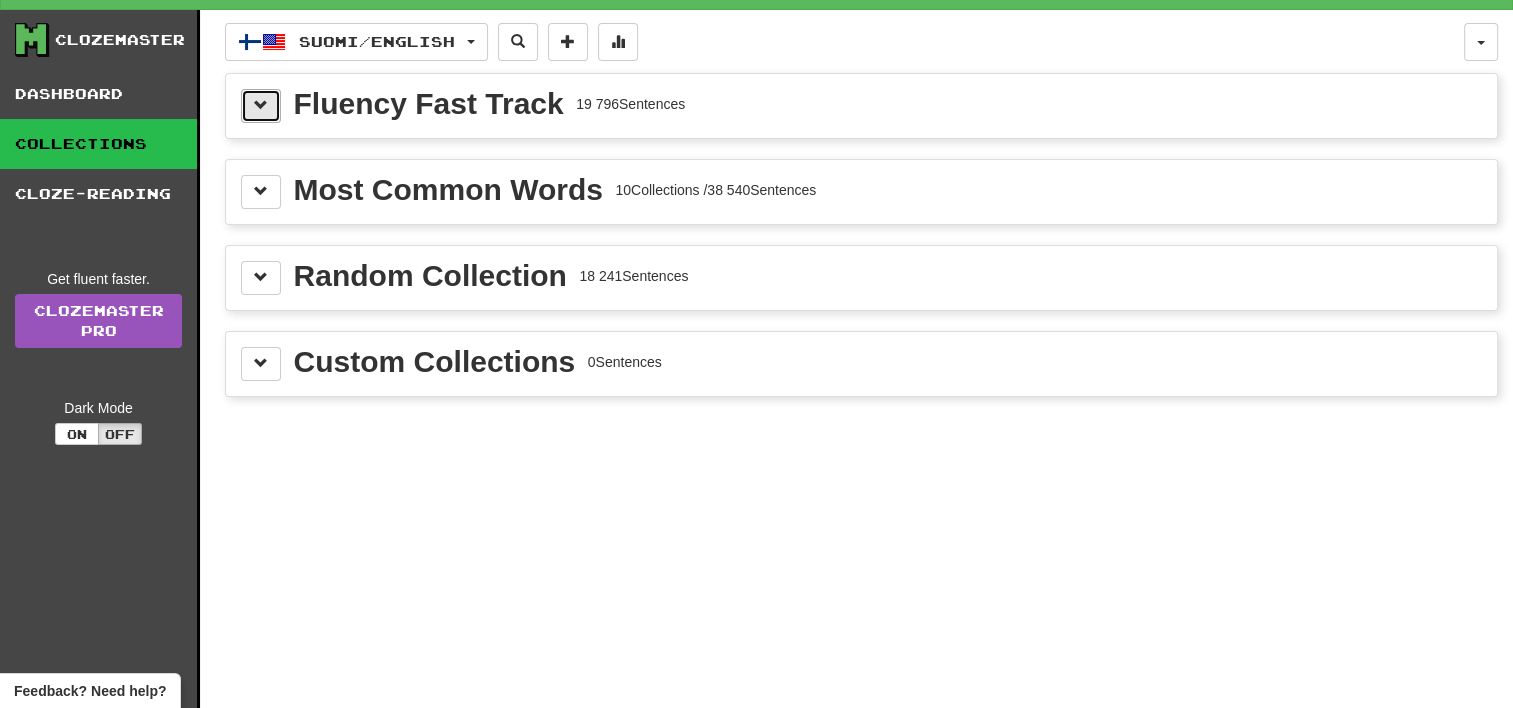 click at bounding box center (261, 106) 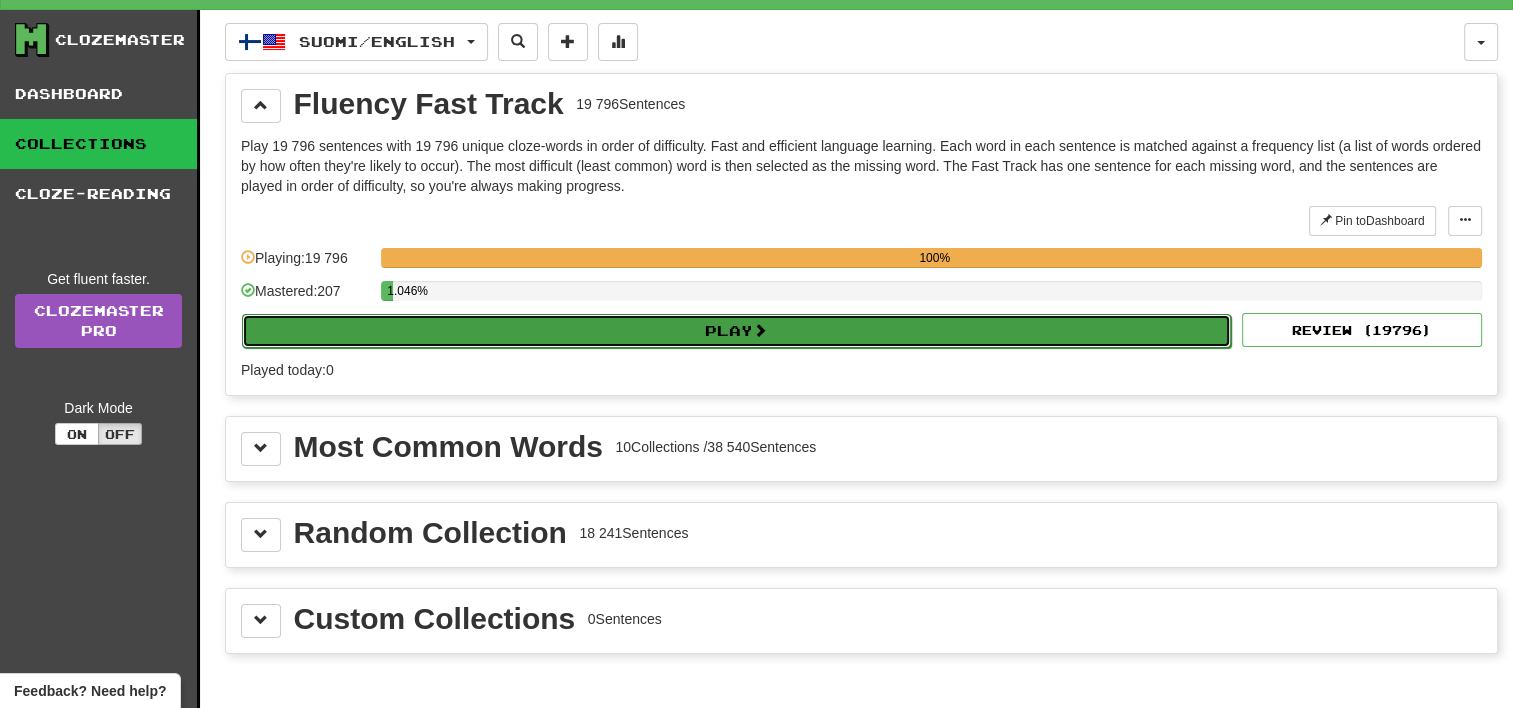 click on "Play" at bounding box center (736, 331) 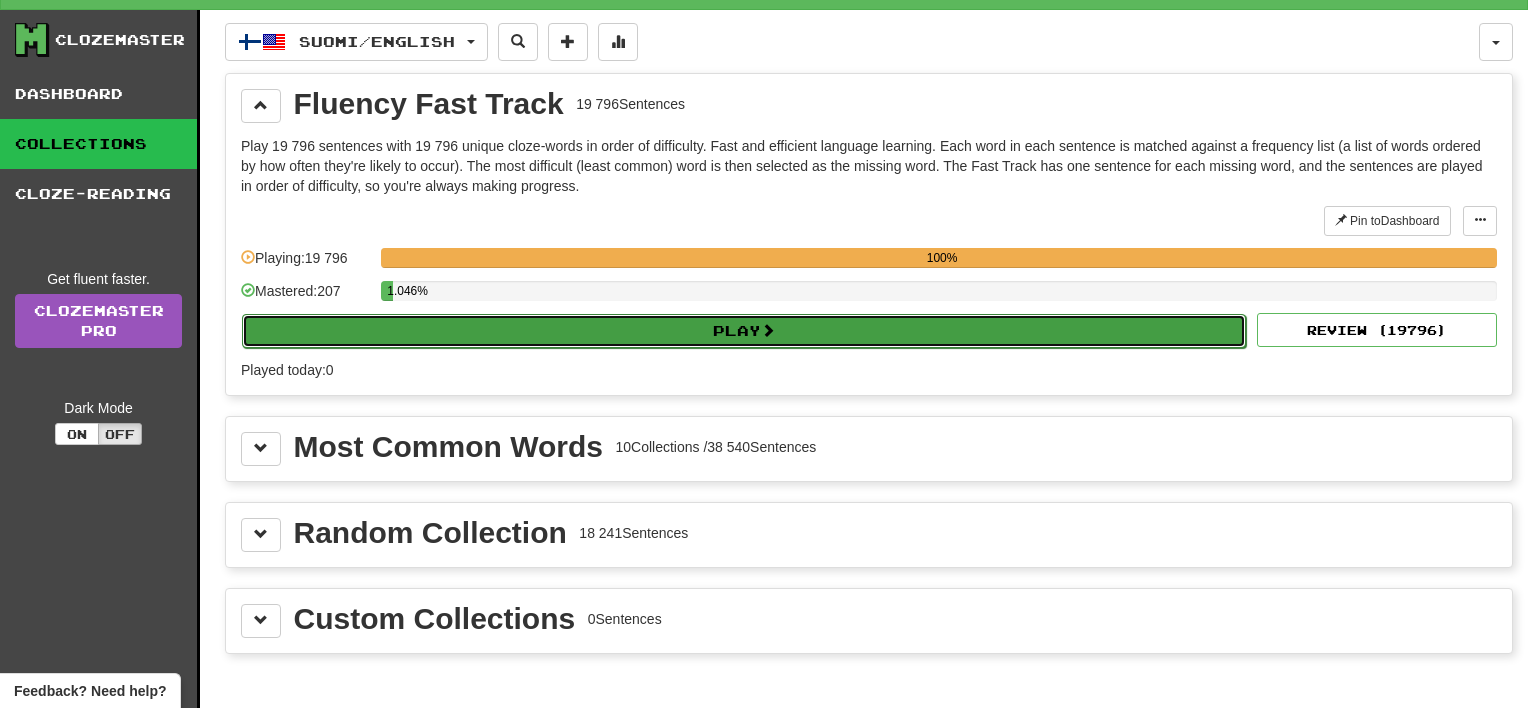 select on "**" 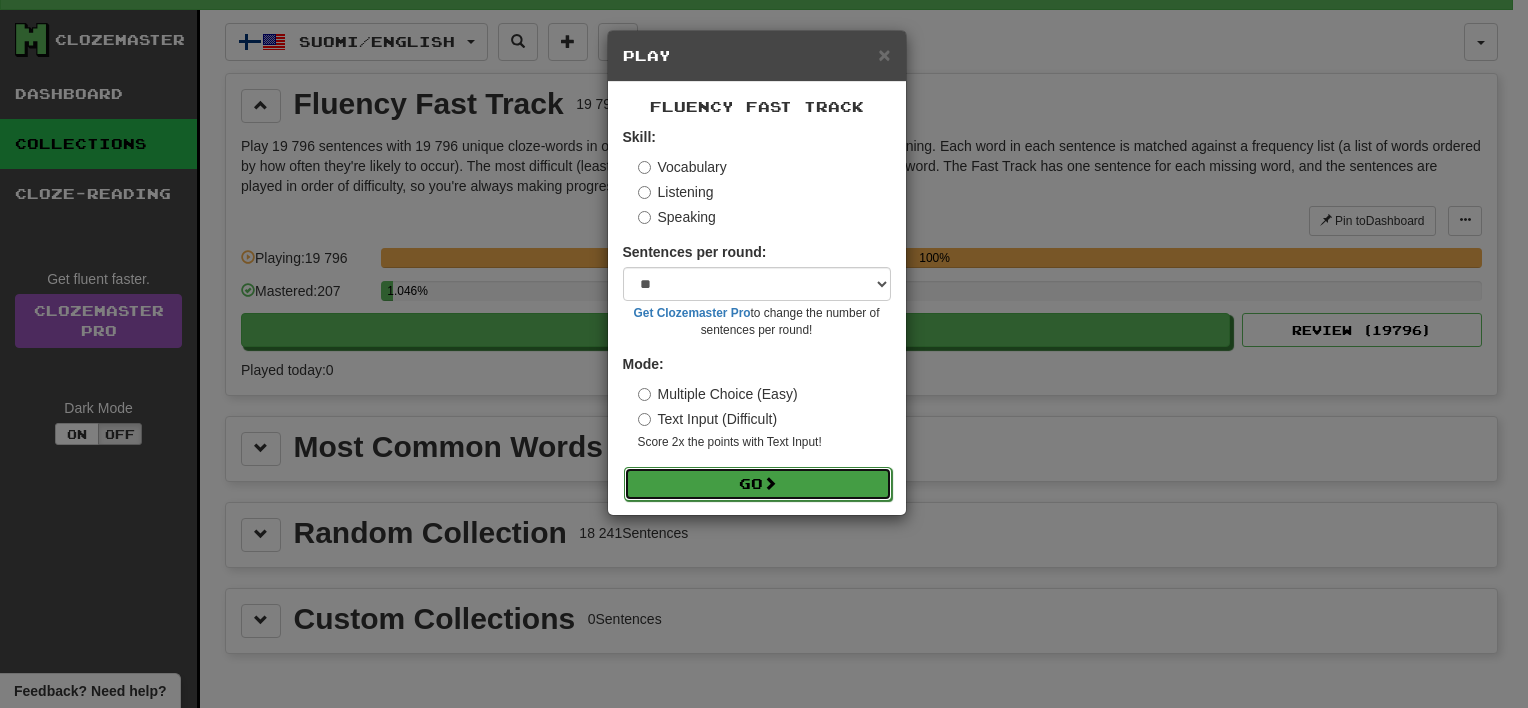 click on "Go" at bounding box center (758, 484) 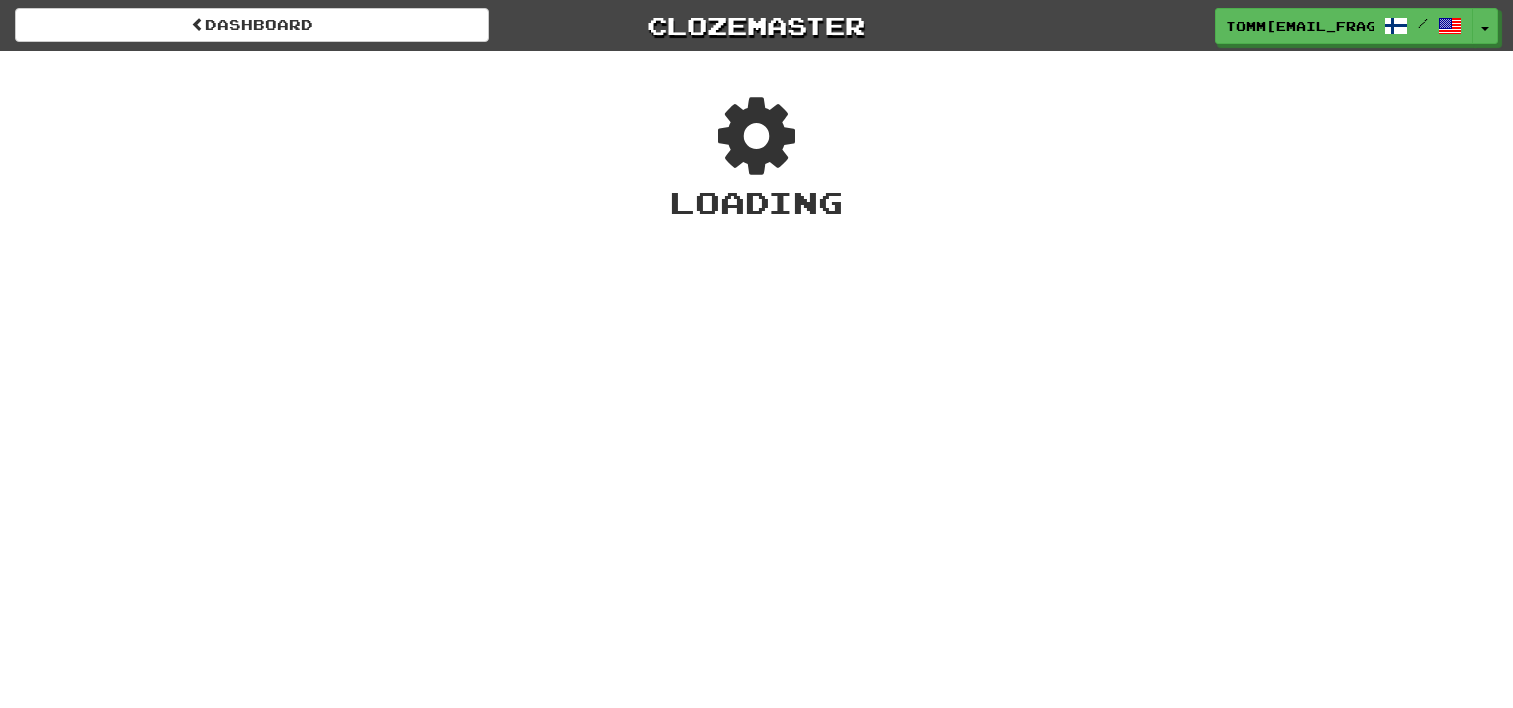 scroll, scrollTop: 0, scrollLeft: 0, axis: both 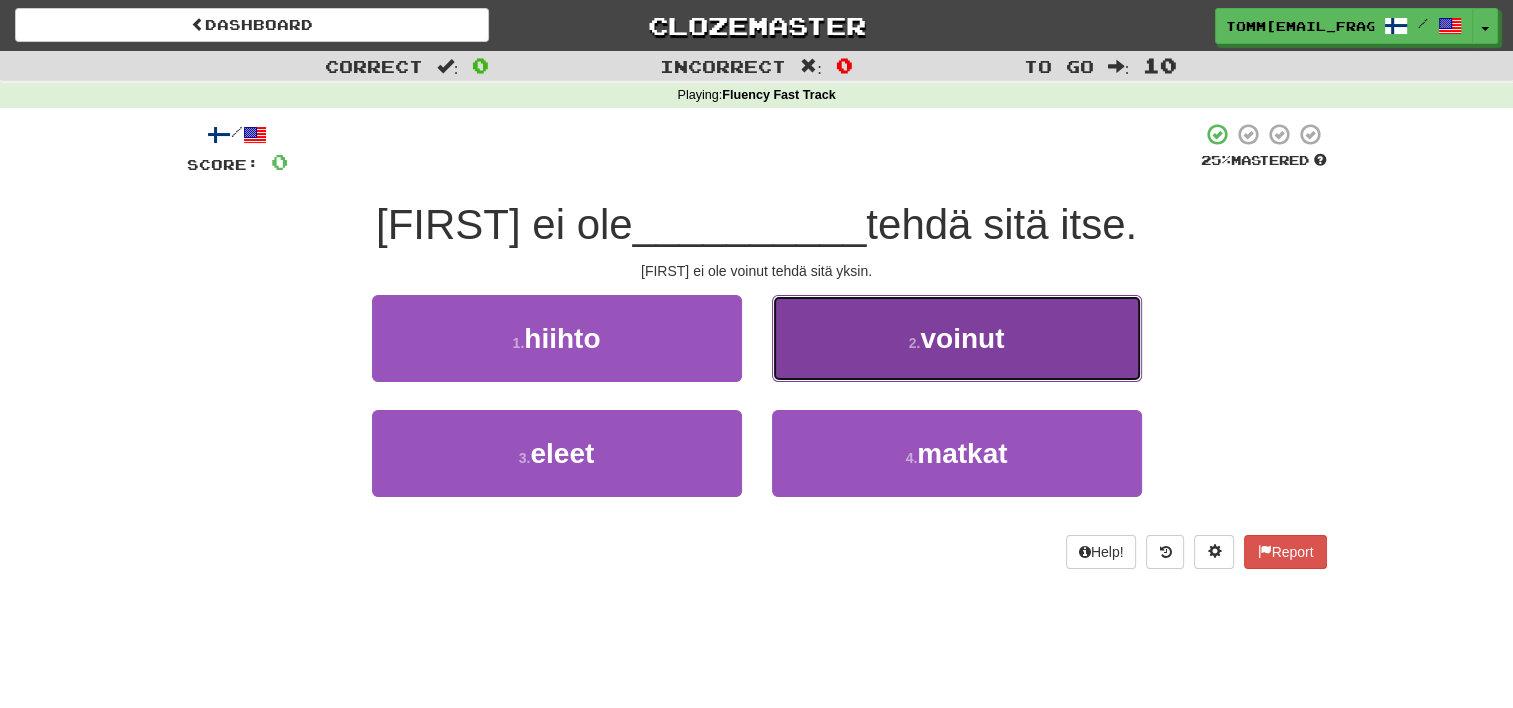 click on "voinut" at bounding box center (957, 338) 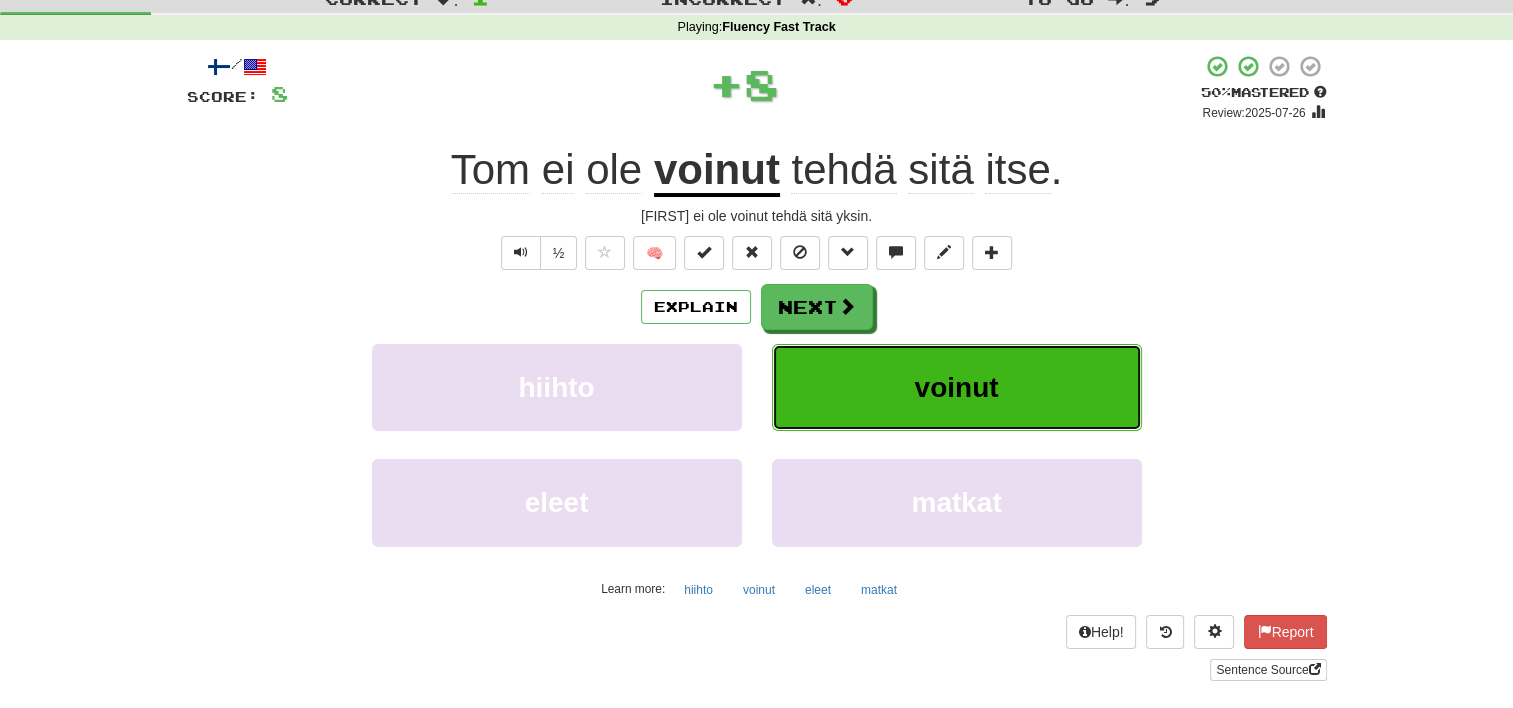 scroll, scrollTop: 80, scrollLeft: 0, axis: vertical 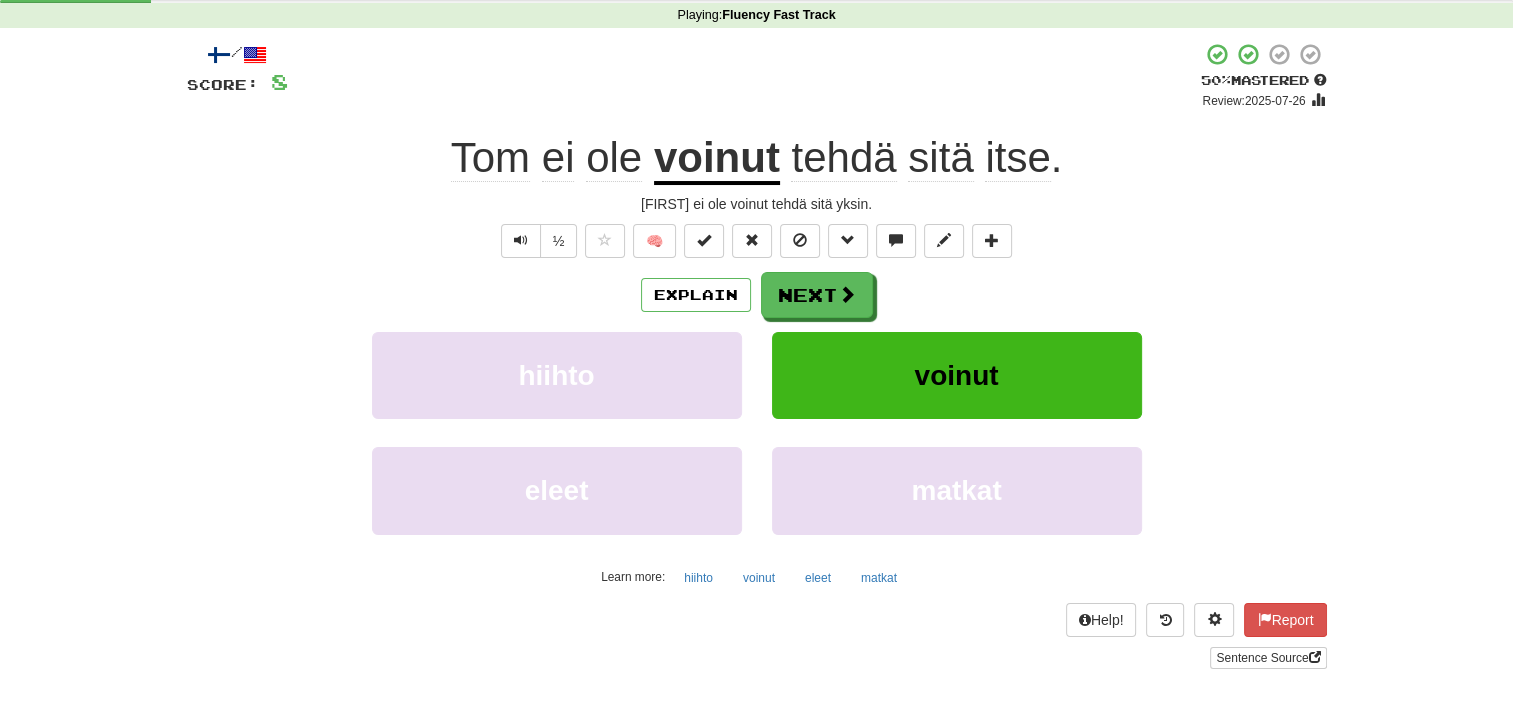 click on "Sentence Source" at bounding box center [757, 658] 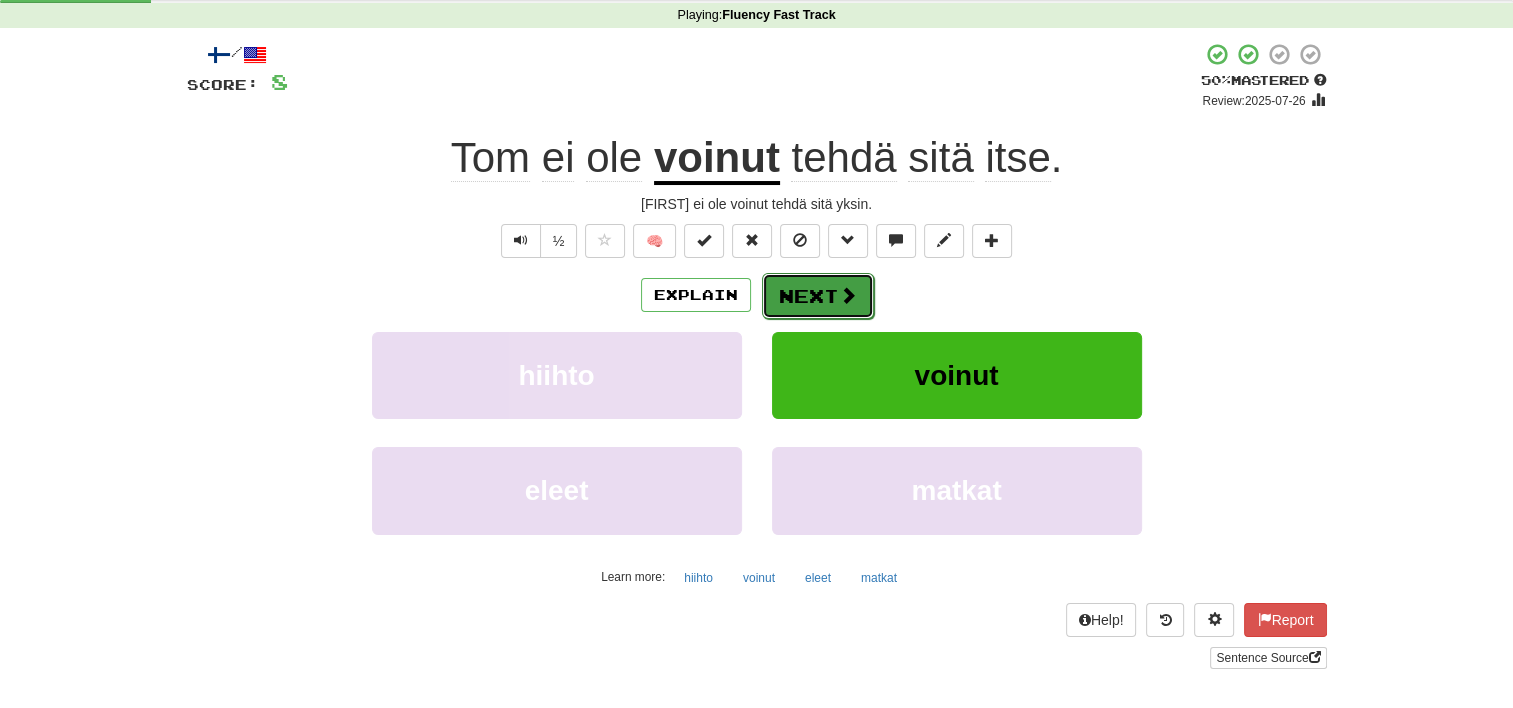 click on "Next" at bounding box center [818, 296] 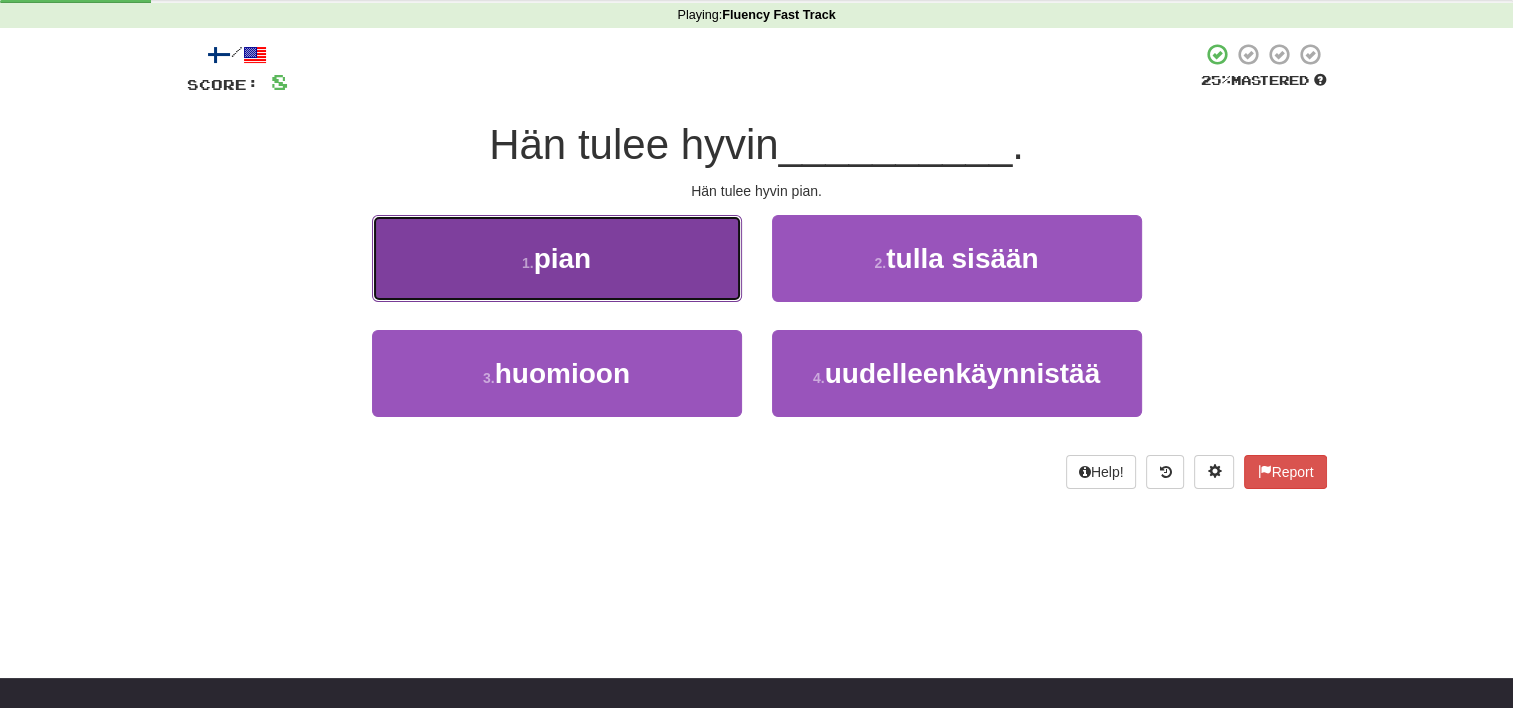 click on "1 .  pian" at bounding box center [557, 258] 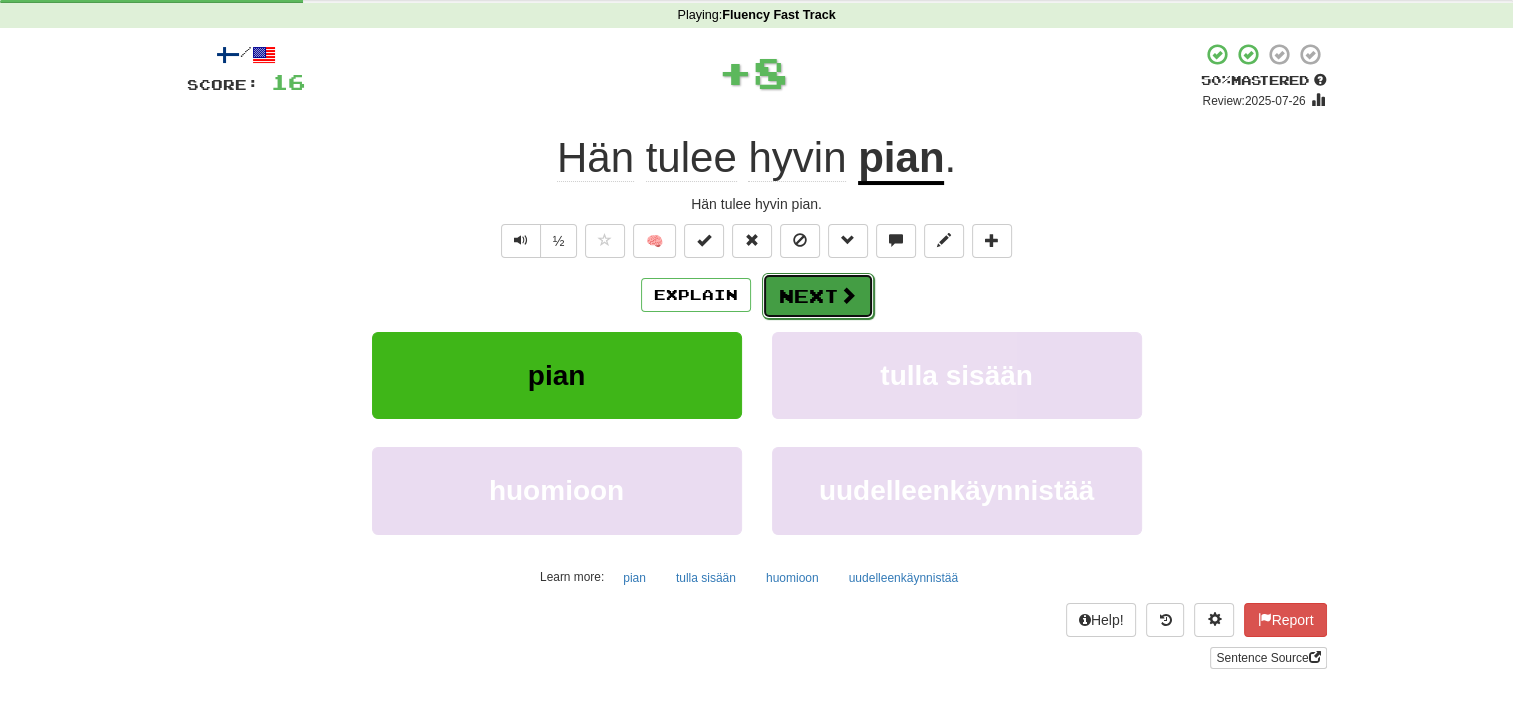 click on "Next" at bounding box center (818, 296) 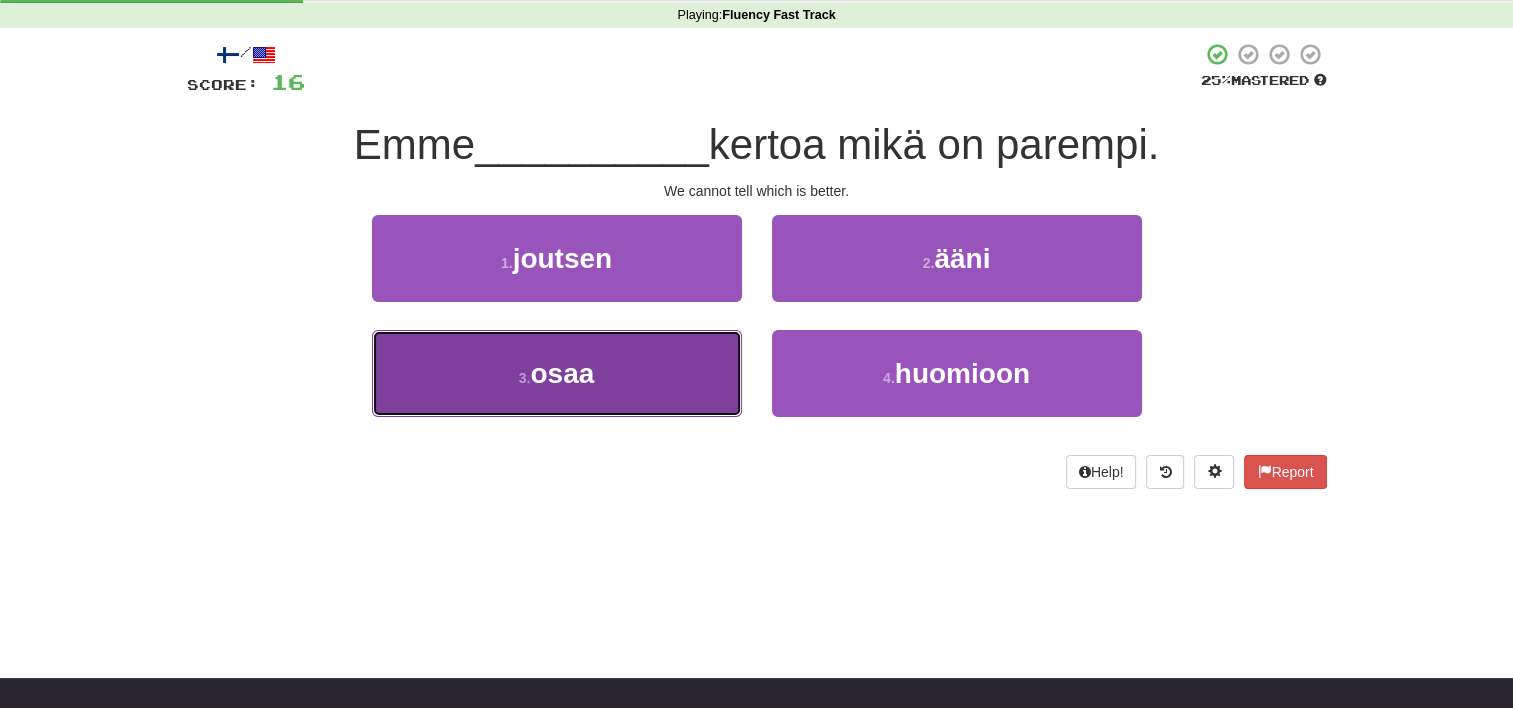 click on "osaa" at bounding box center [562, 373] 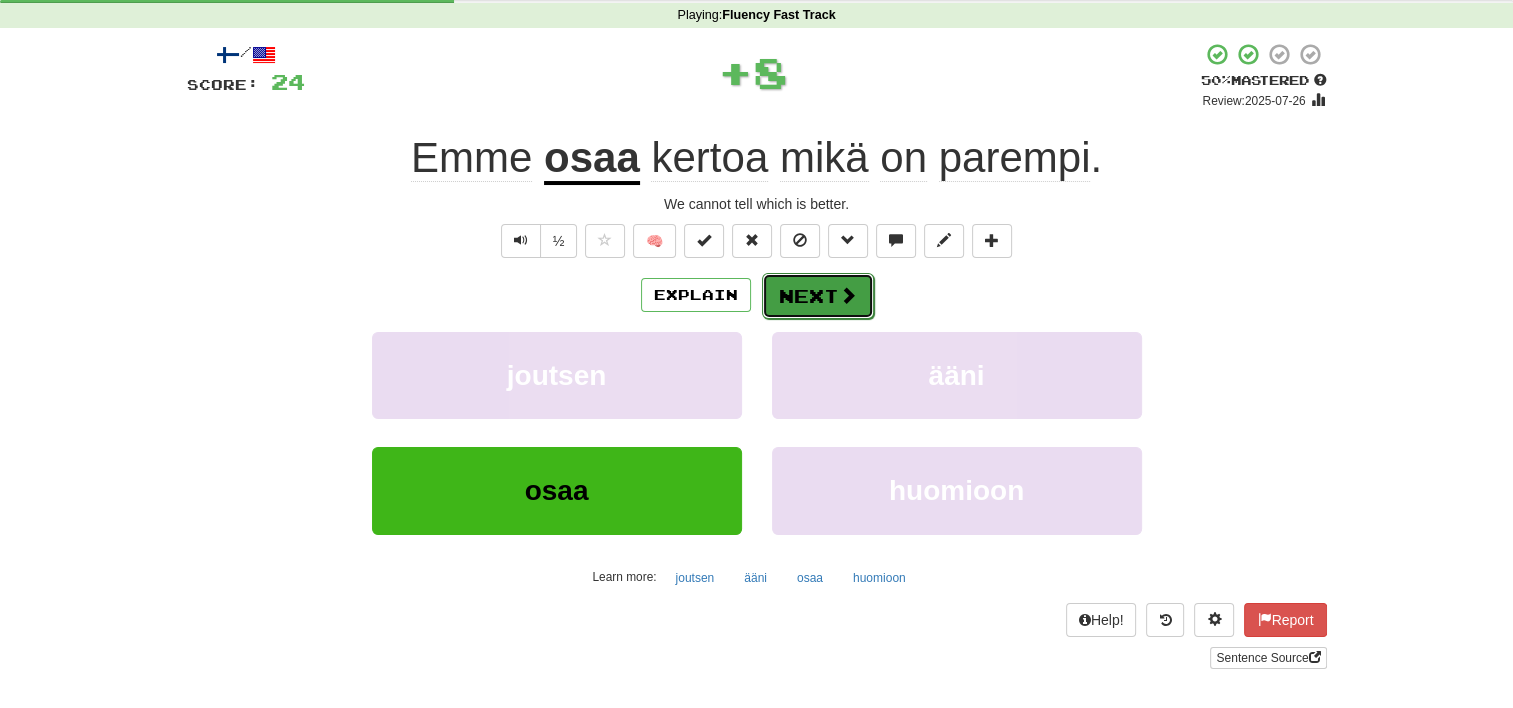 click on "Next" at bounding box center (818, 296) 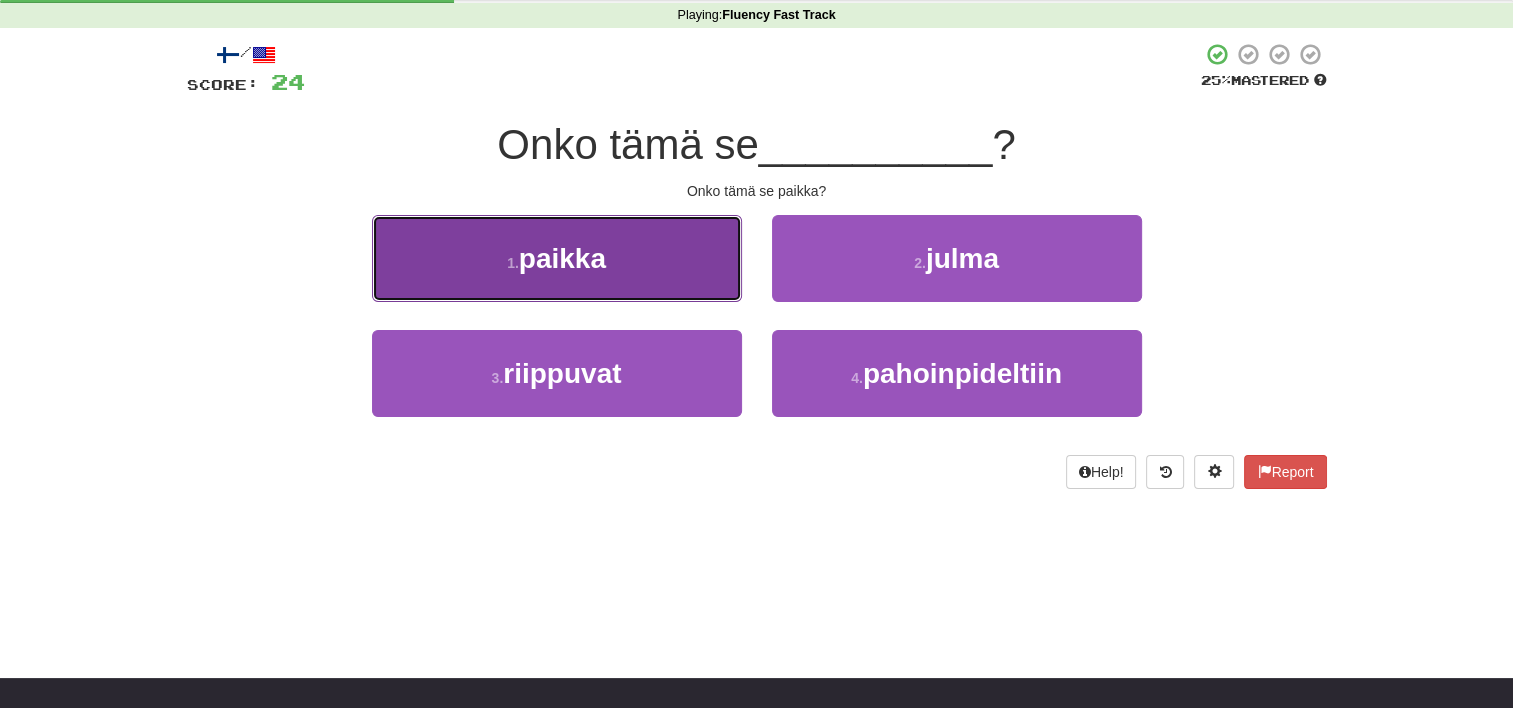 click on "paikka" at bounding box center [557, 258] 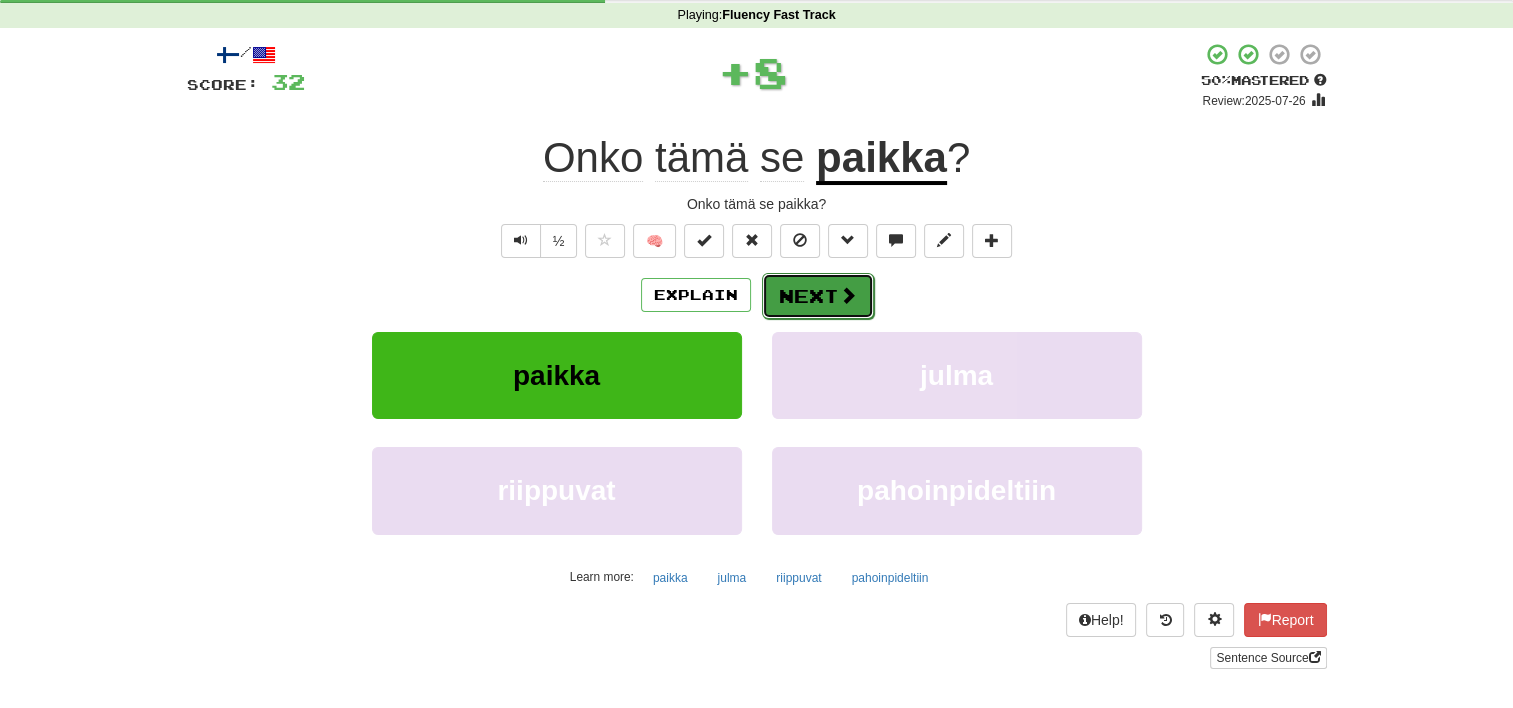 click on "Next" at bounding box center (818, 296) 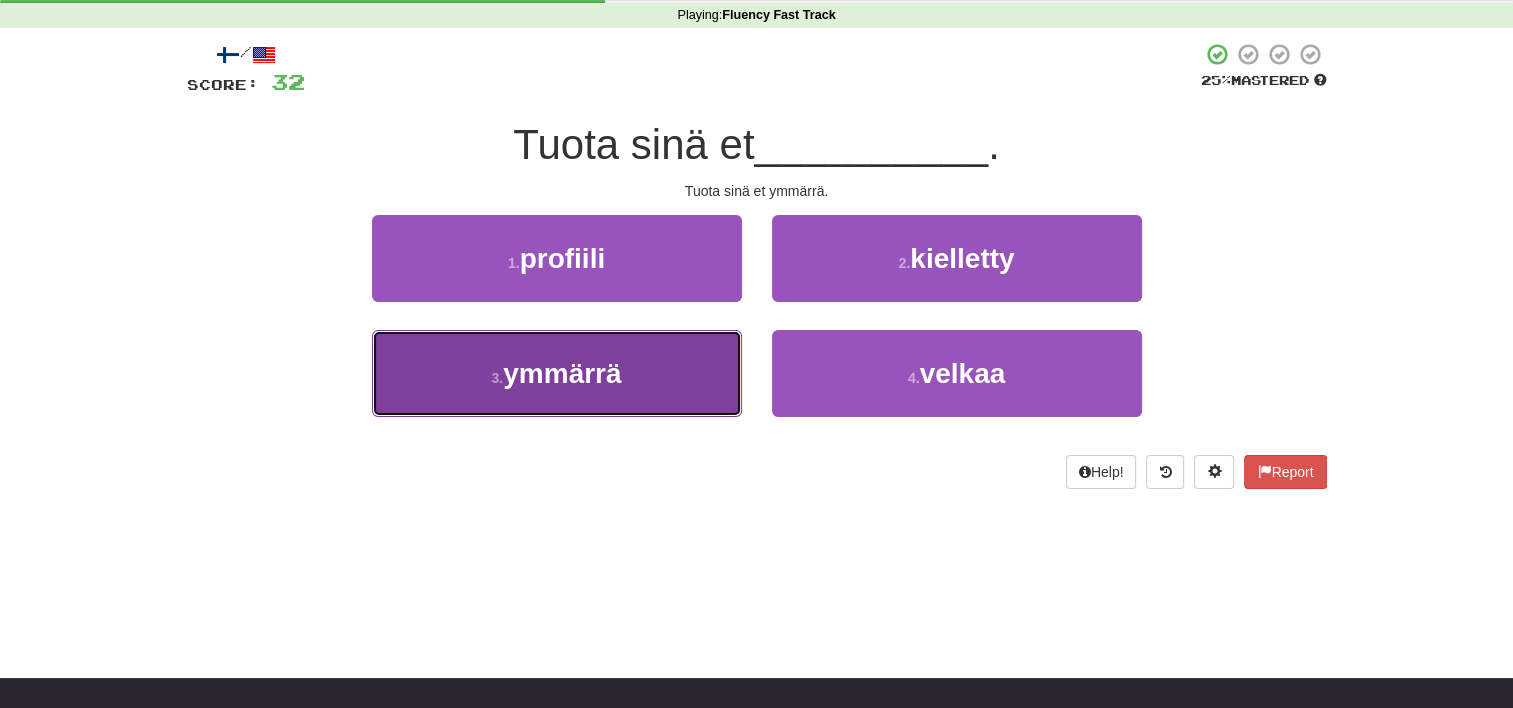 click on "ymmärrä" at bounding box center (562, 373) 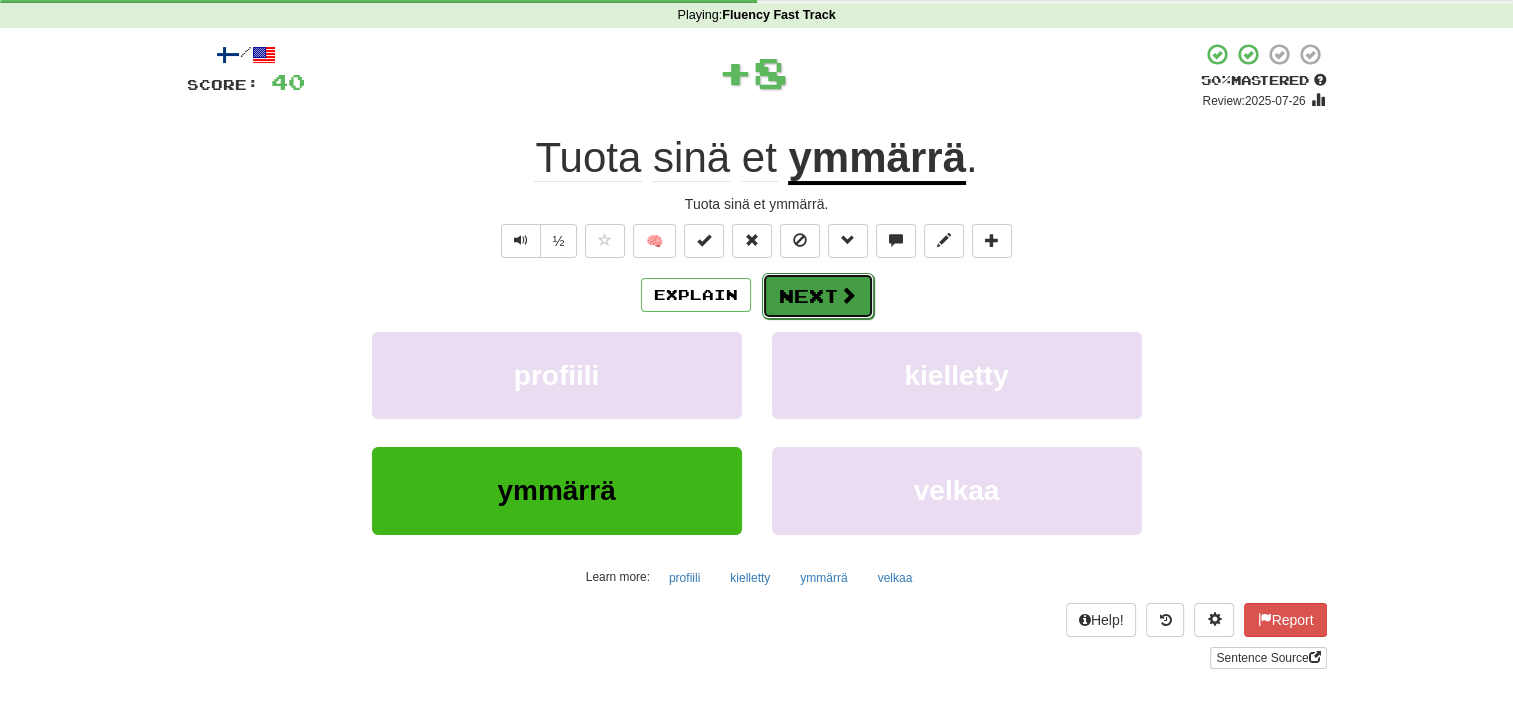 click on "Next" at bounding box center (818, 296) 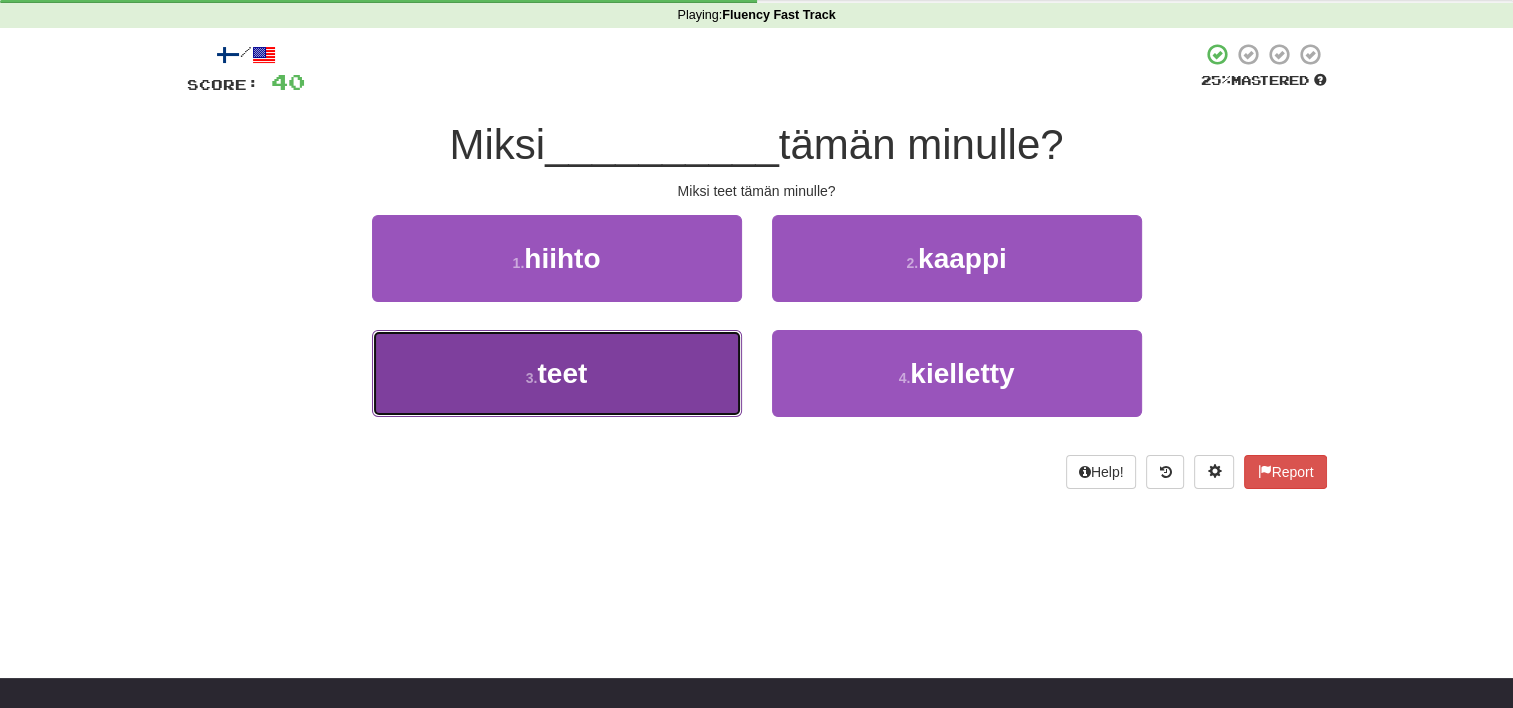 click on "3 .  teet" at bounding box center (557, 373) 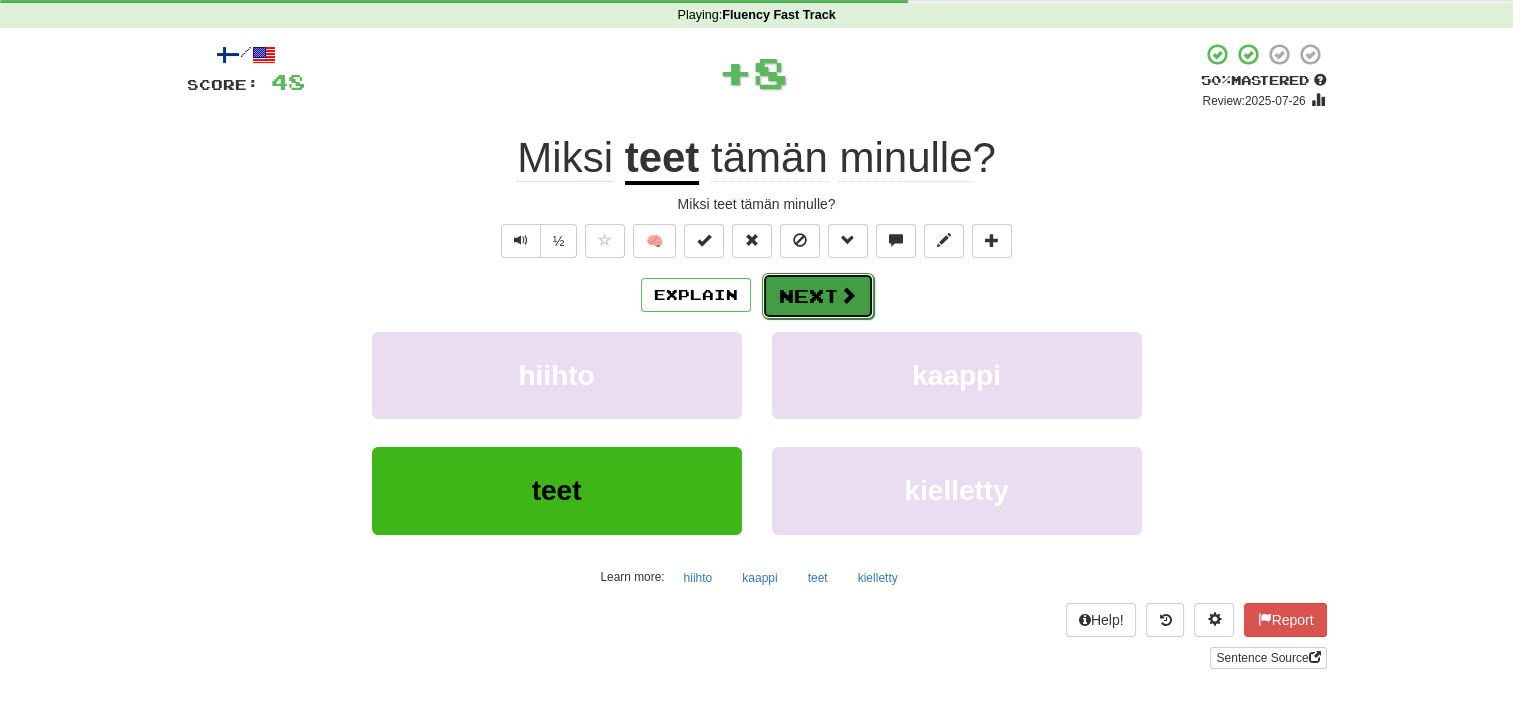 click on "Next" at bounding box center (818, 296) 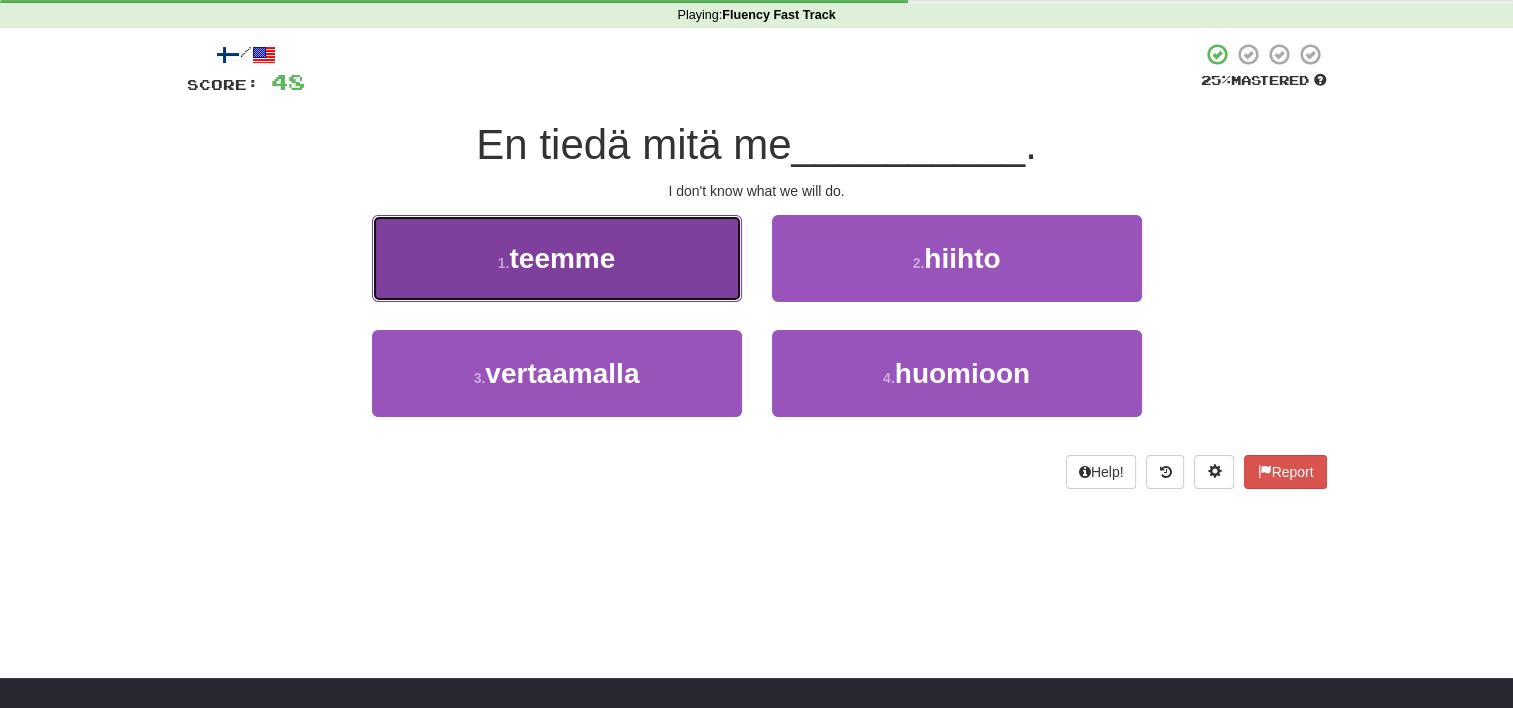 click on "1 .  teemme" at bounding box center [557, 258] 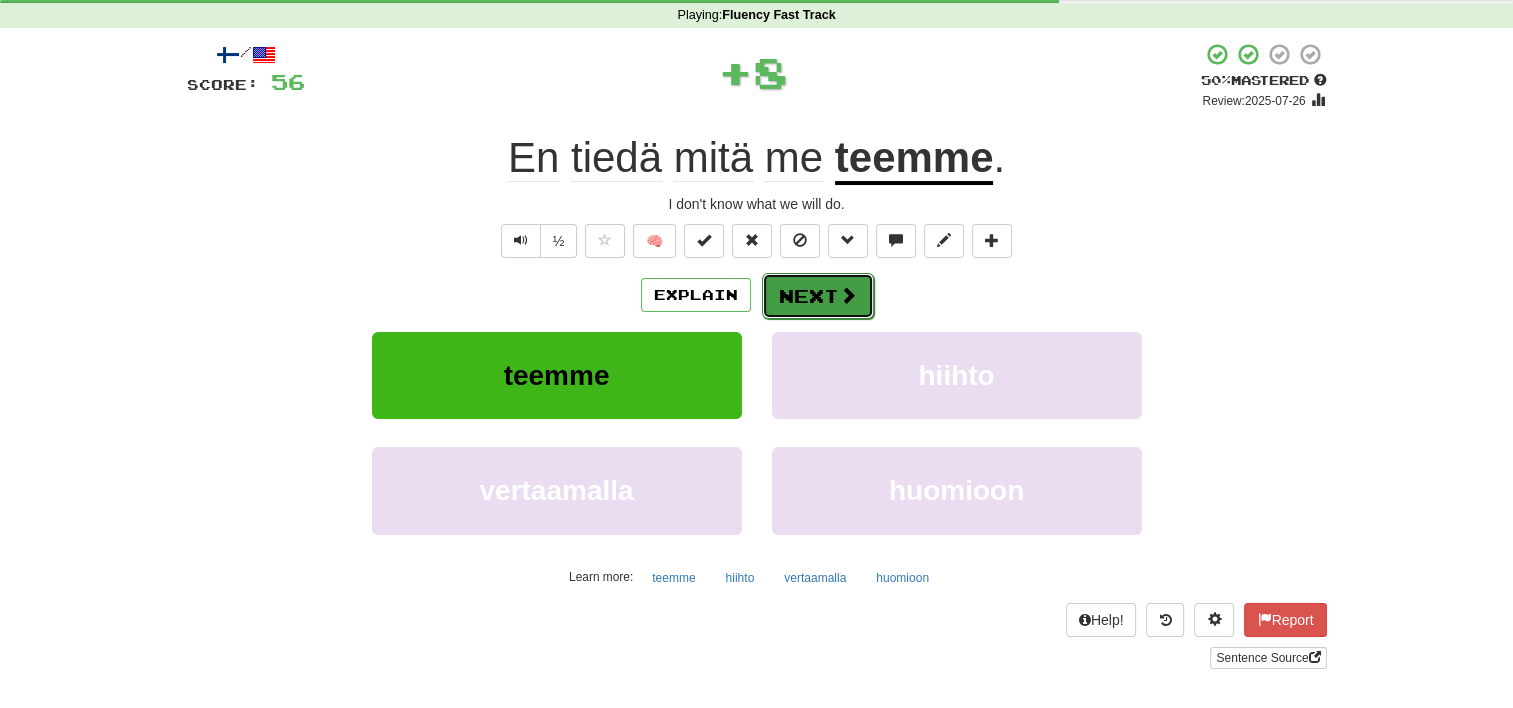 click on "Next" at bounding box center [818, 296] 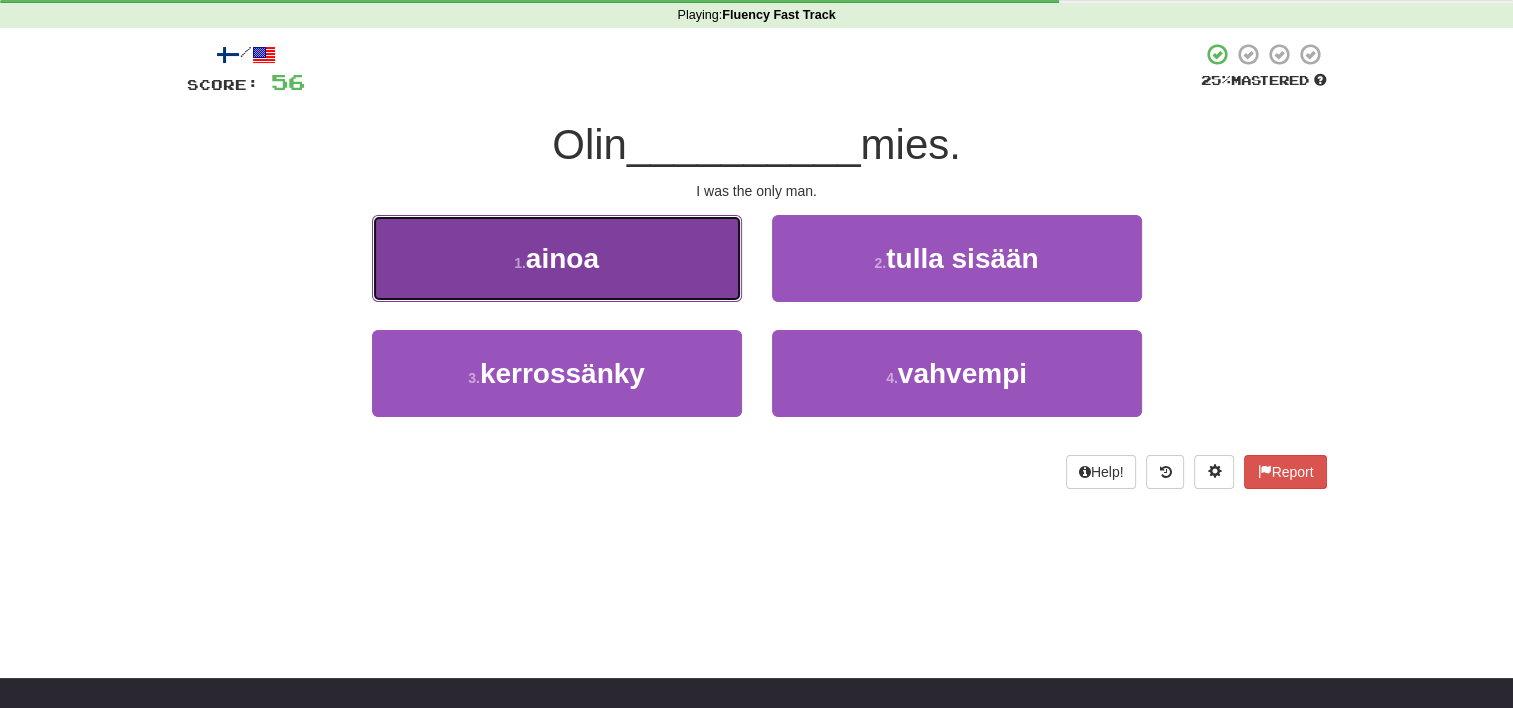 click on "1 .  ainoa" at bounding box center [557, 258] 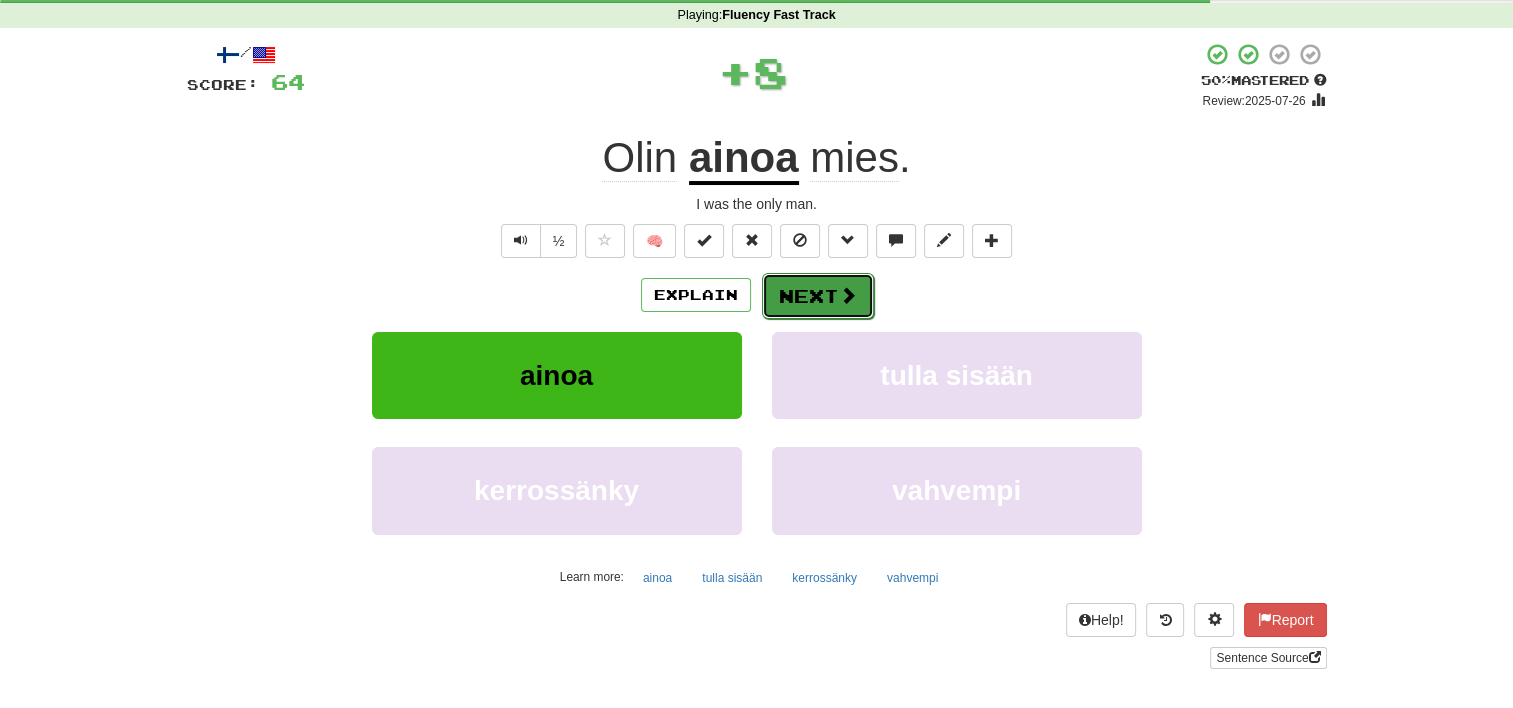 click on "Next" at bounding box center (818, 296) 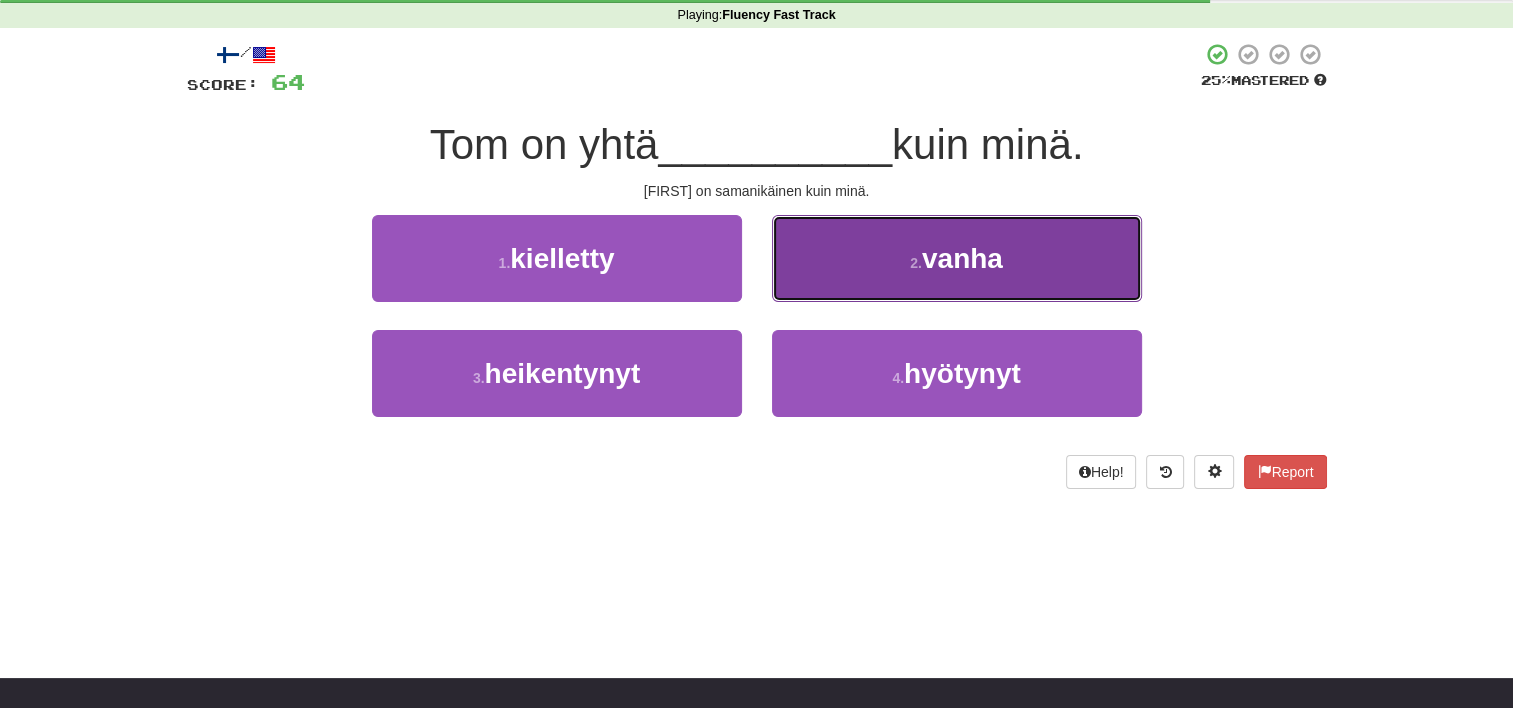 click on "2 .  vanha" at bounding box center [957, 258] 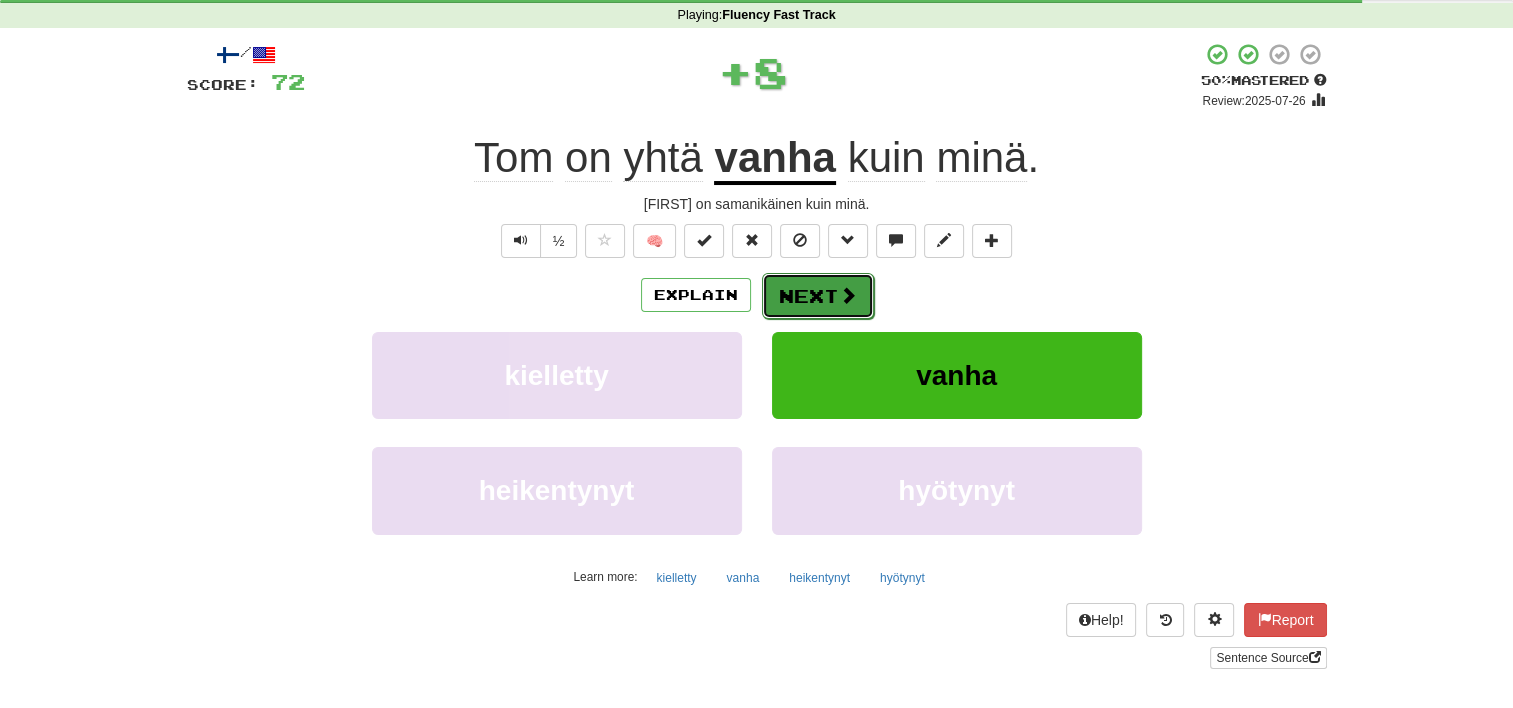 click on "Next" at bounding box center (818, 296) 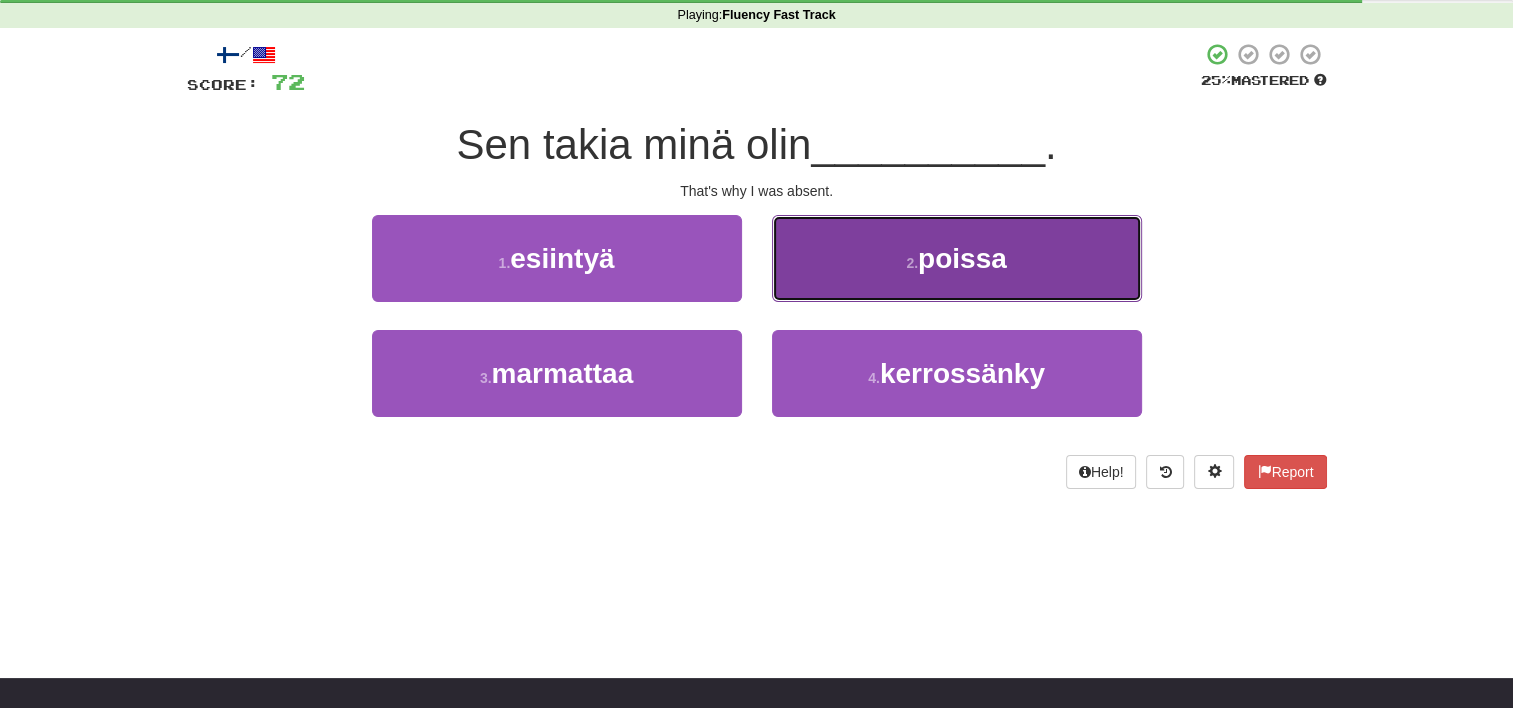 click on "poissa" at bounding box center [957, 258] 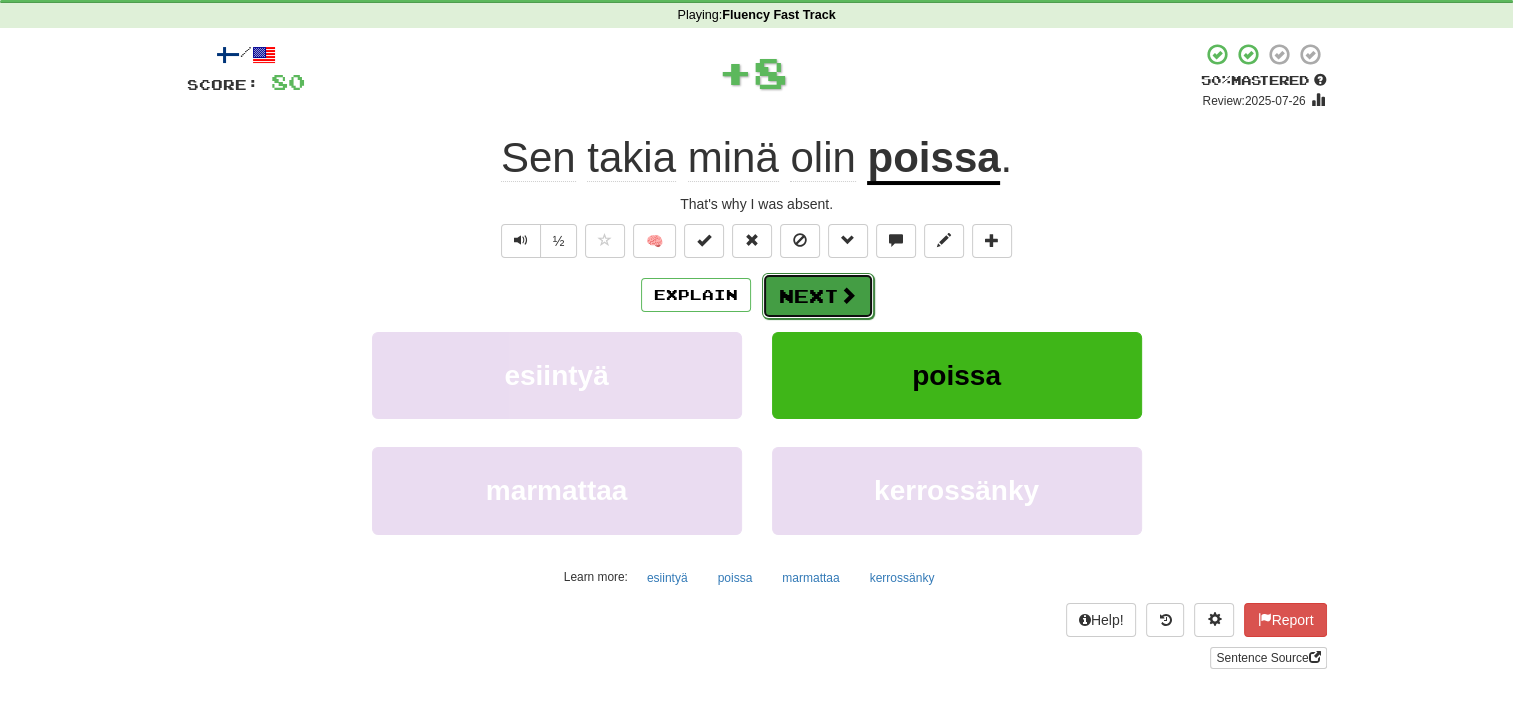 click on "Next" at bounding box center (818, 296) 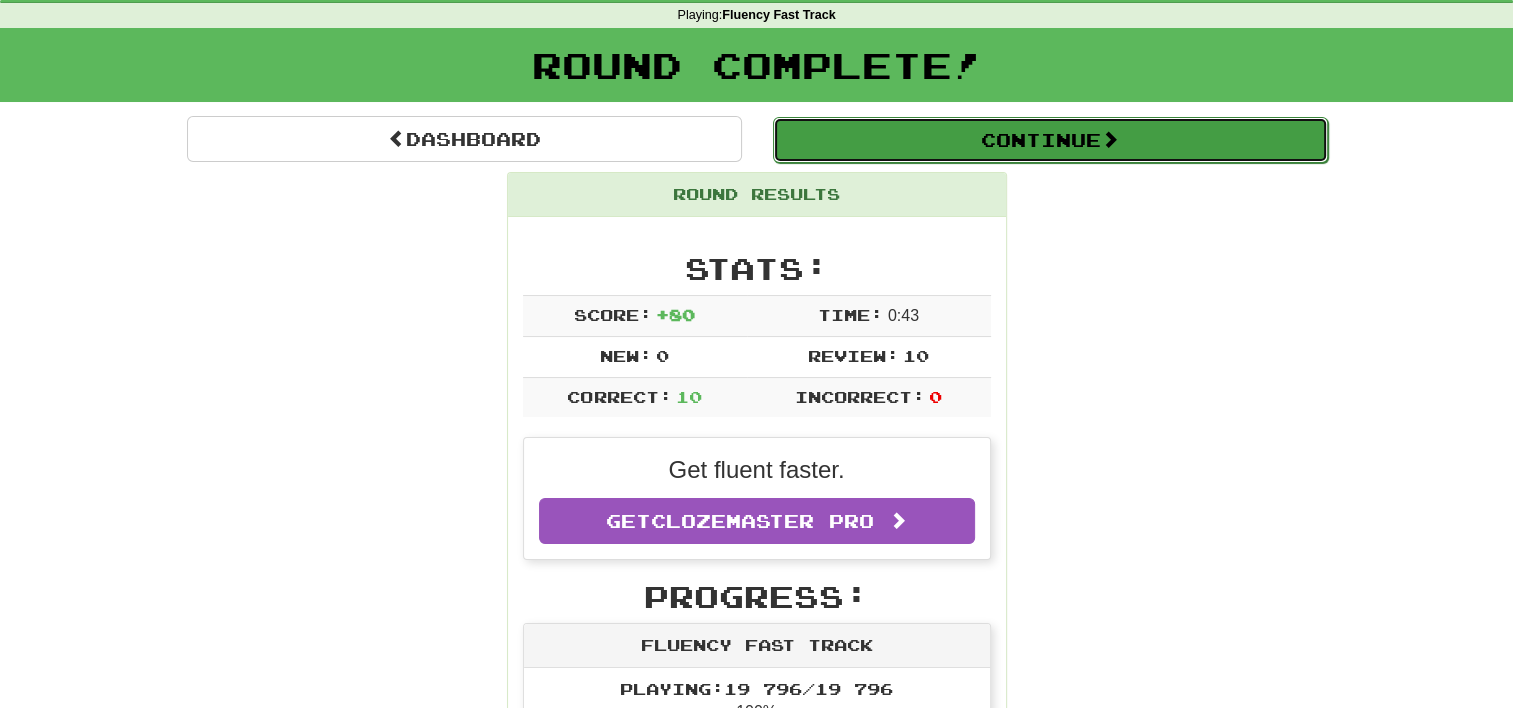 click on "Continue" at bounding box center (1050, 140) 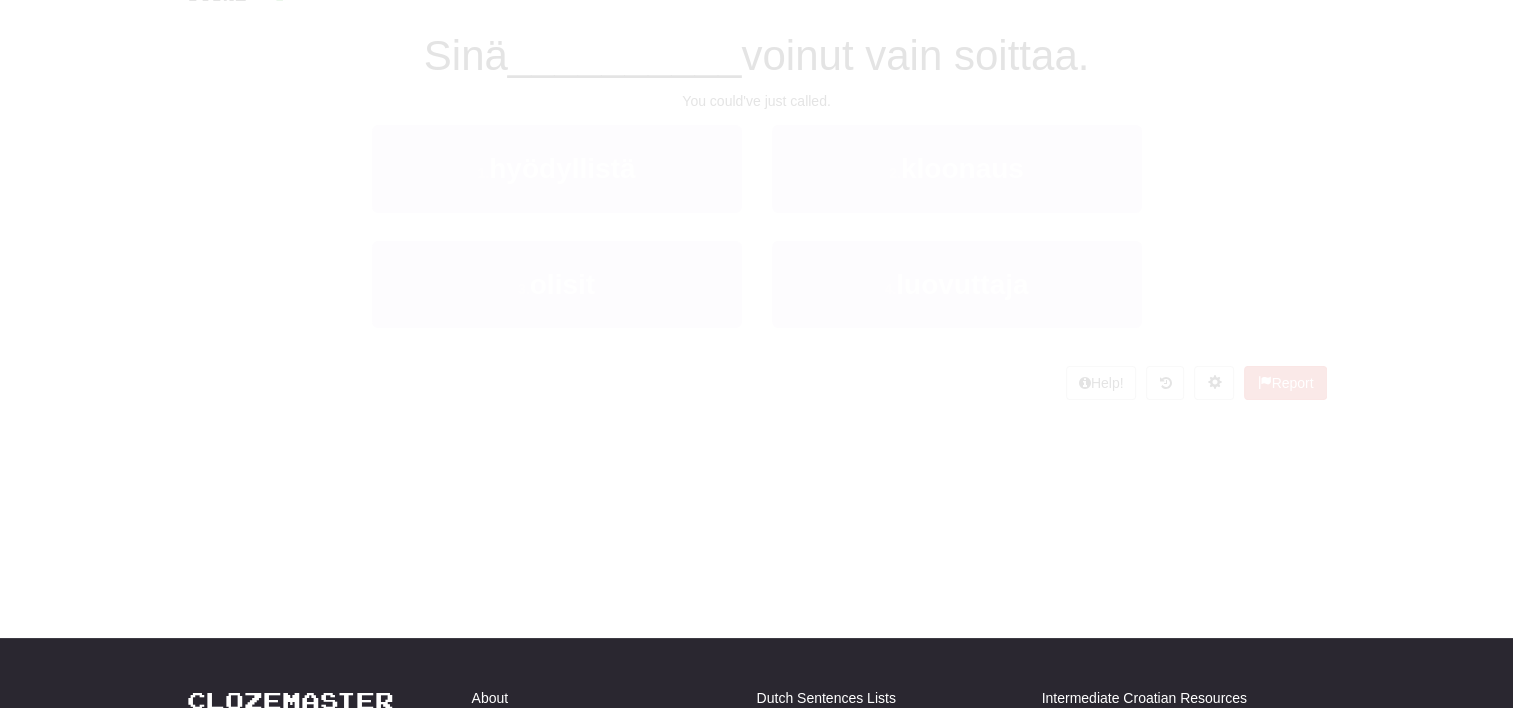 scroll, scrollTop: 80, scrollLeft: 0, axis: vertical 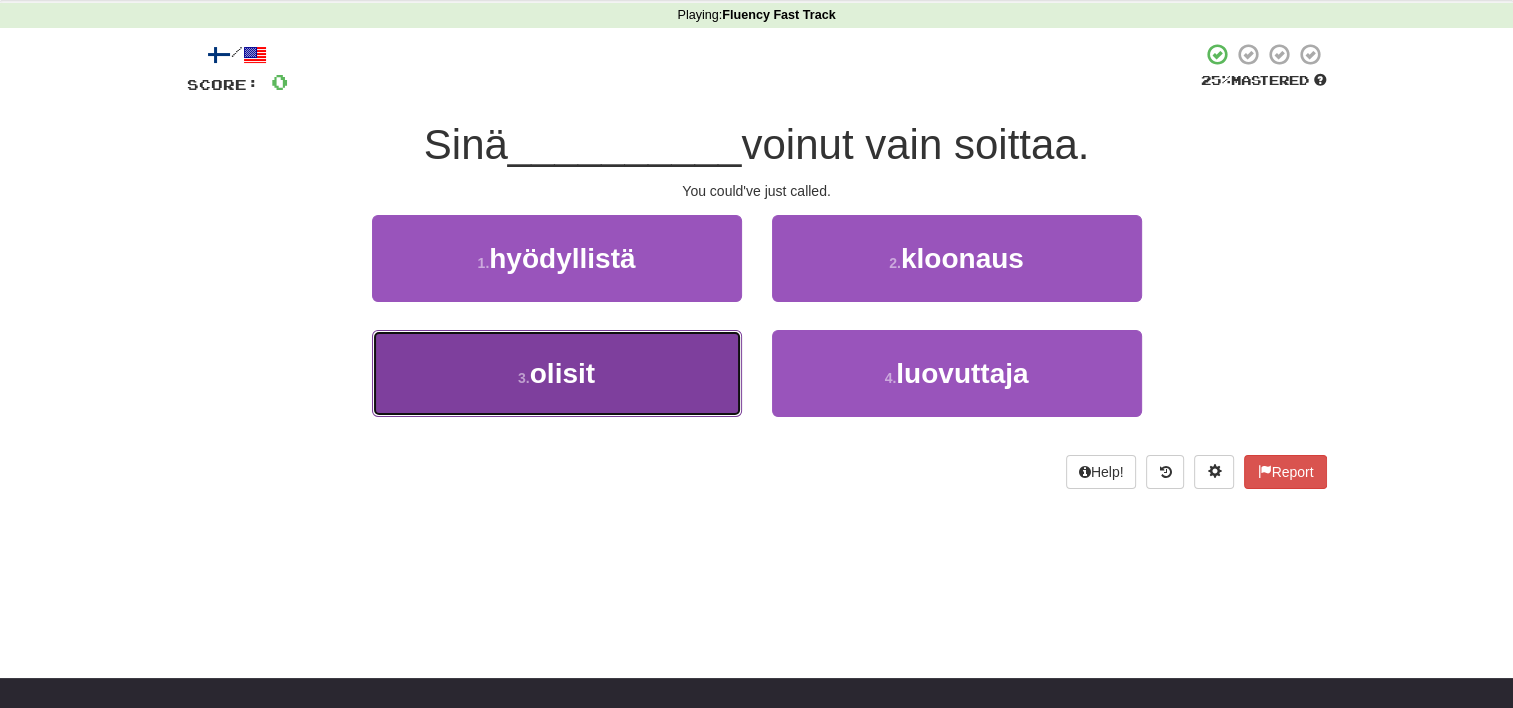click on "3 ." at bounding box center [524, 378] 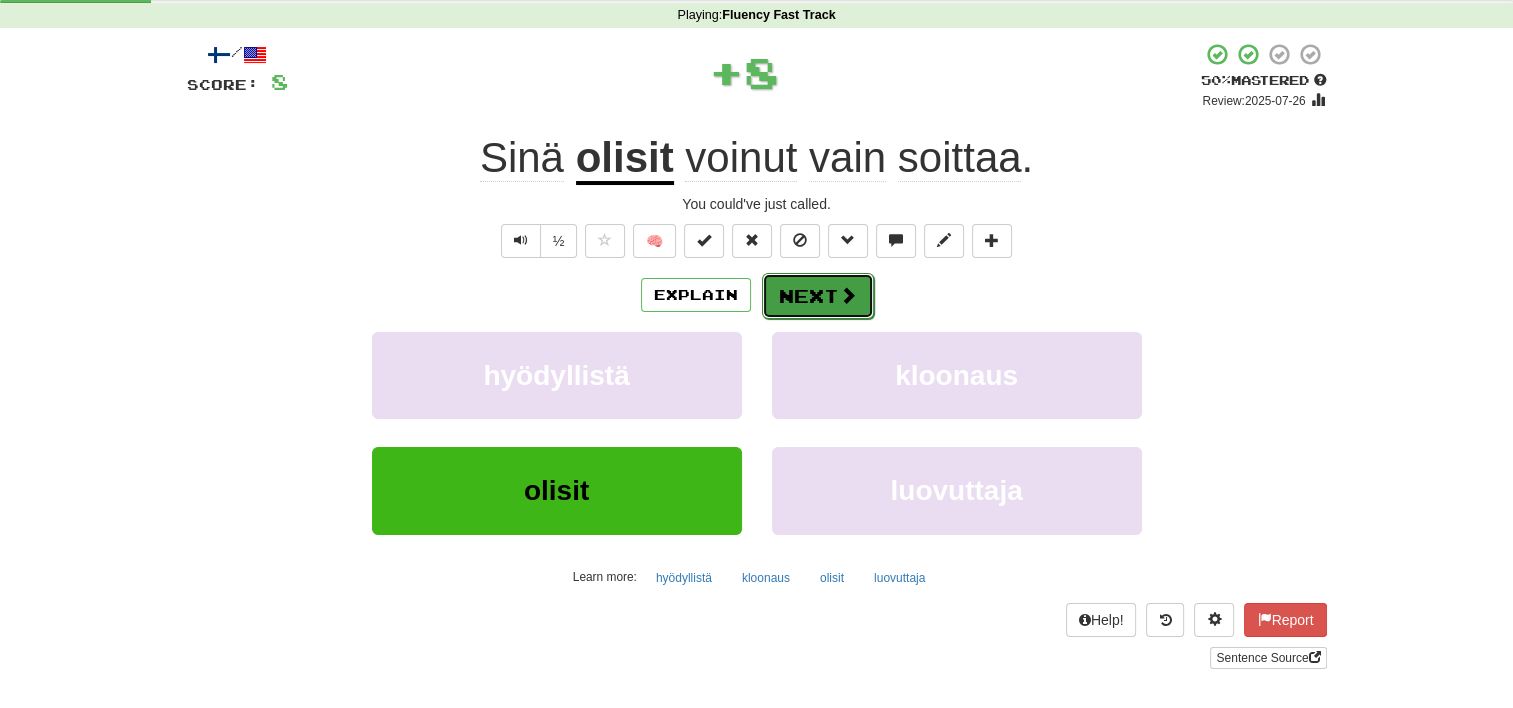 click on "Next" at bounding box center [818, 296] 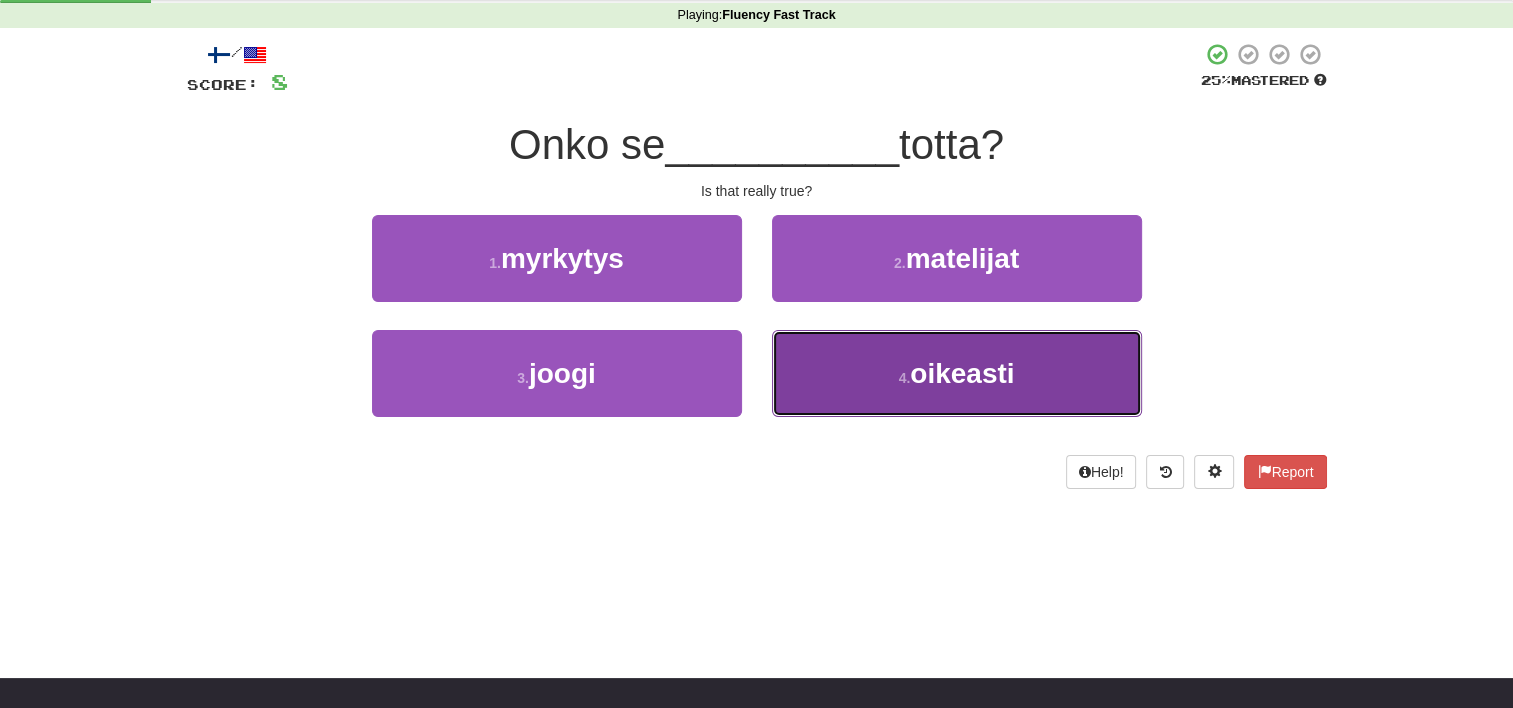 click on "4 .  oikeasti" at bounding box center [957, 373] 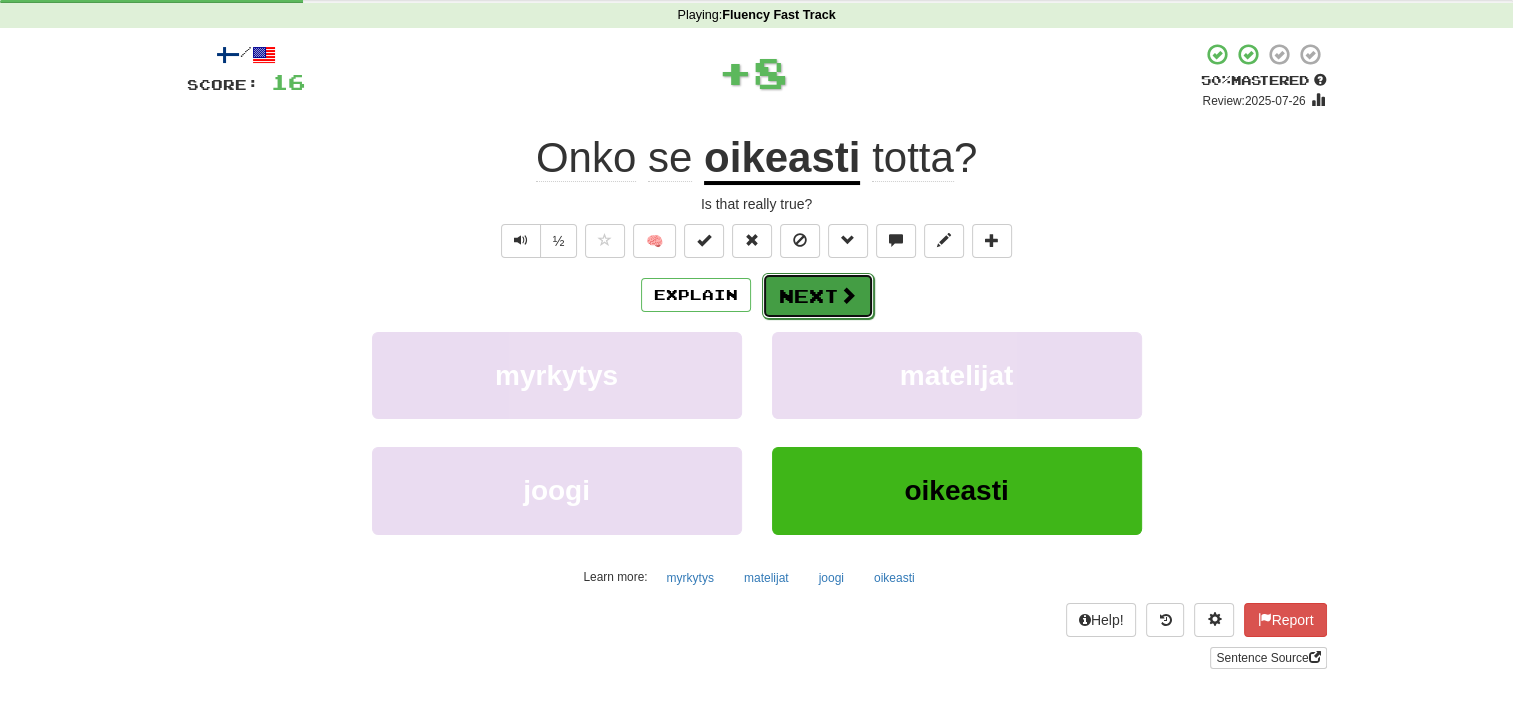 click on "Next" at bounding box center (818, 296) 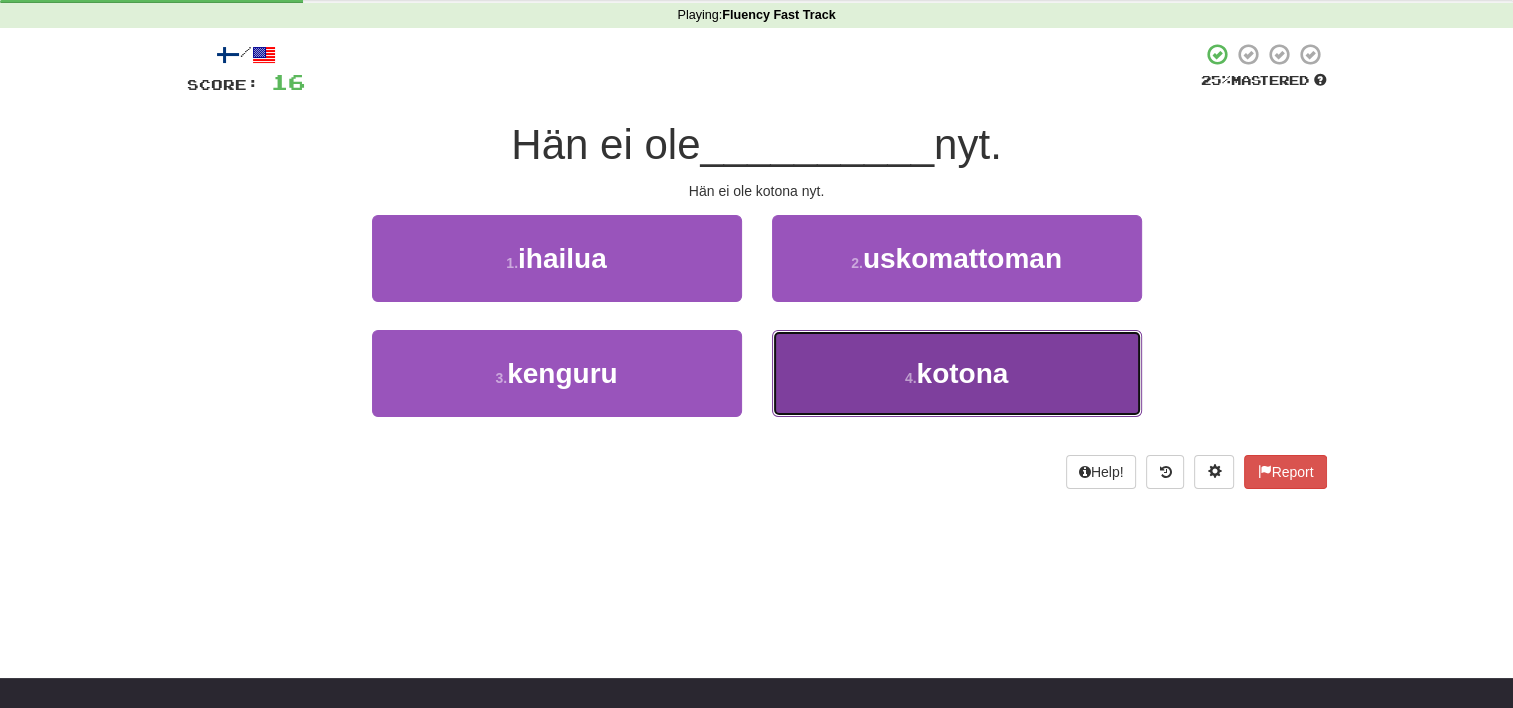 click on "kotona" at bounding box center [957, 373] 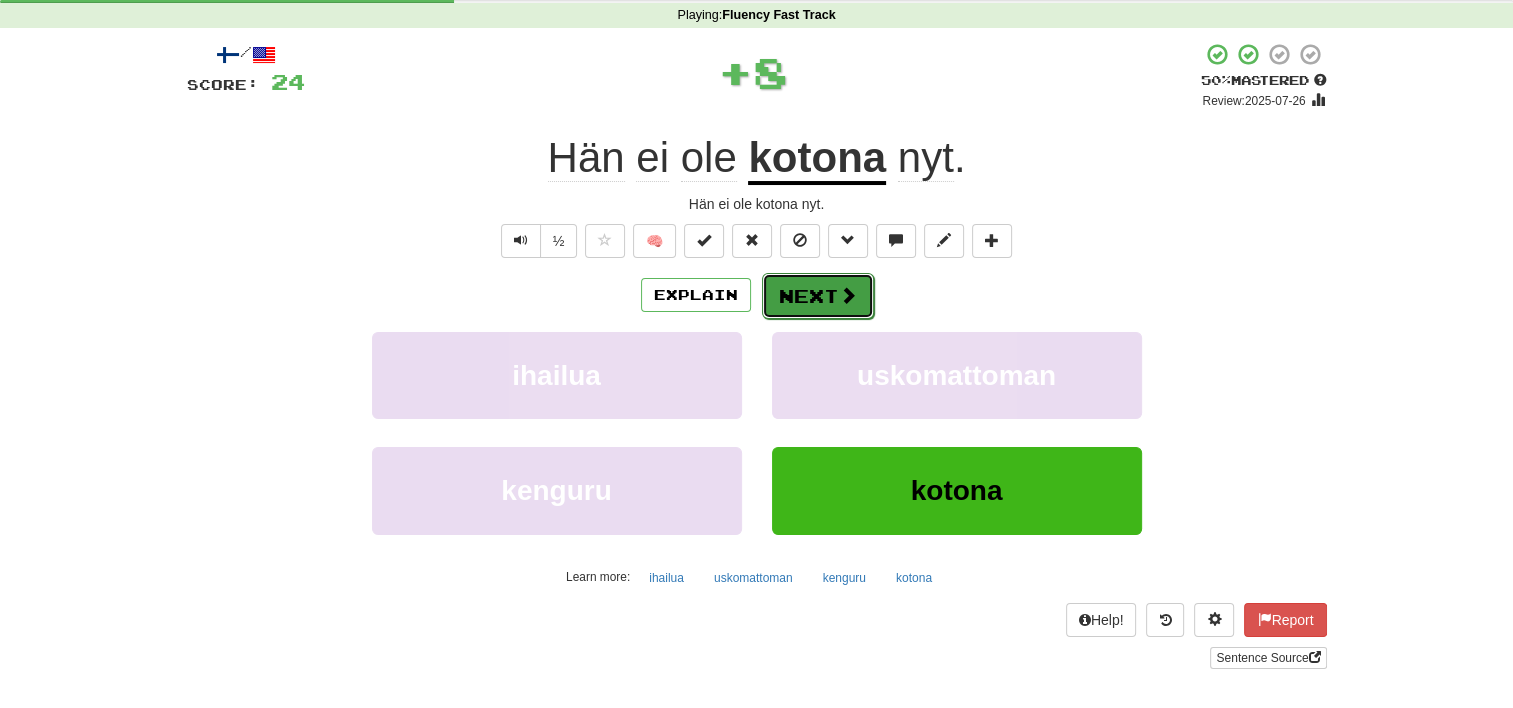 click on "Next" at bounding box center (818, 296) 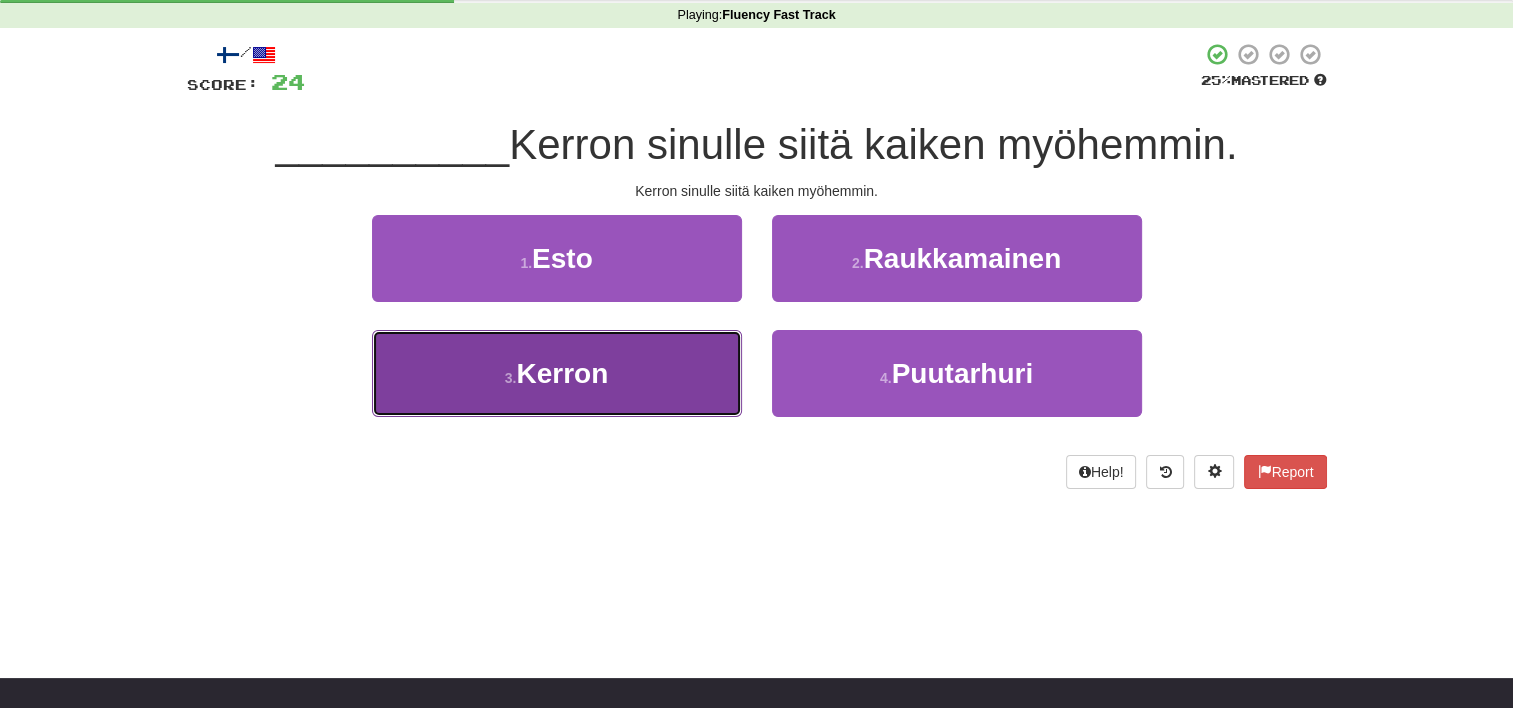 click on "Kerron" at bounding box center [562, 373] 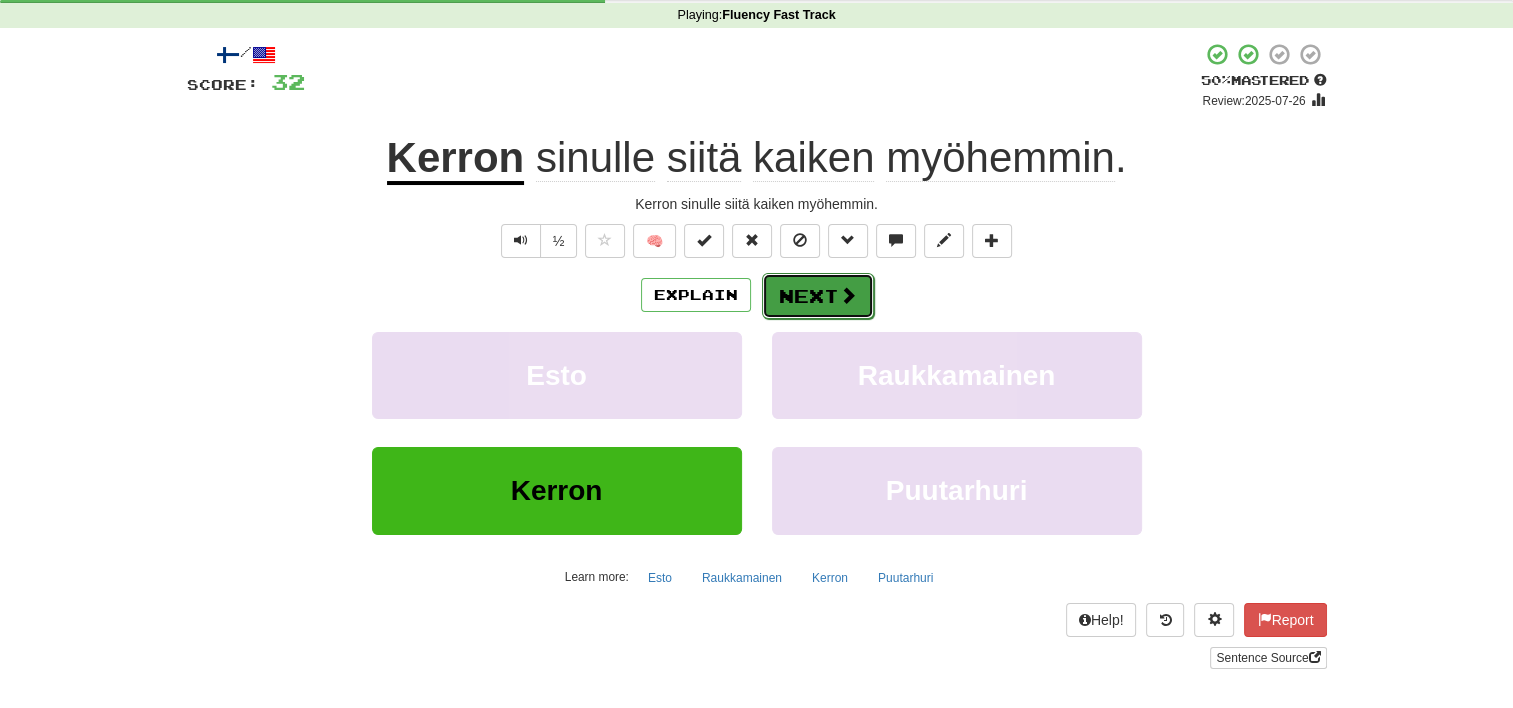 click on "Next" at bounding box center (818, 296) 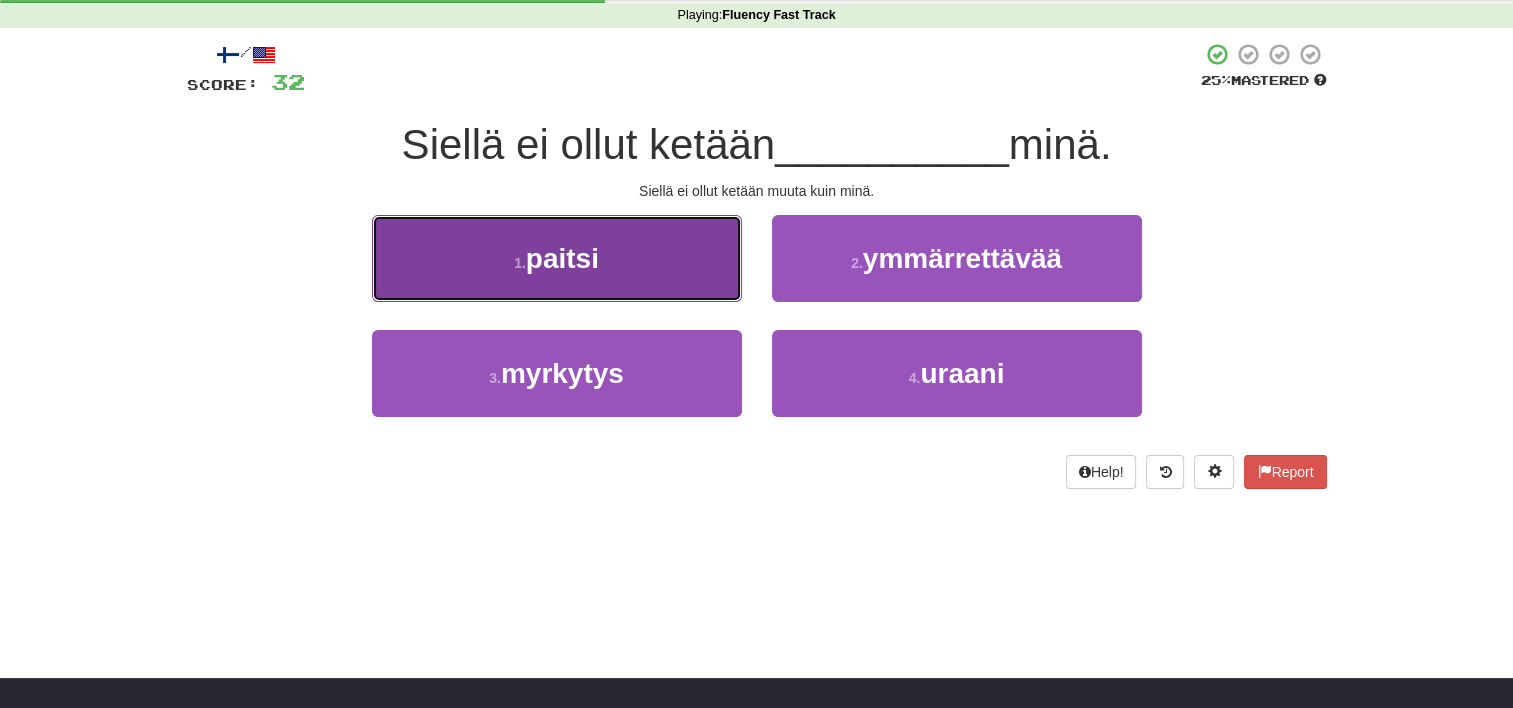 click on "paitsi" at bounding box center [557, 258] 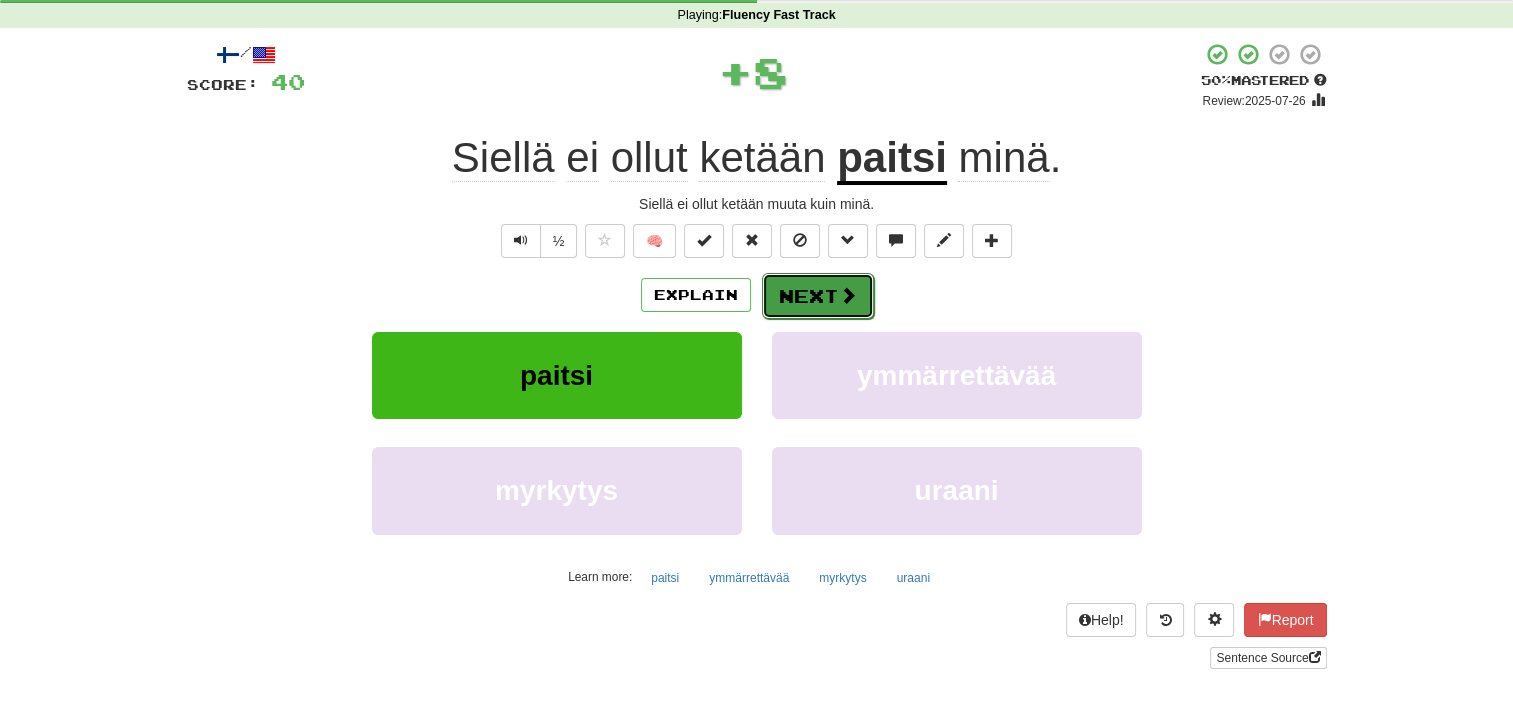 click at bounding box center [848, 295] 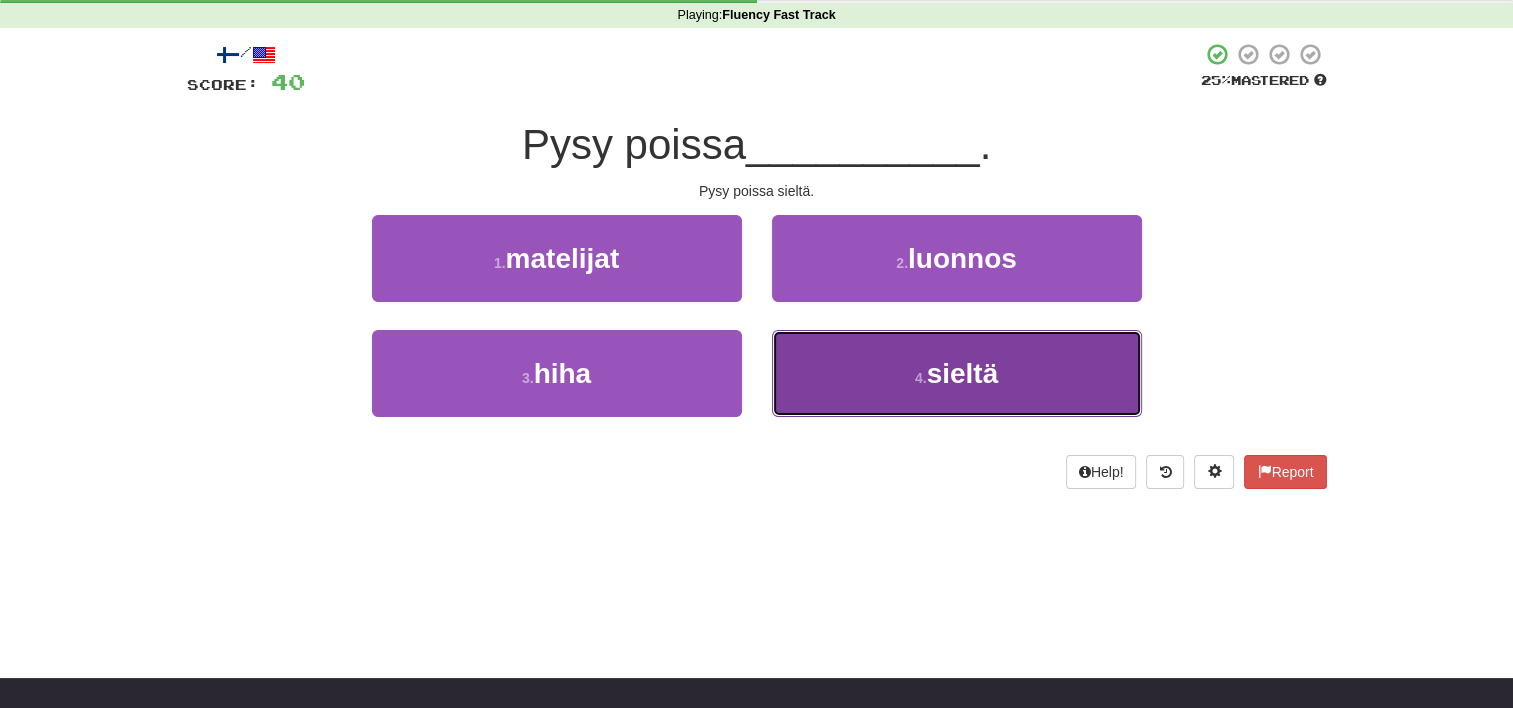 click on "sieltä" at bounding box center [957, 373] 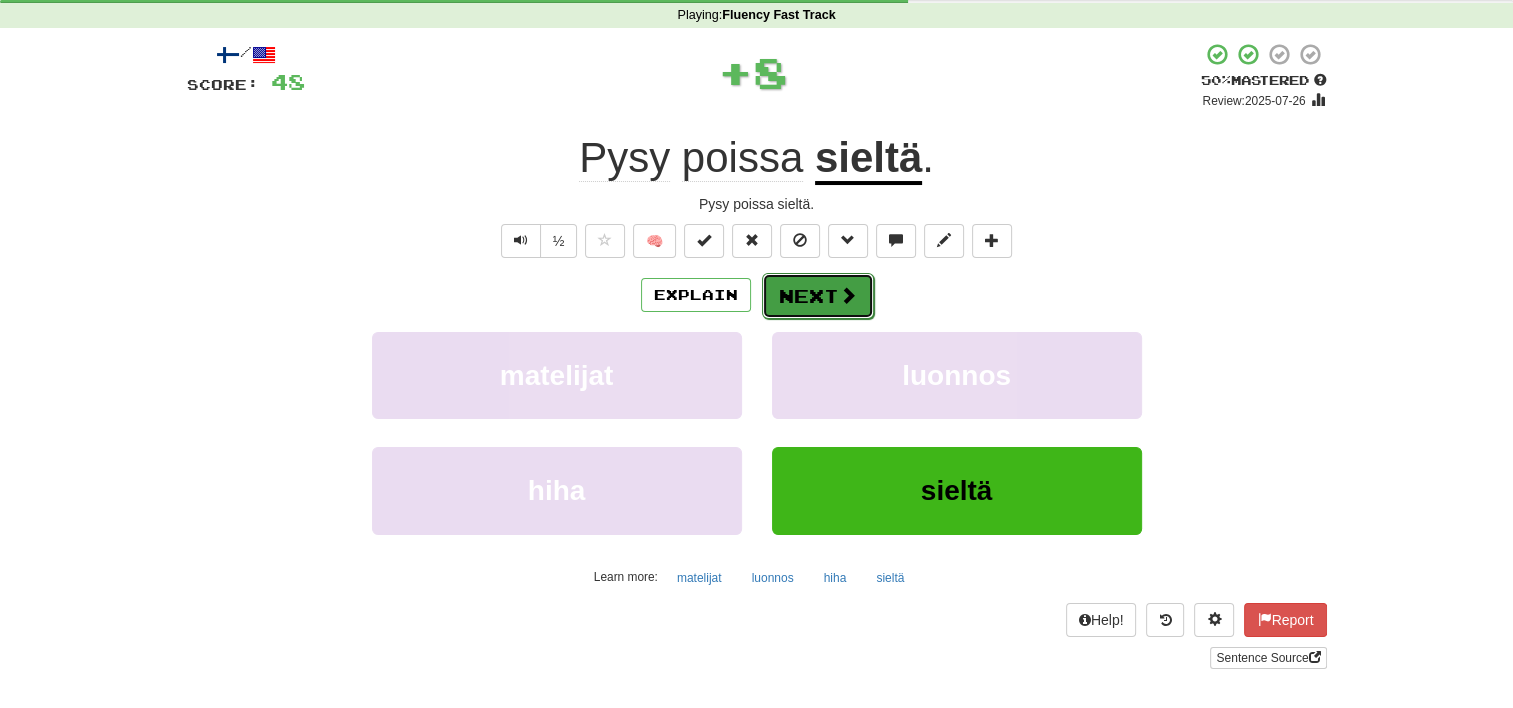 click on "Next" at bounding box center [818, 296] 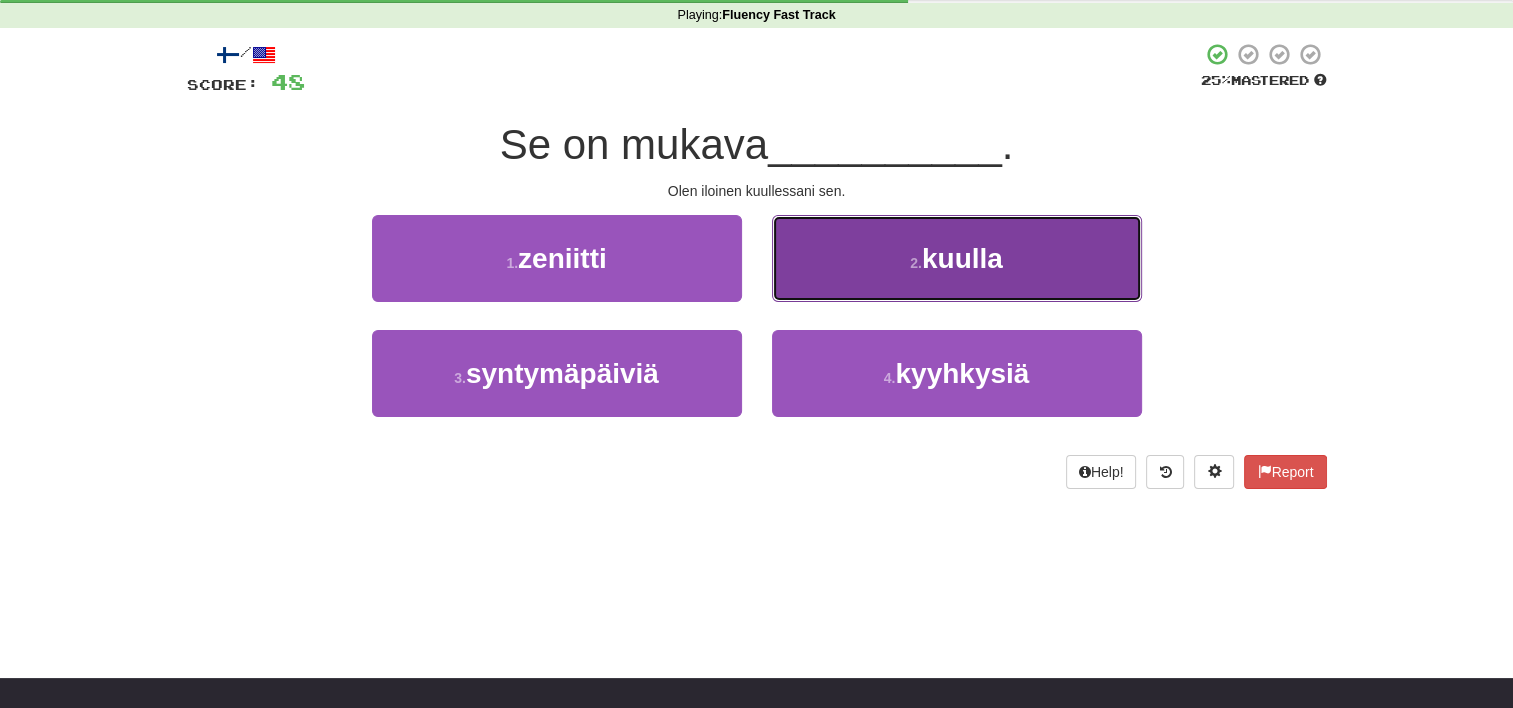 click on "Luulla" at bounding box center (957, 258) 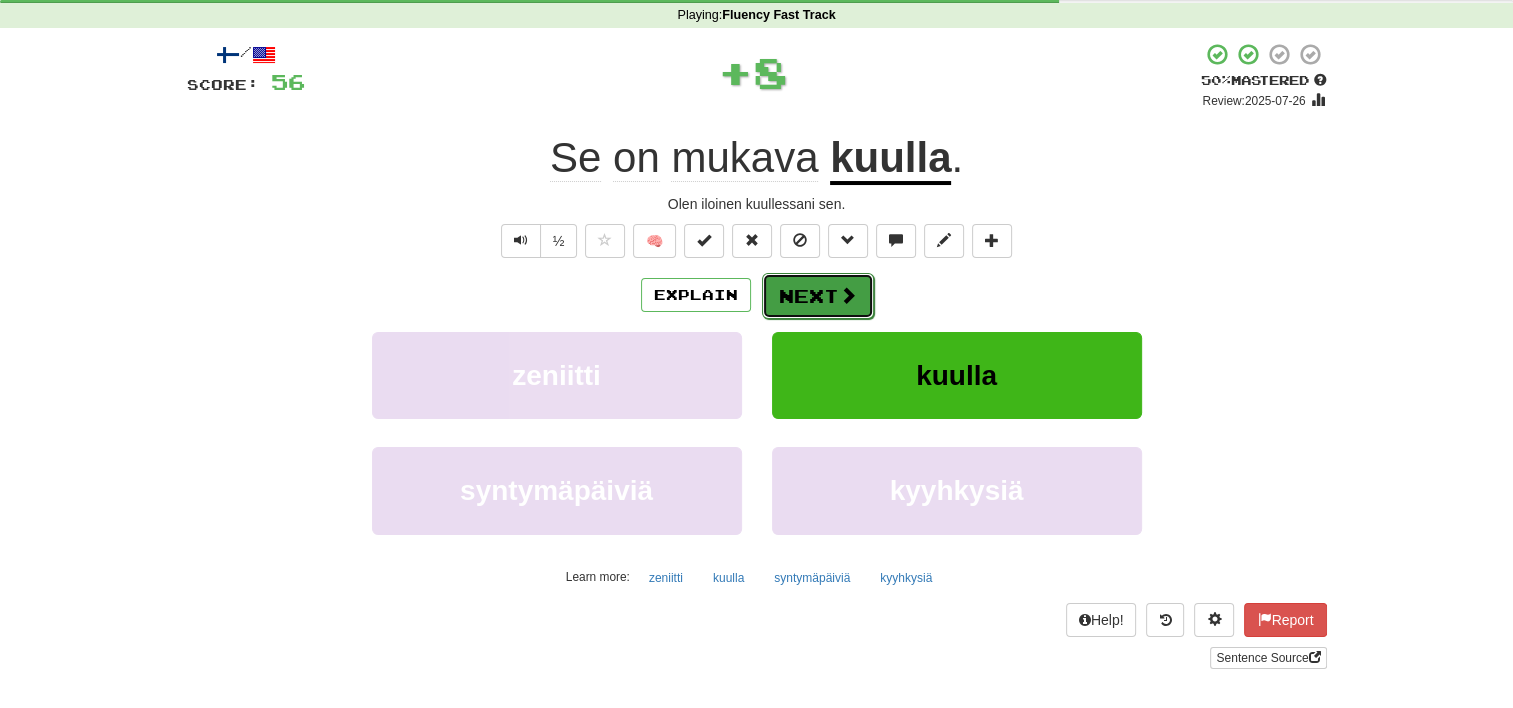 click on "Next" at bounding box center [818, 296] 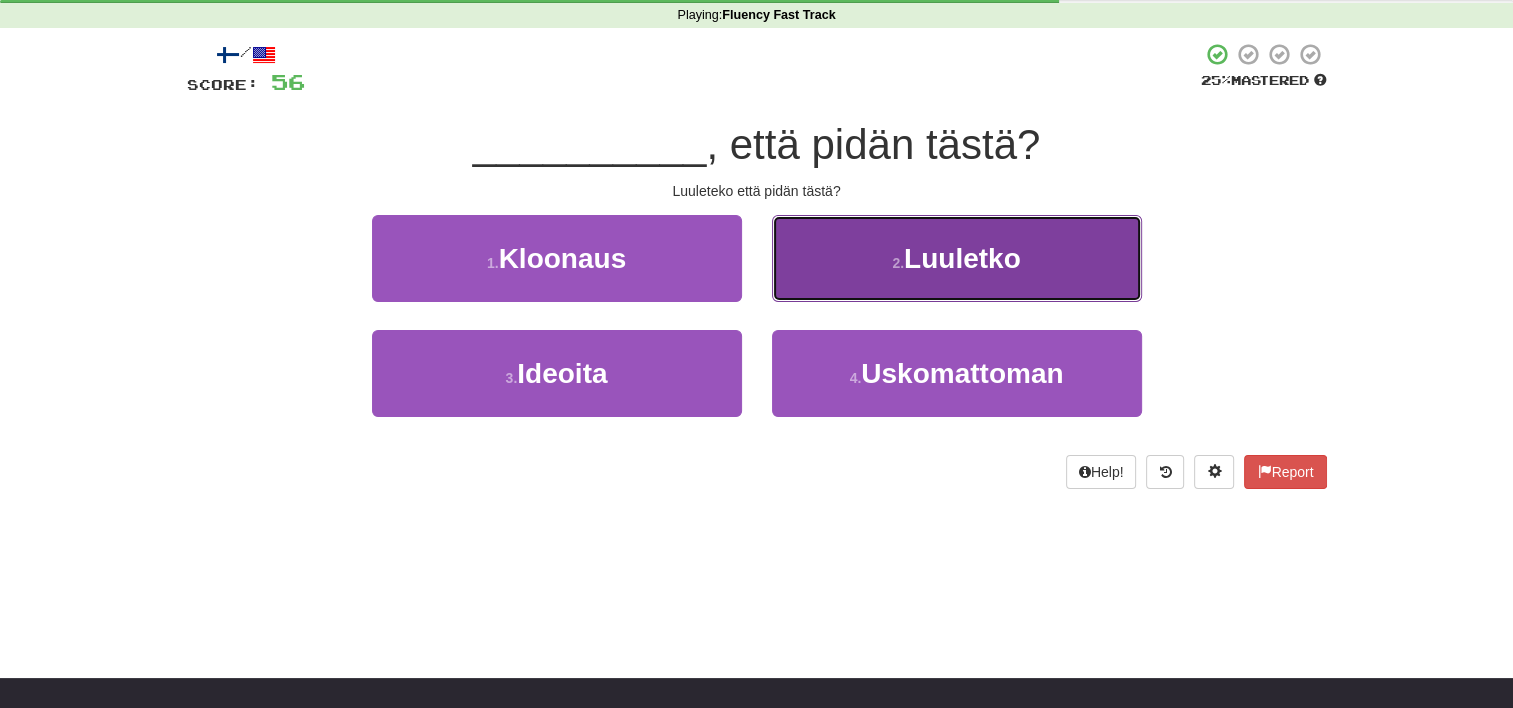 click on "Luuleteko" at bounding box center [957, 258] 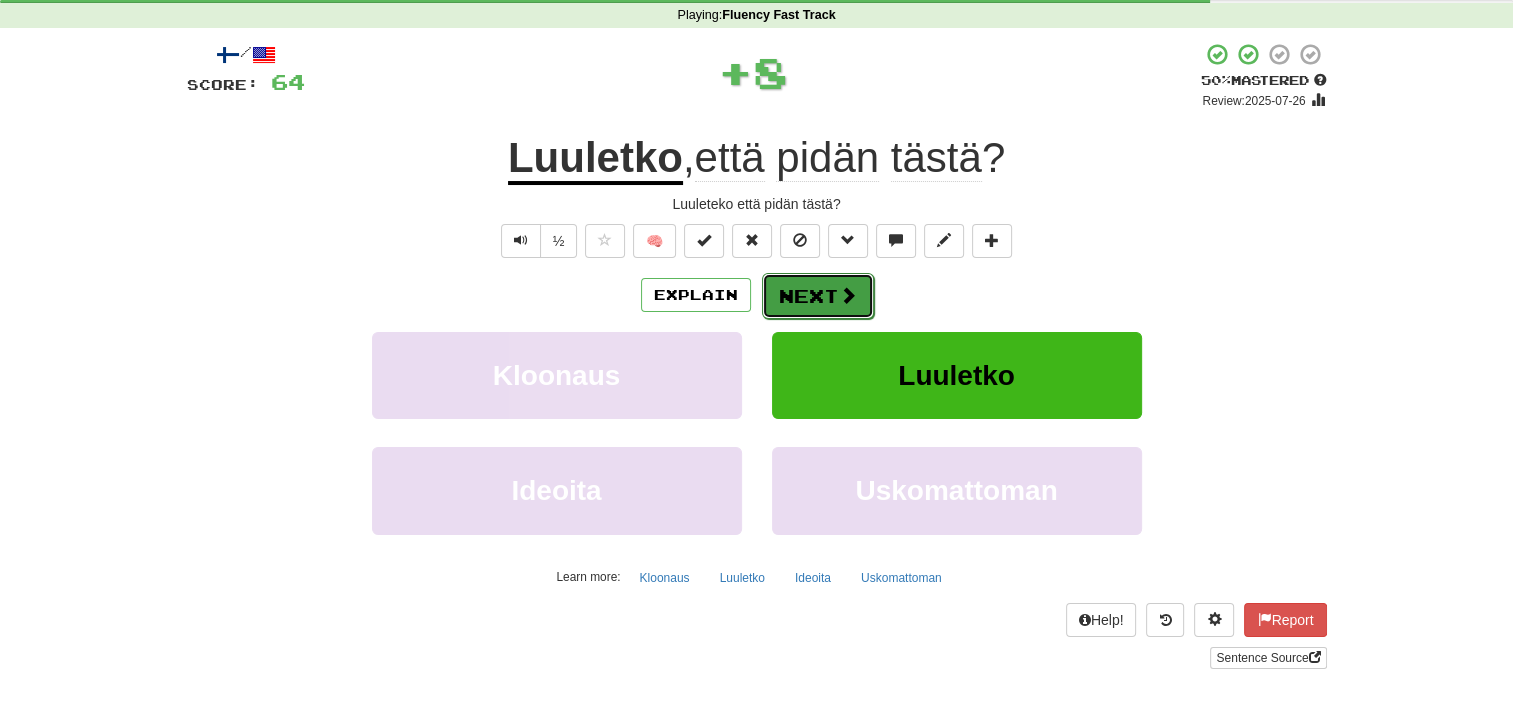 click on "Next" at bounding box center [818, 296] 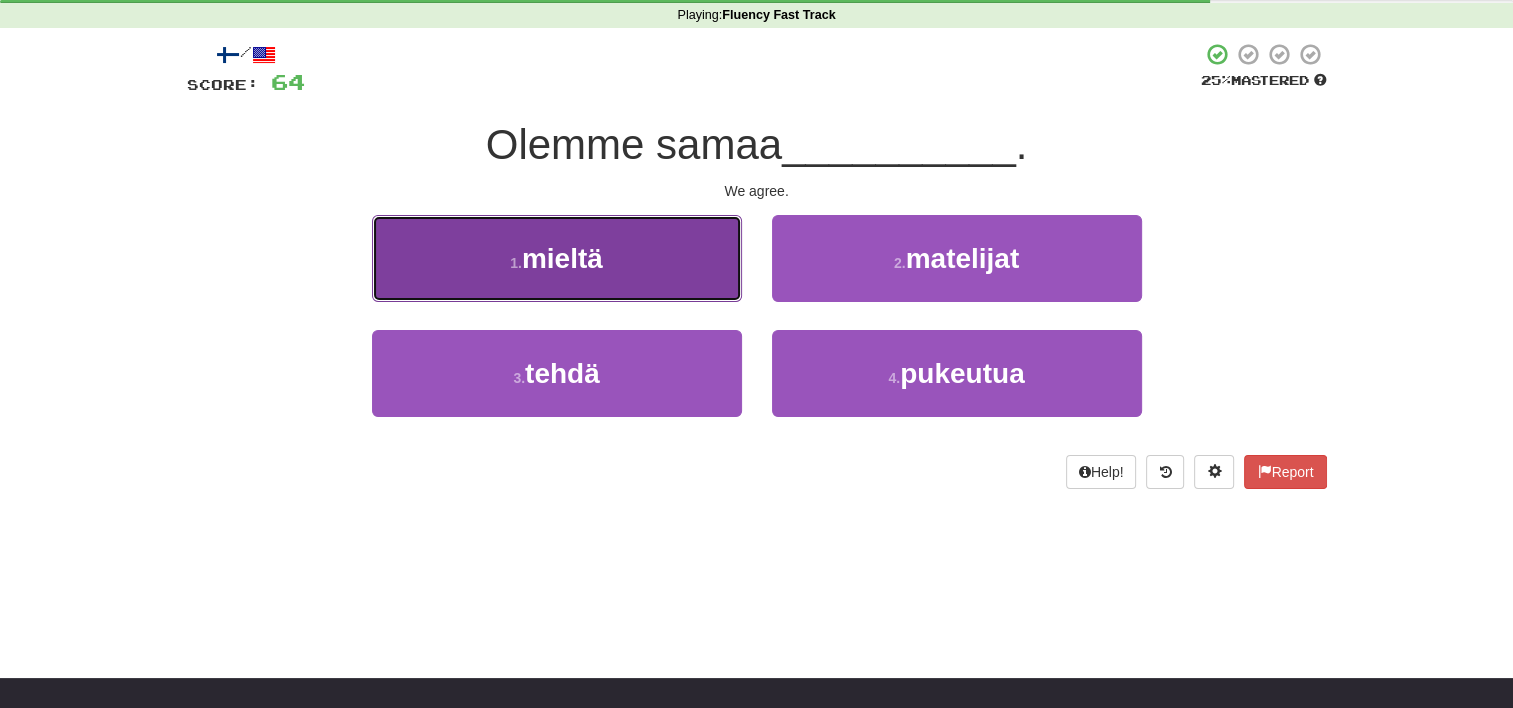 click on "1 .  mieltä" at bounding box center (557, 258) 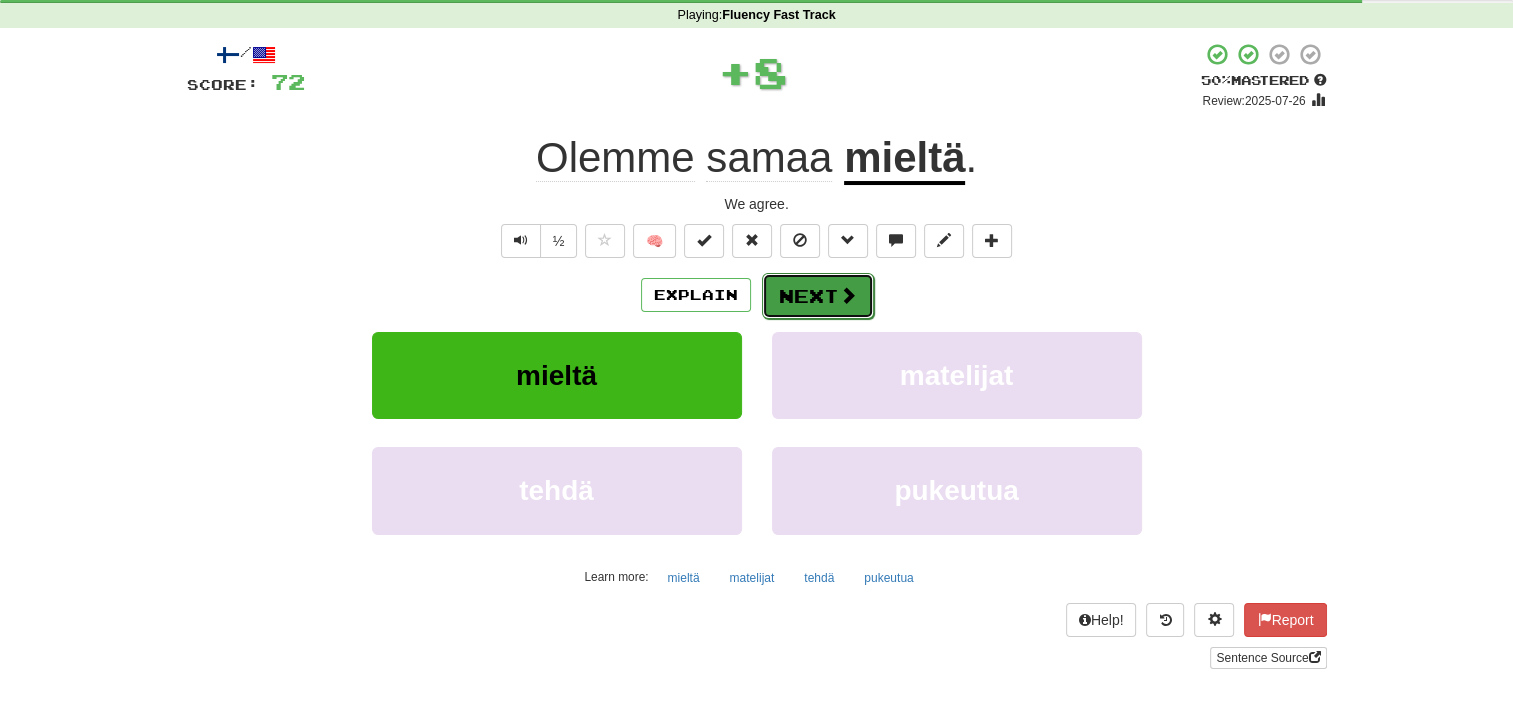 click on "Next" at bounding box center [818, 296] 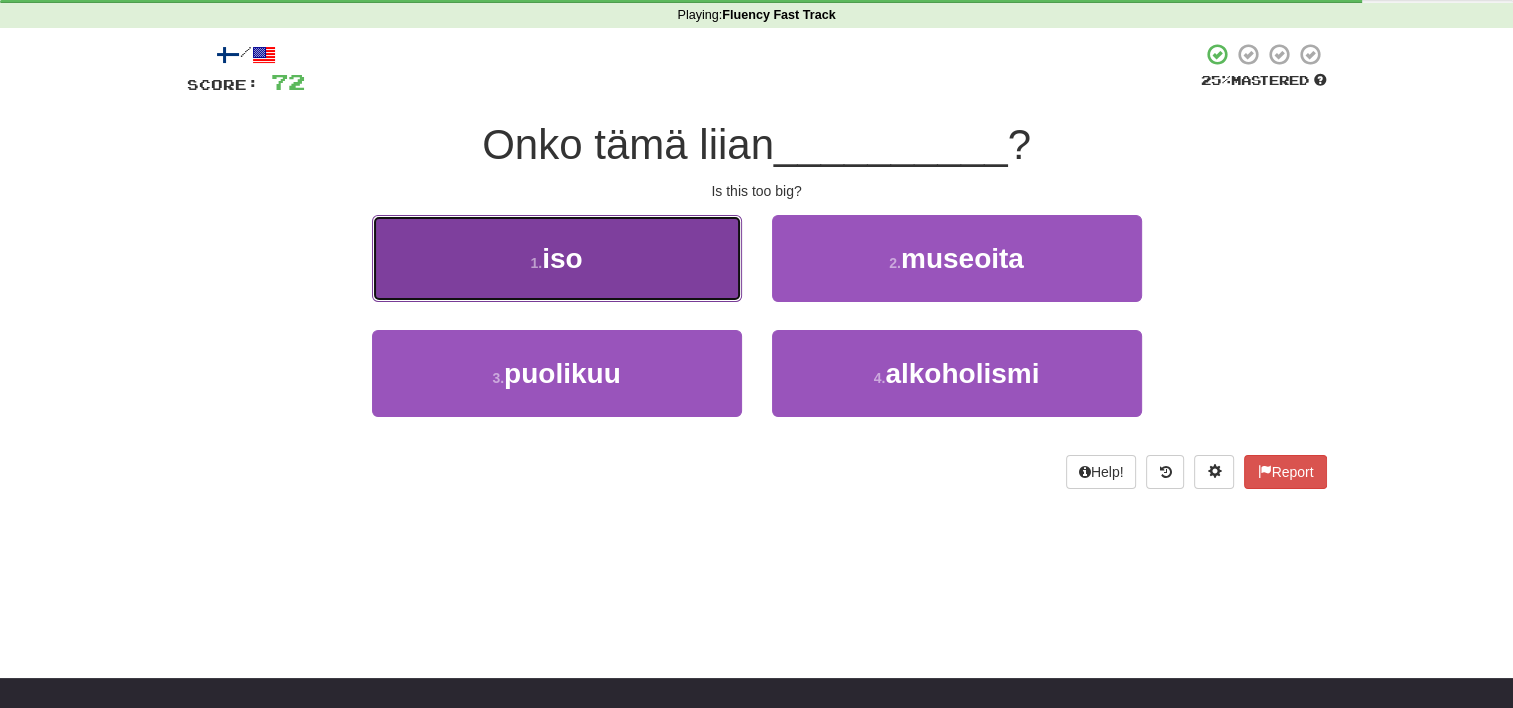 click on "1 .  iso" at bounding box center (557, 258) 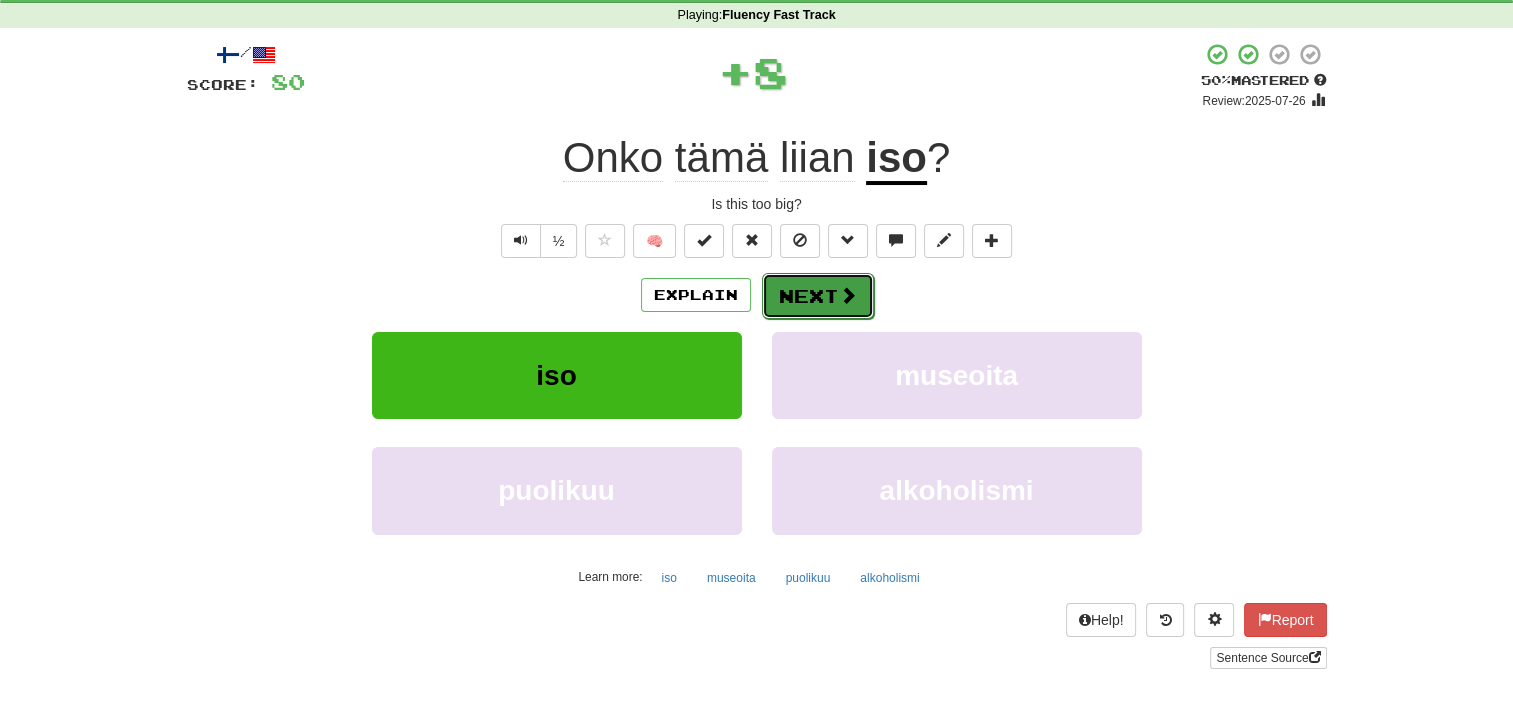 click on "Next" at bounding box center [818, 296] 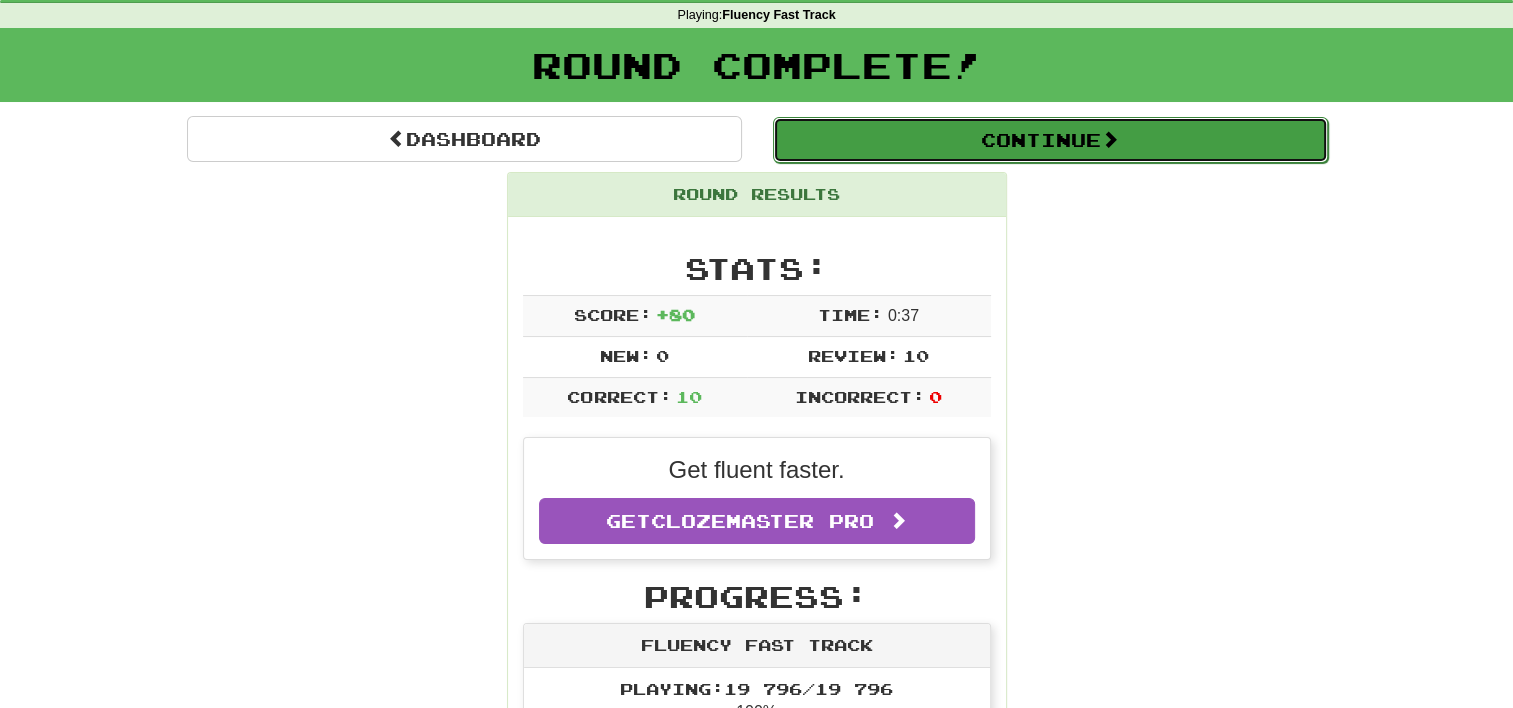 click on "Continue" at bounding box center (1050, 140) 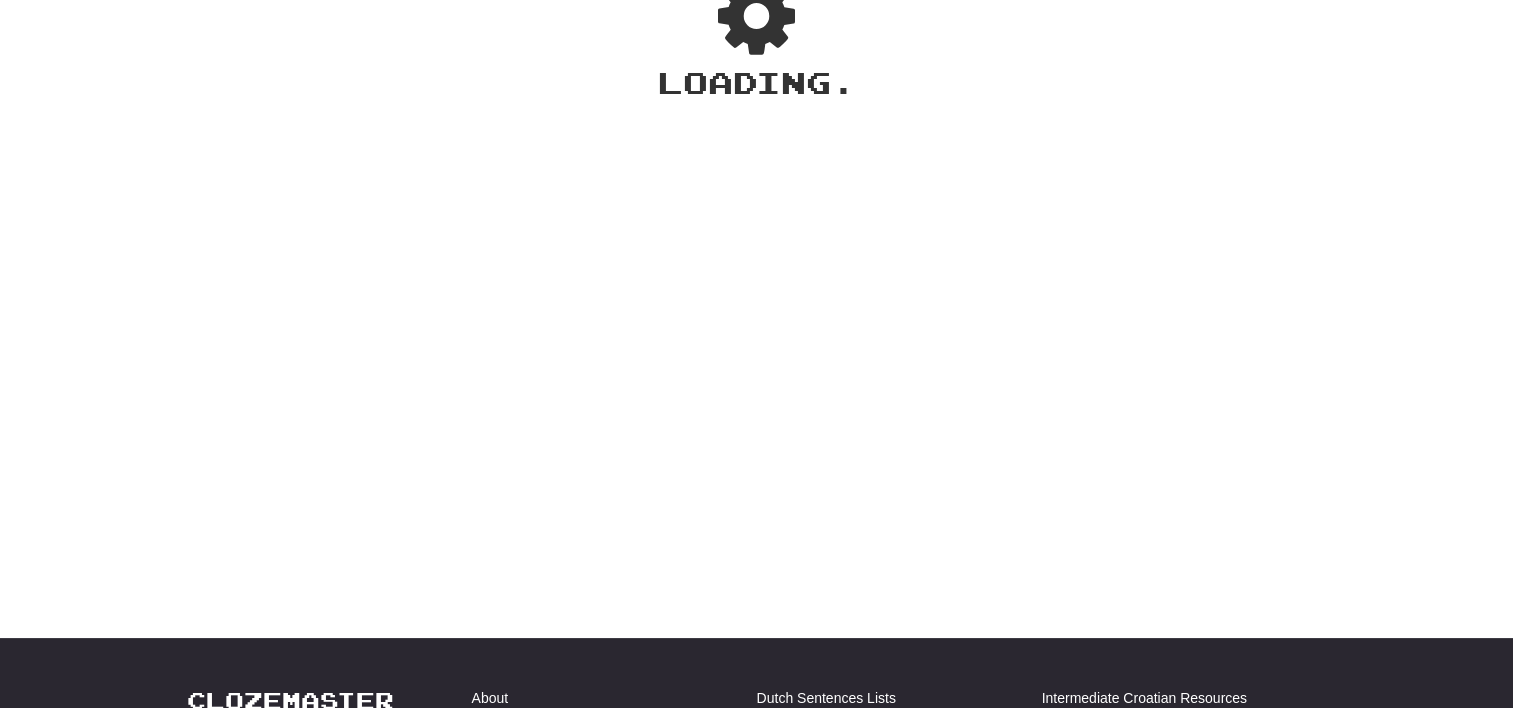 scroll, scrollTop: 80, scrollLeft: 0, axis: vertical 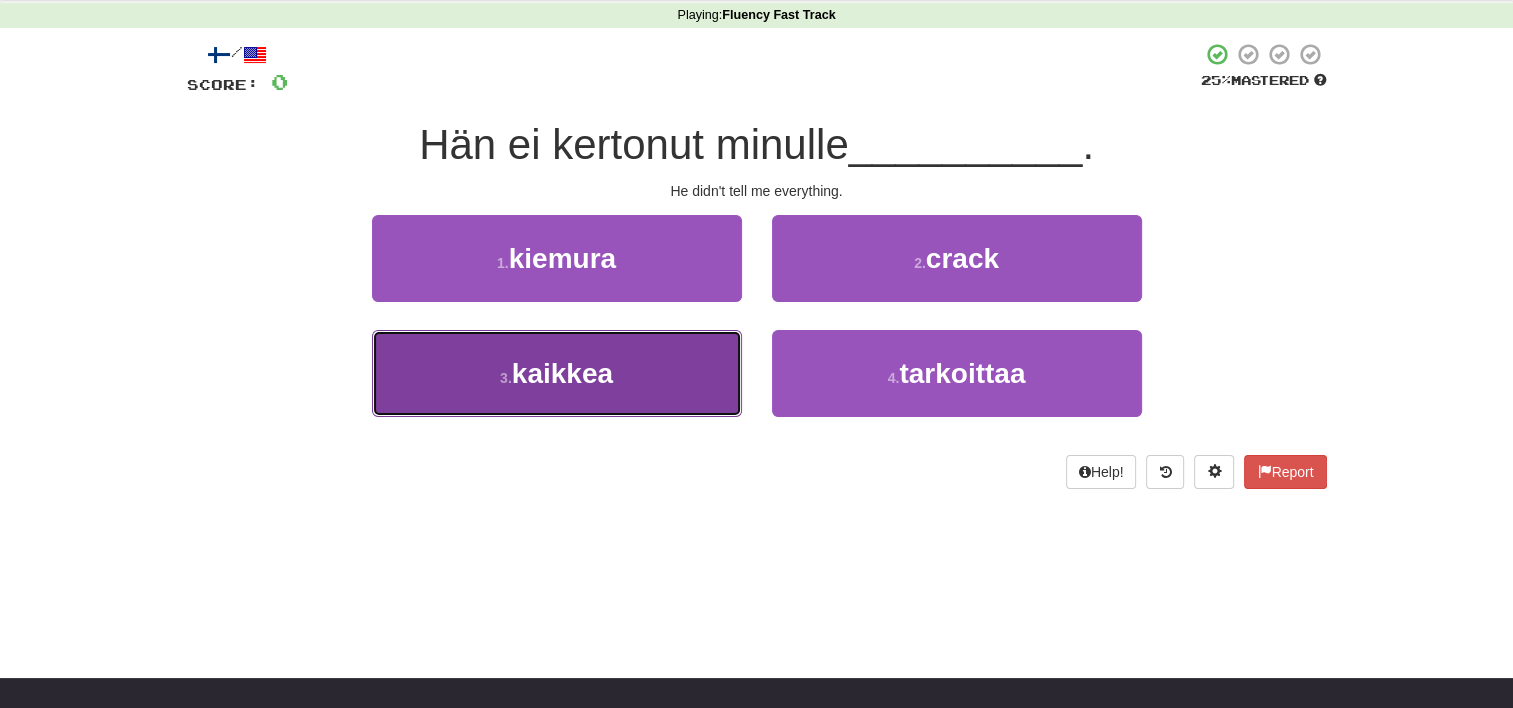 click on "3 .  kaikkea" at bounding box center [557, 373] 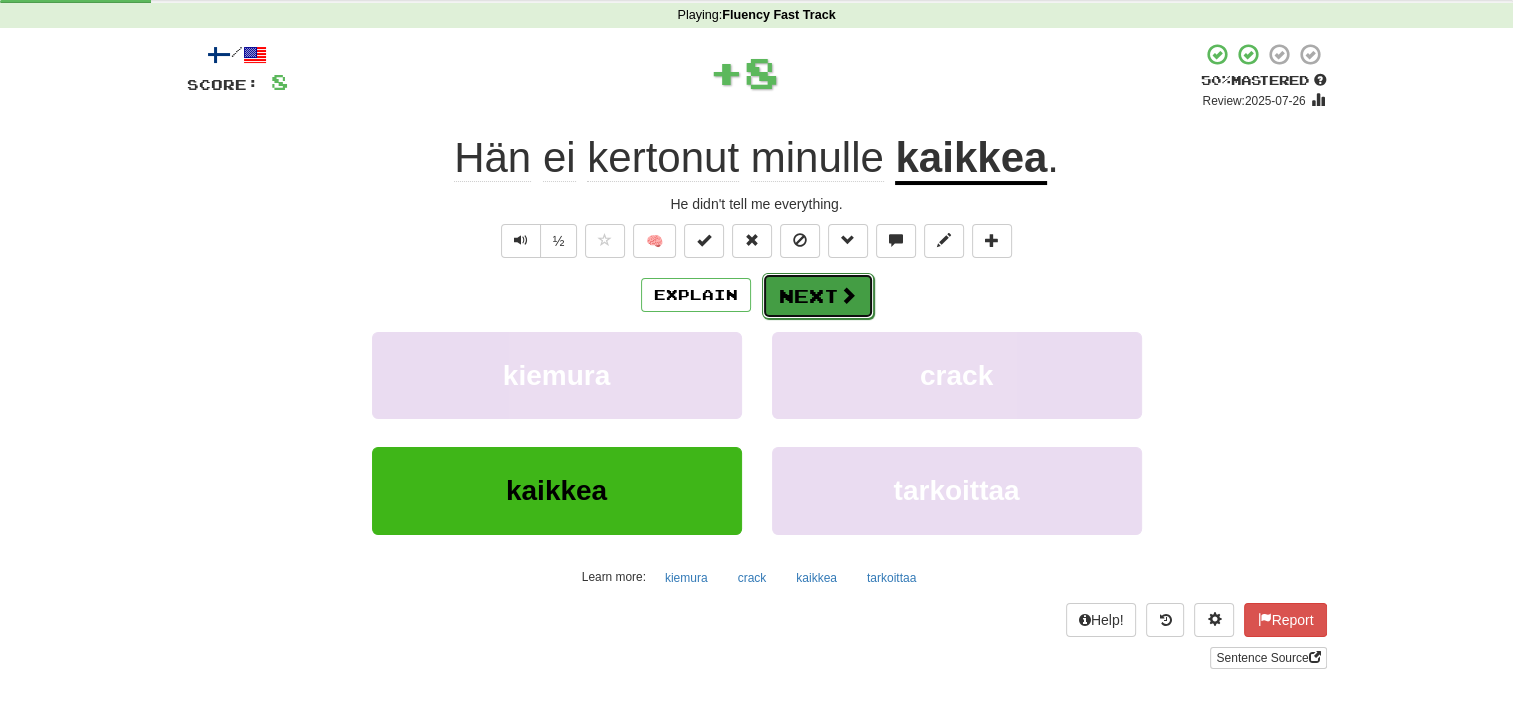 click on "Next" at bounding box center [818, 296] 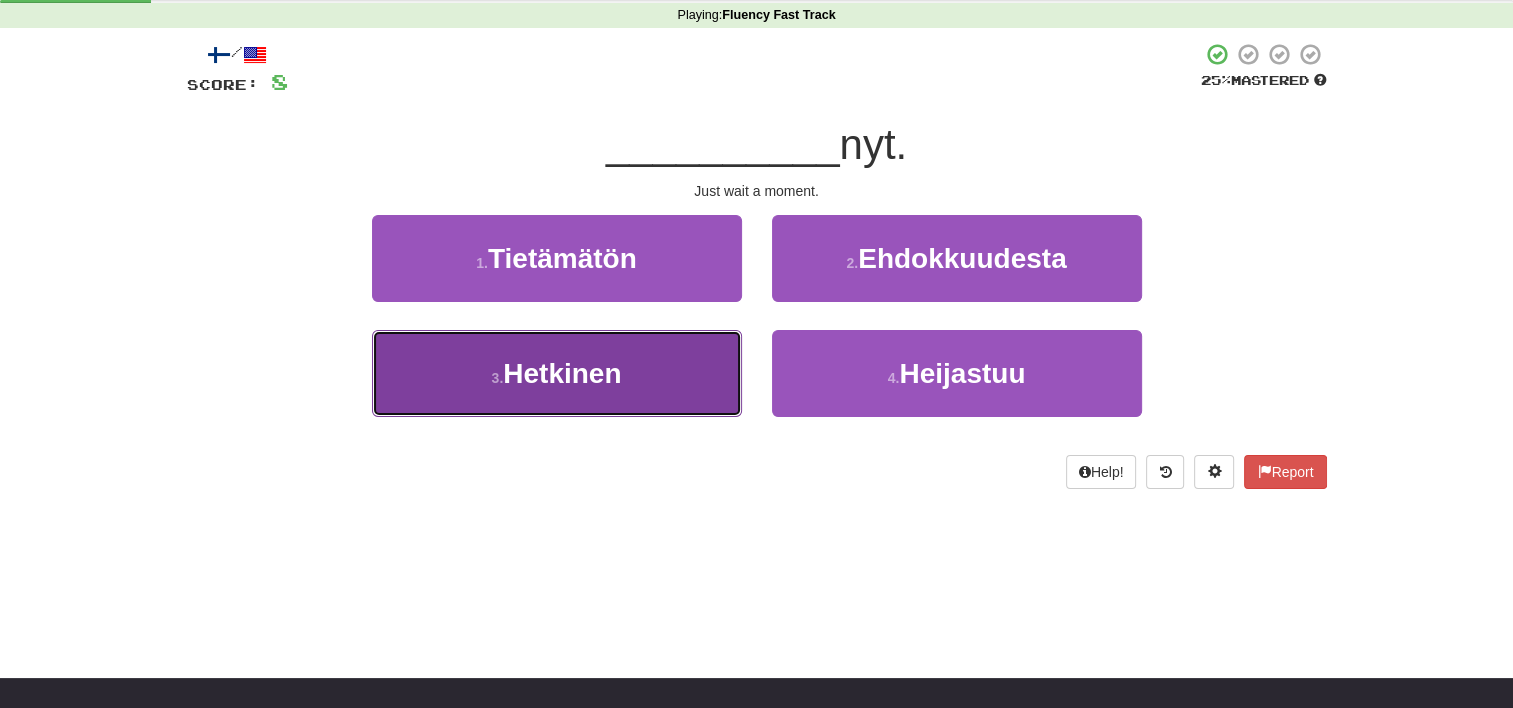 click on "Hetkinen" at bounding box center (562, 373) 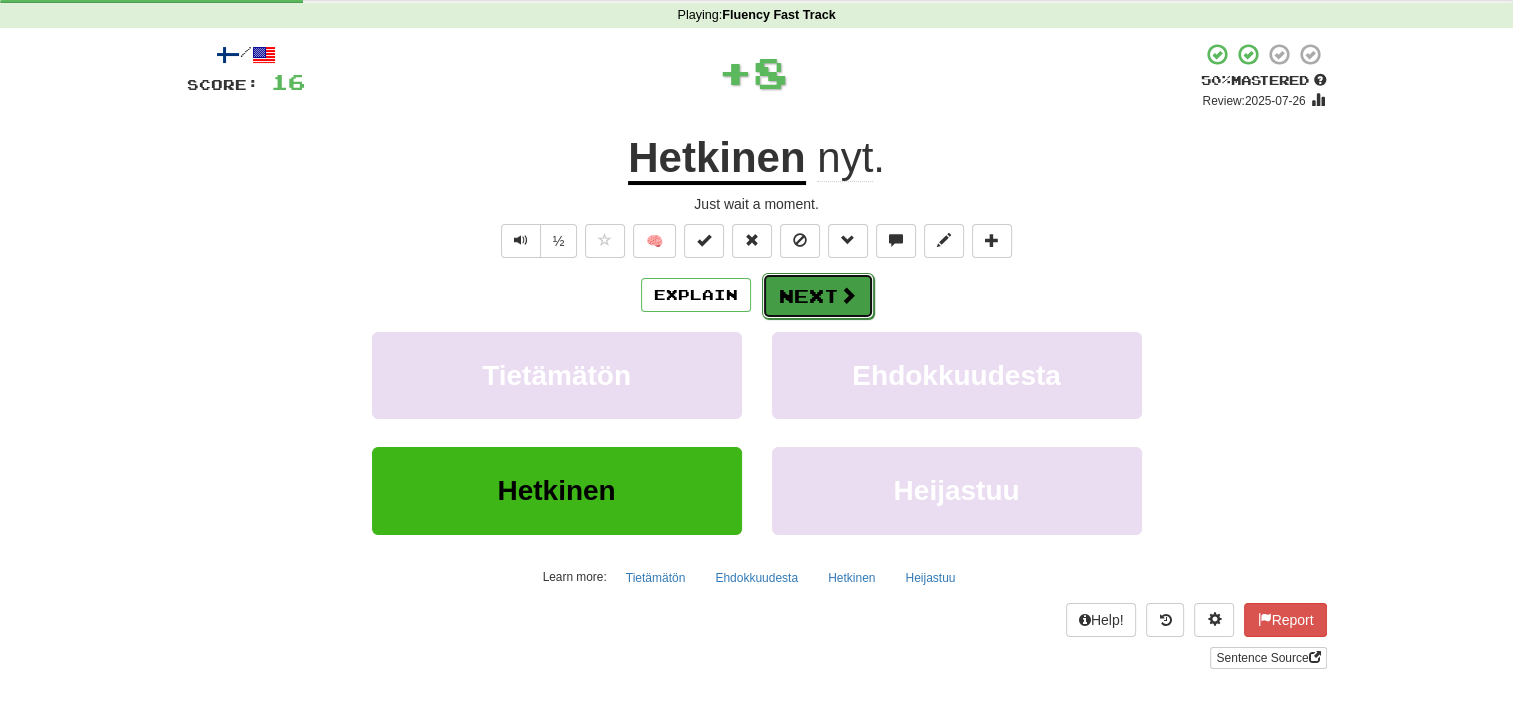 click on "Next" at bounding box center (818, 296) 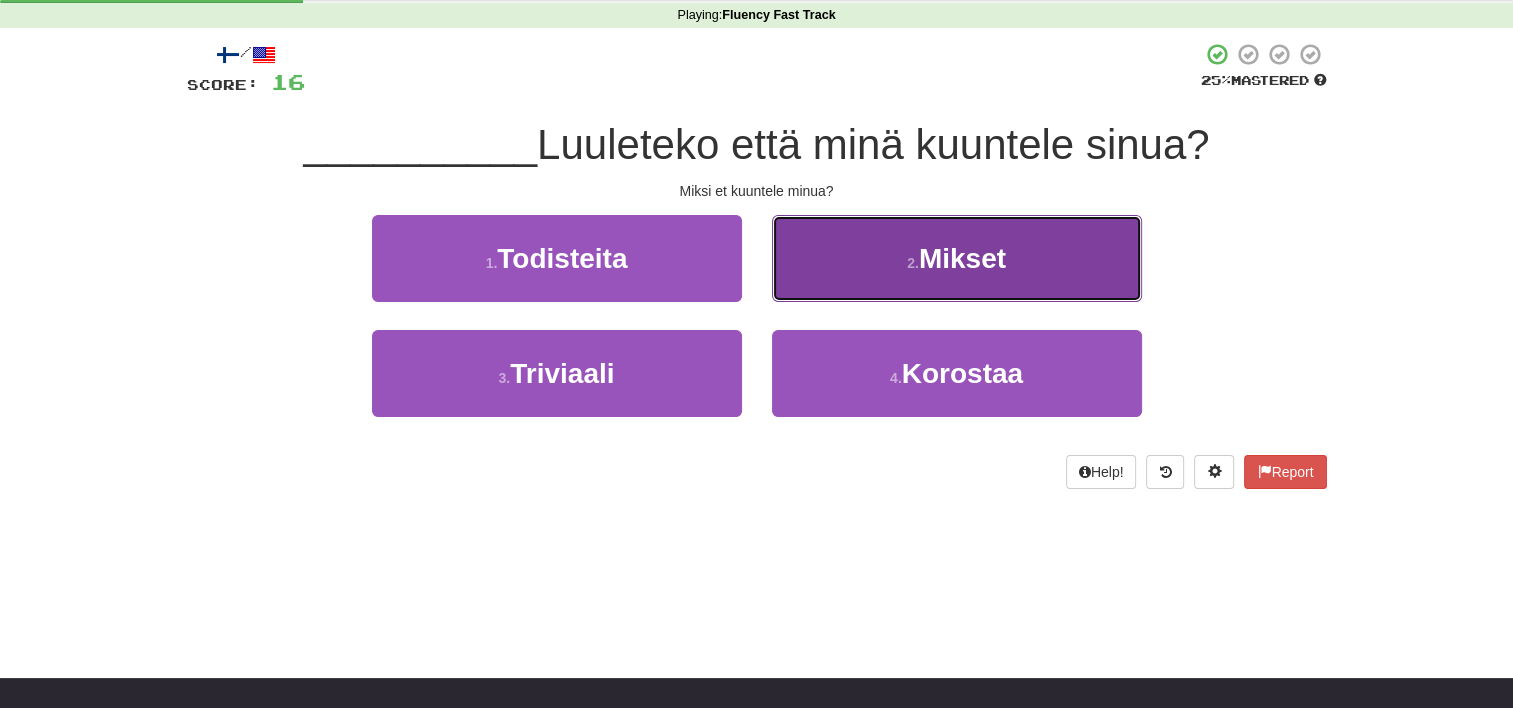 click on "Mikset" at bounding box center (957, 258) 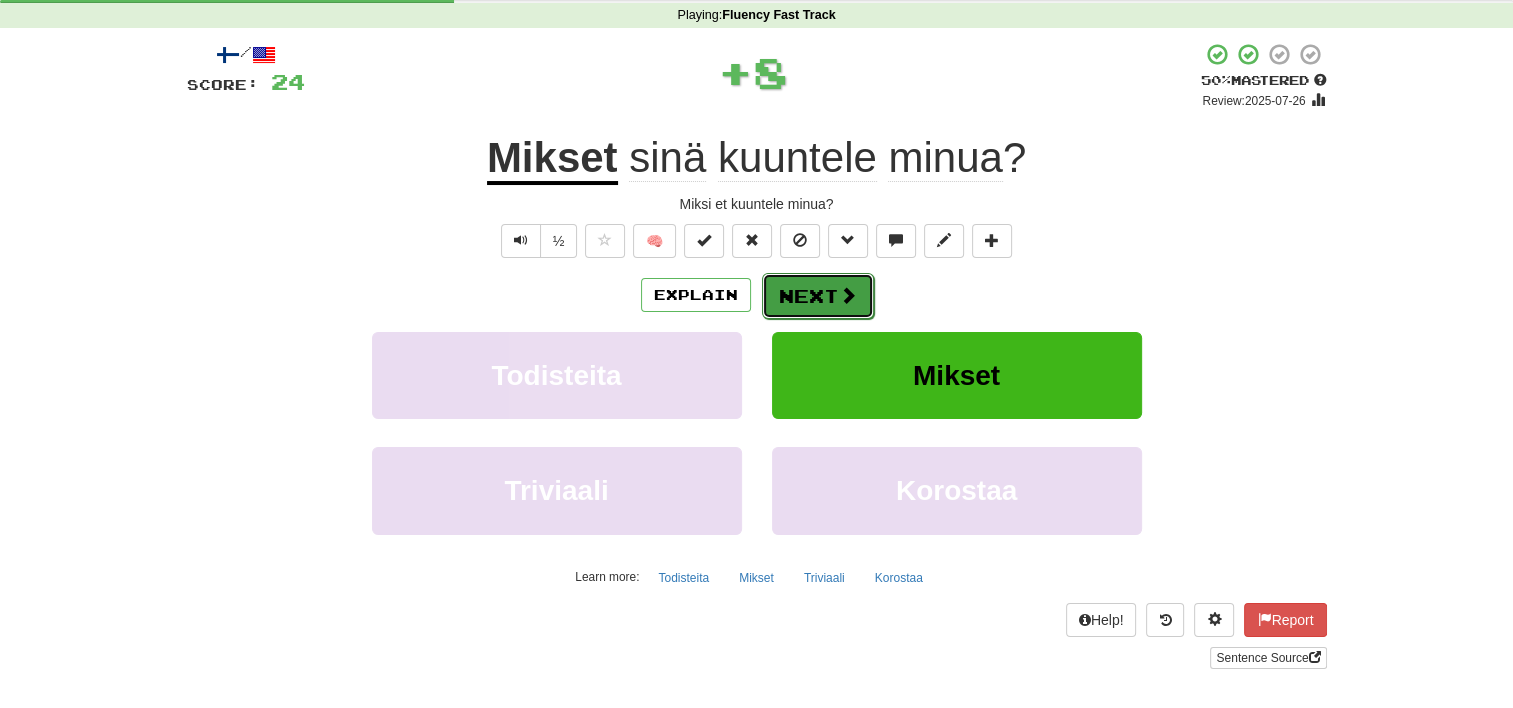 click on "Next" at bounding box center (818, 296) 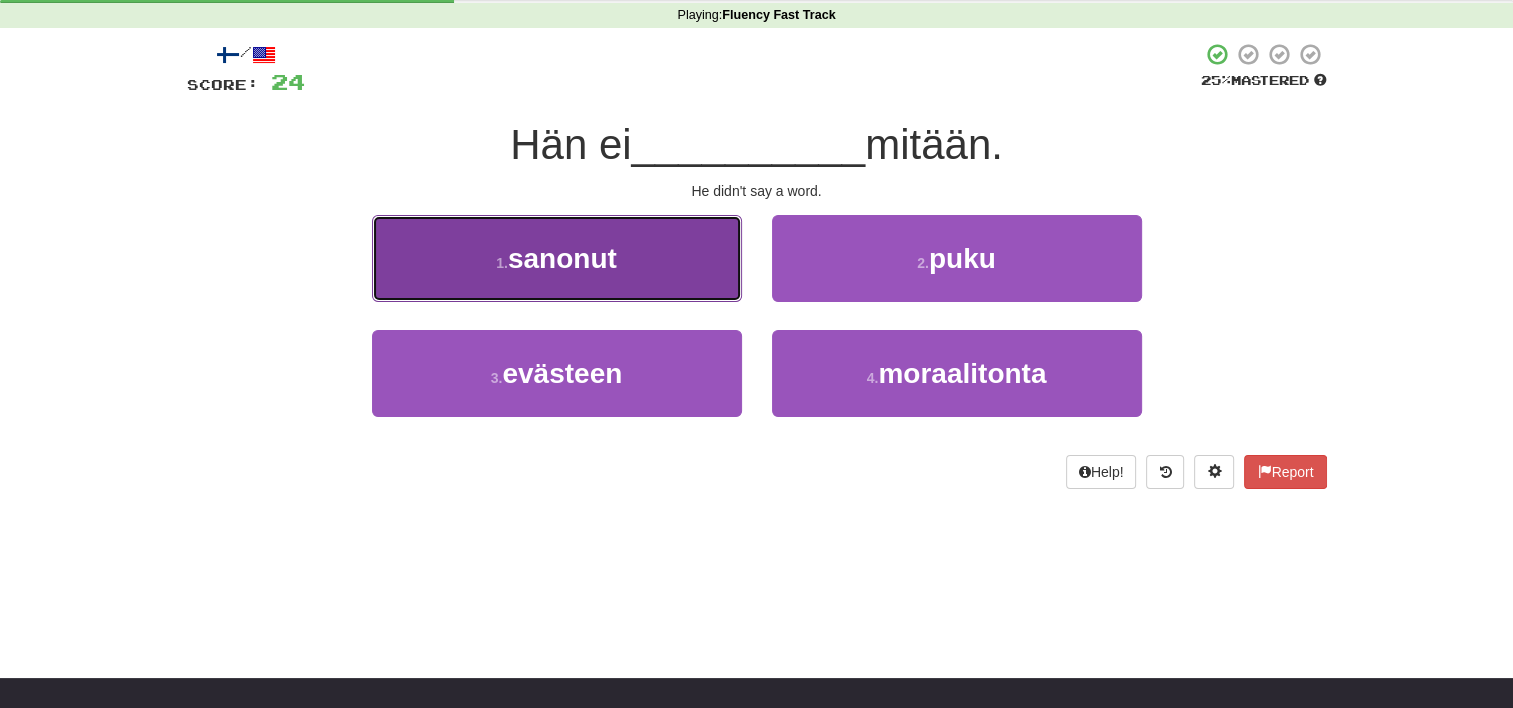 click on "sanonut" at bounding box center (562, 258) 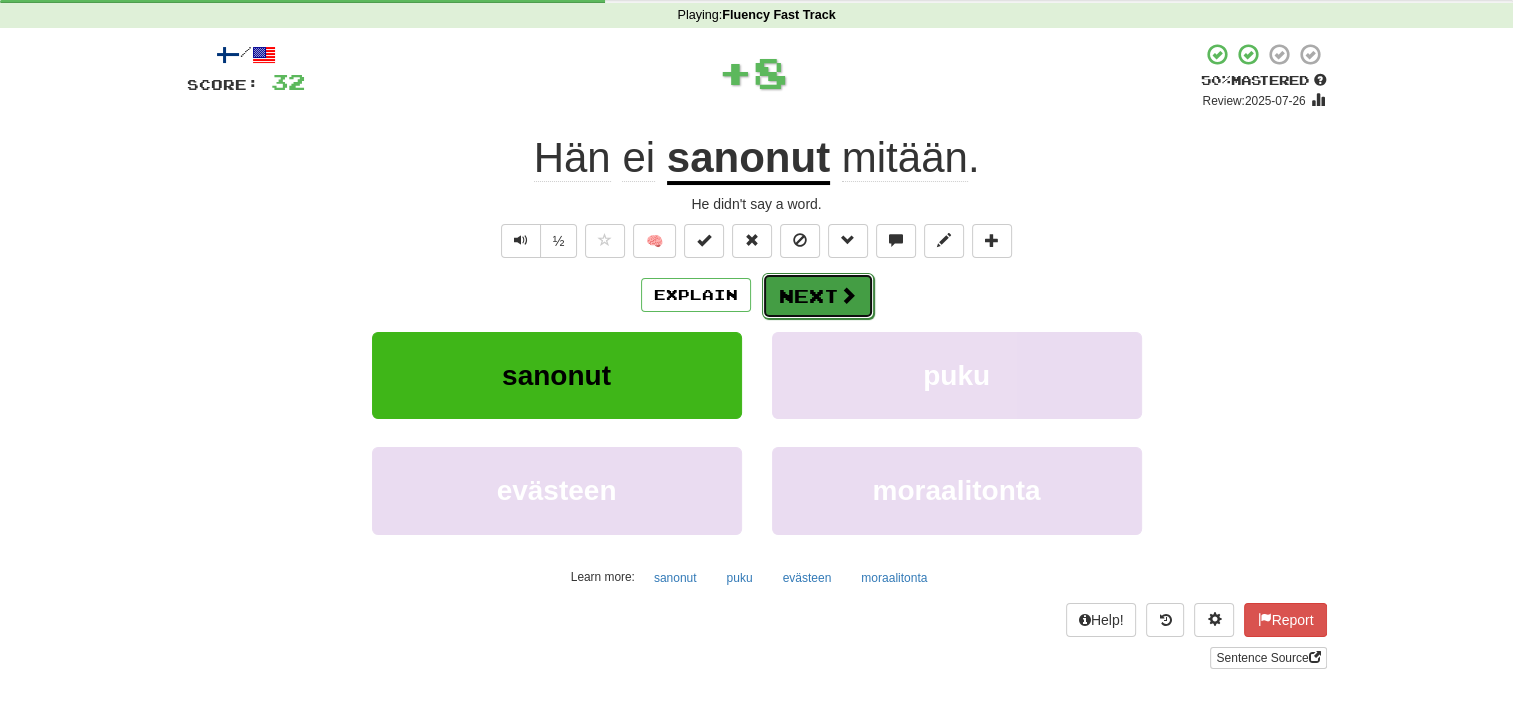 click on "Next" at bounding box center (818, 296) 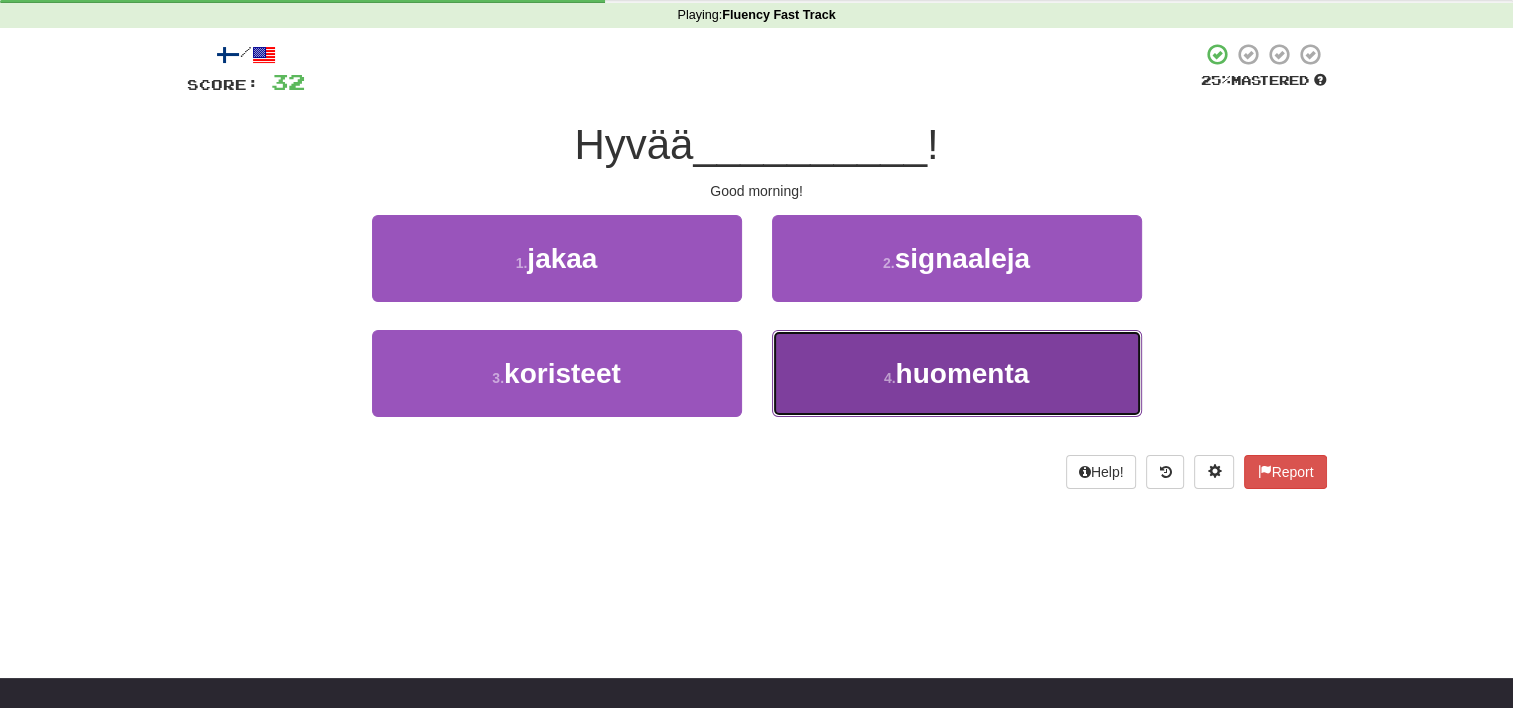 click on "4 .  huomenta" at bounding box center (957, 373) 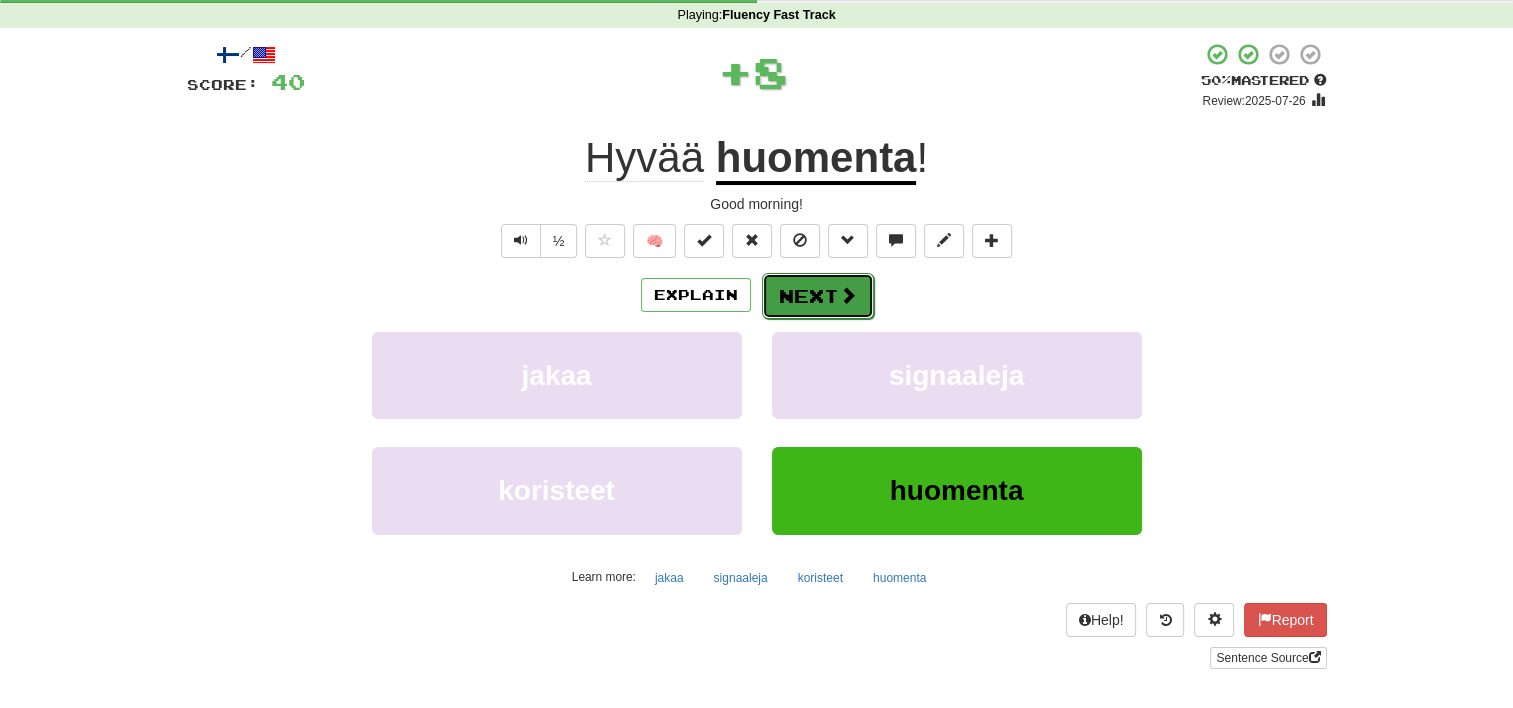 click on "Next" at bounding box center (818, 296) 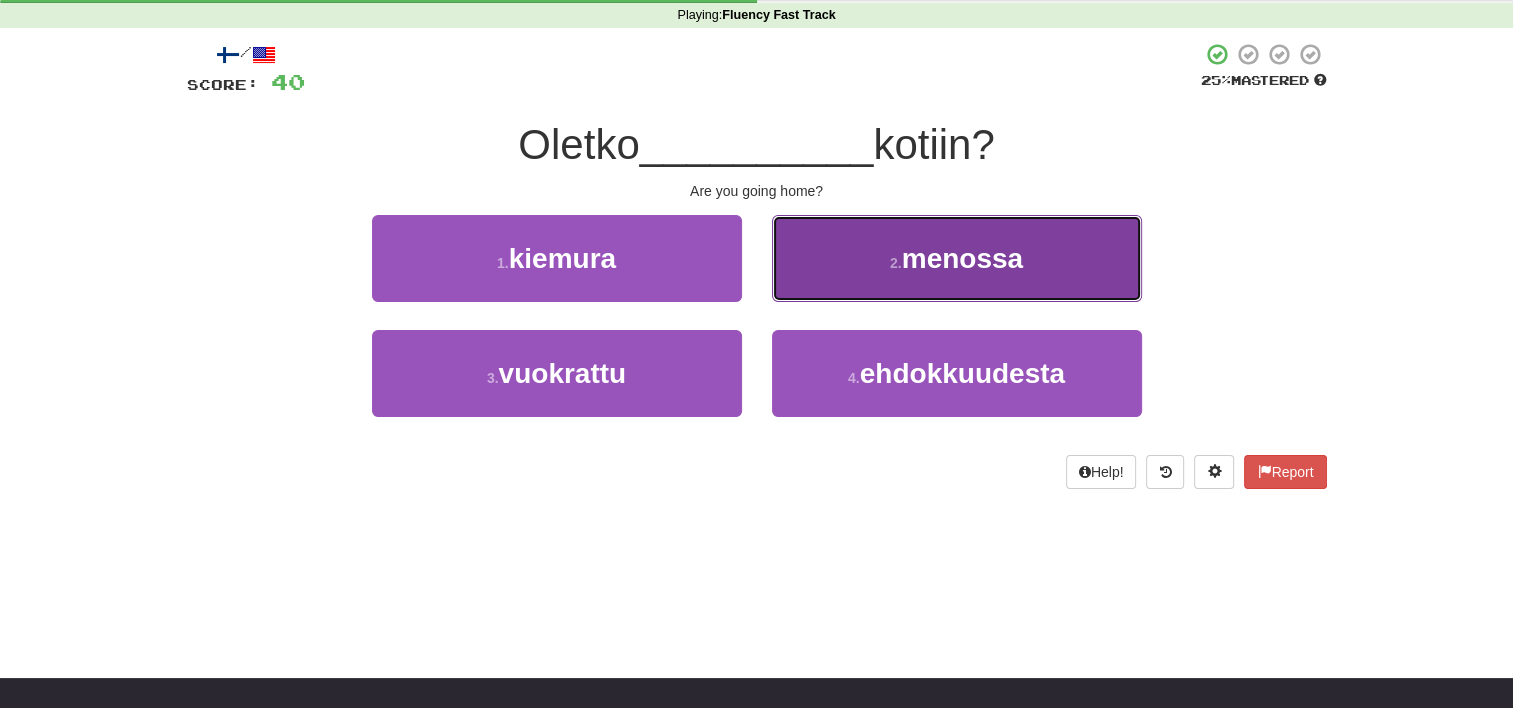 click on "menossa" at bounding box center (957, 258) 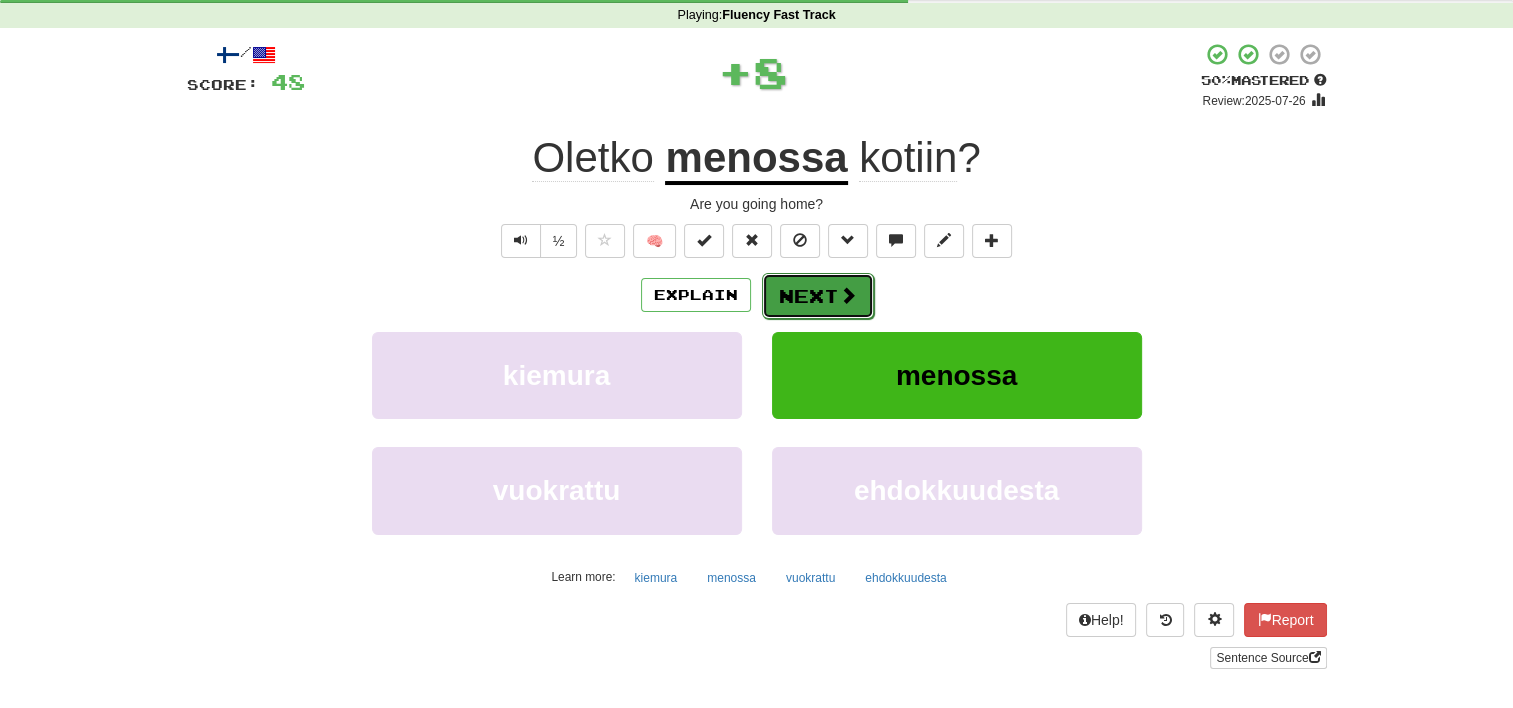 click on "Next" at bounding box center [818, 296] 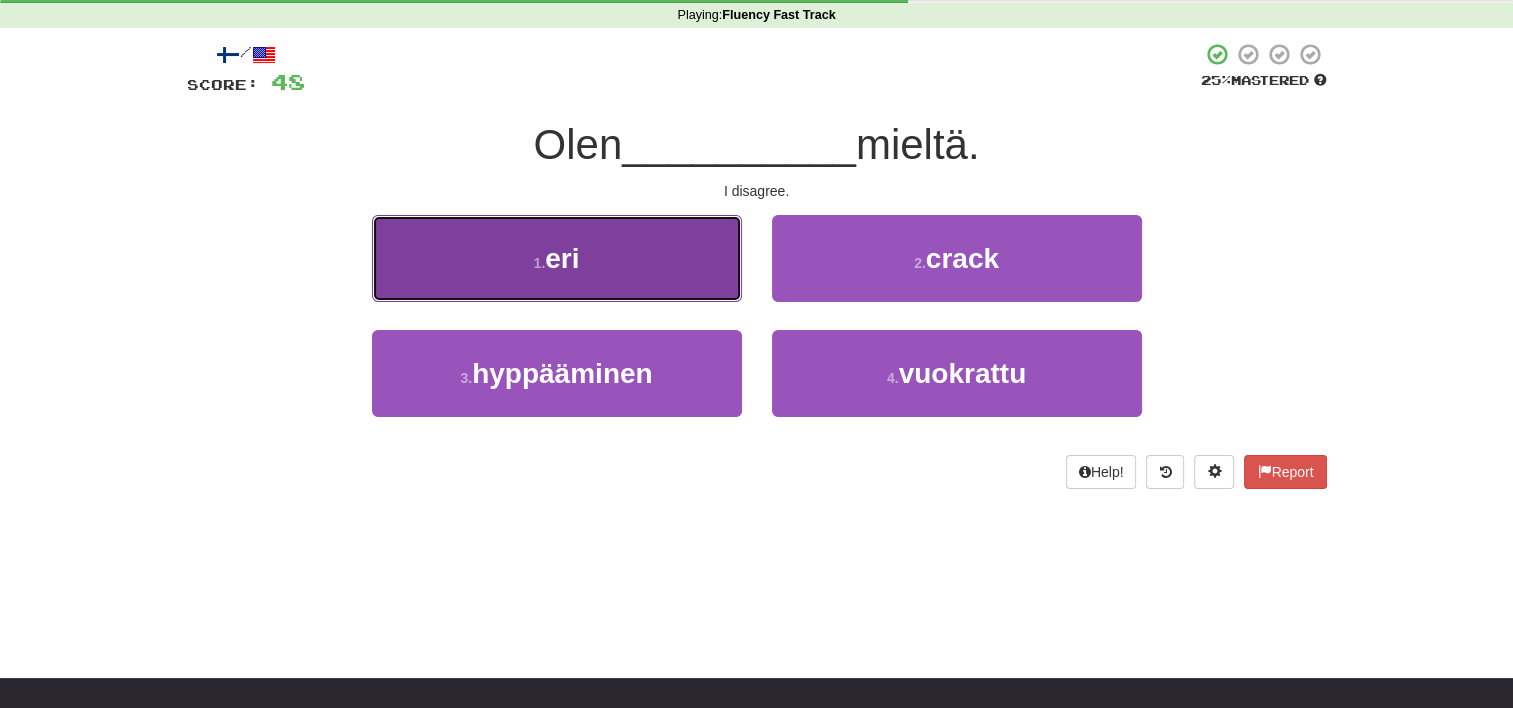 click on "1 .  eri" at bounding box center [557, 258] 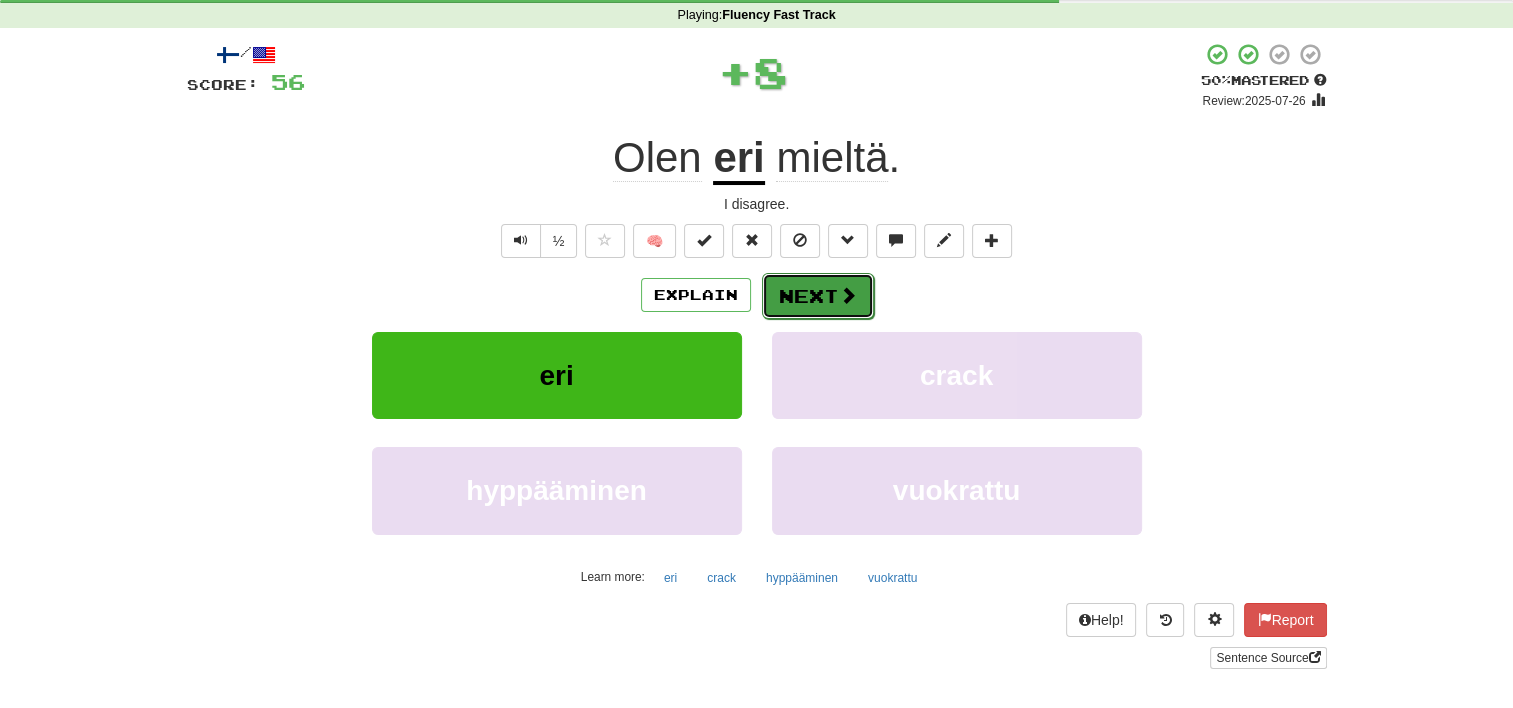 click on "Next" at bounding box center [818, 296] 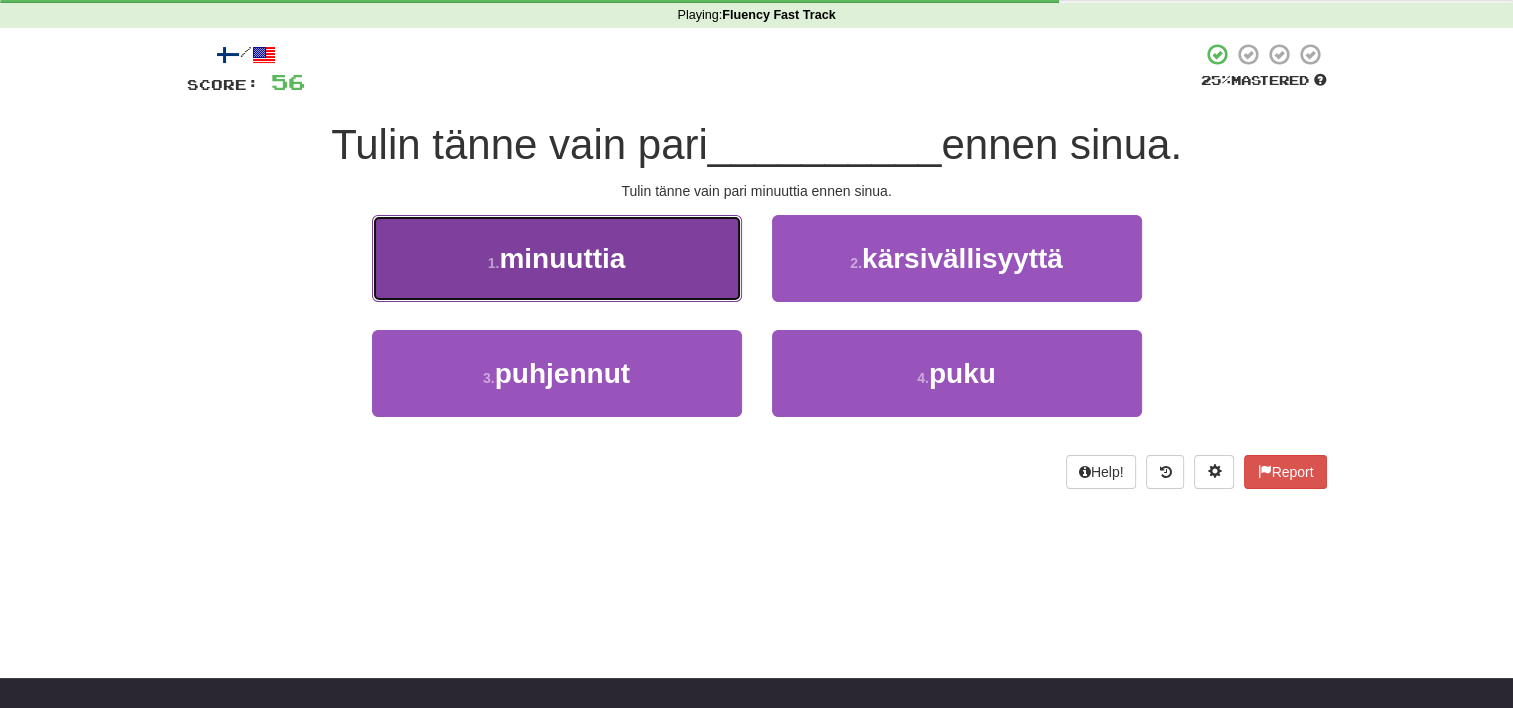 click on "1 .  minuuttia" at bounding box center [557, 258] 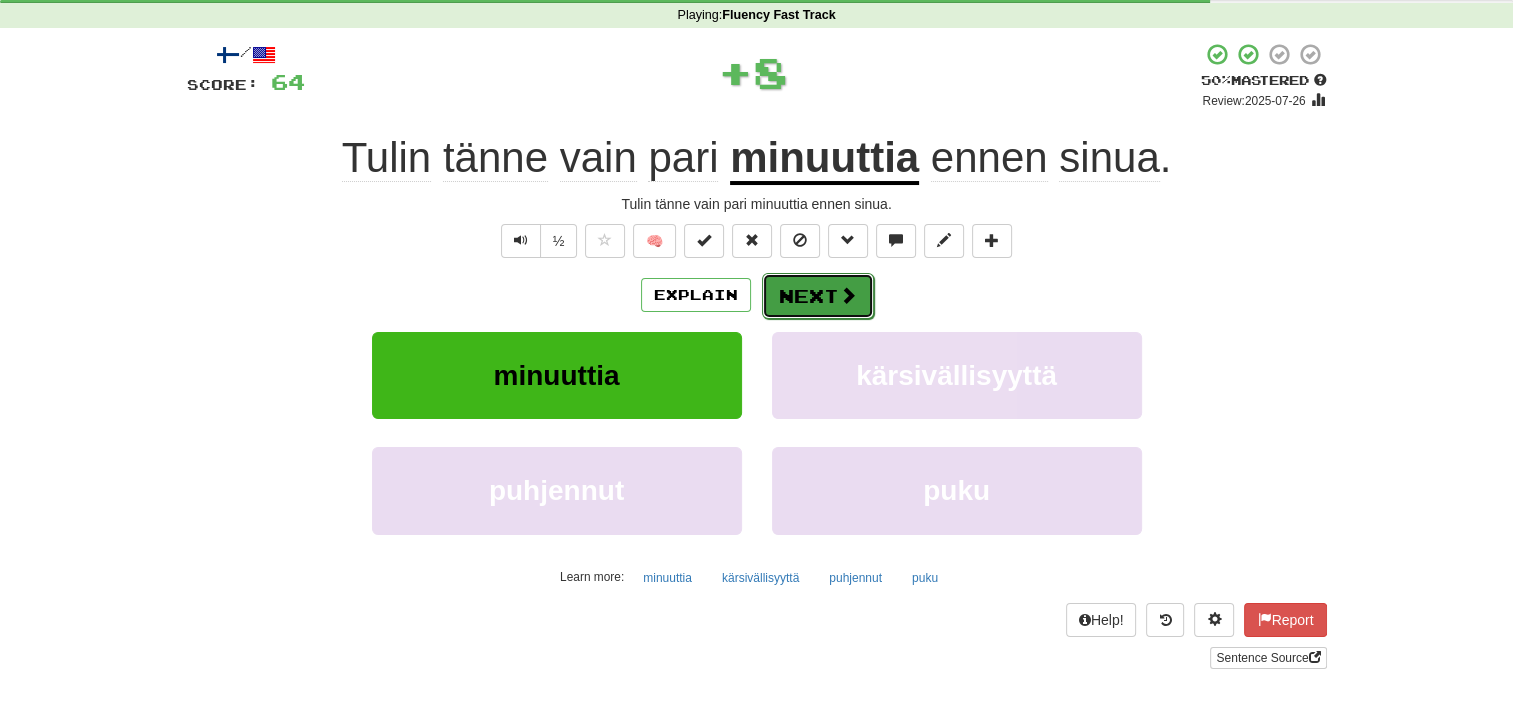 click on "Next" at bounding box center (818, 296) 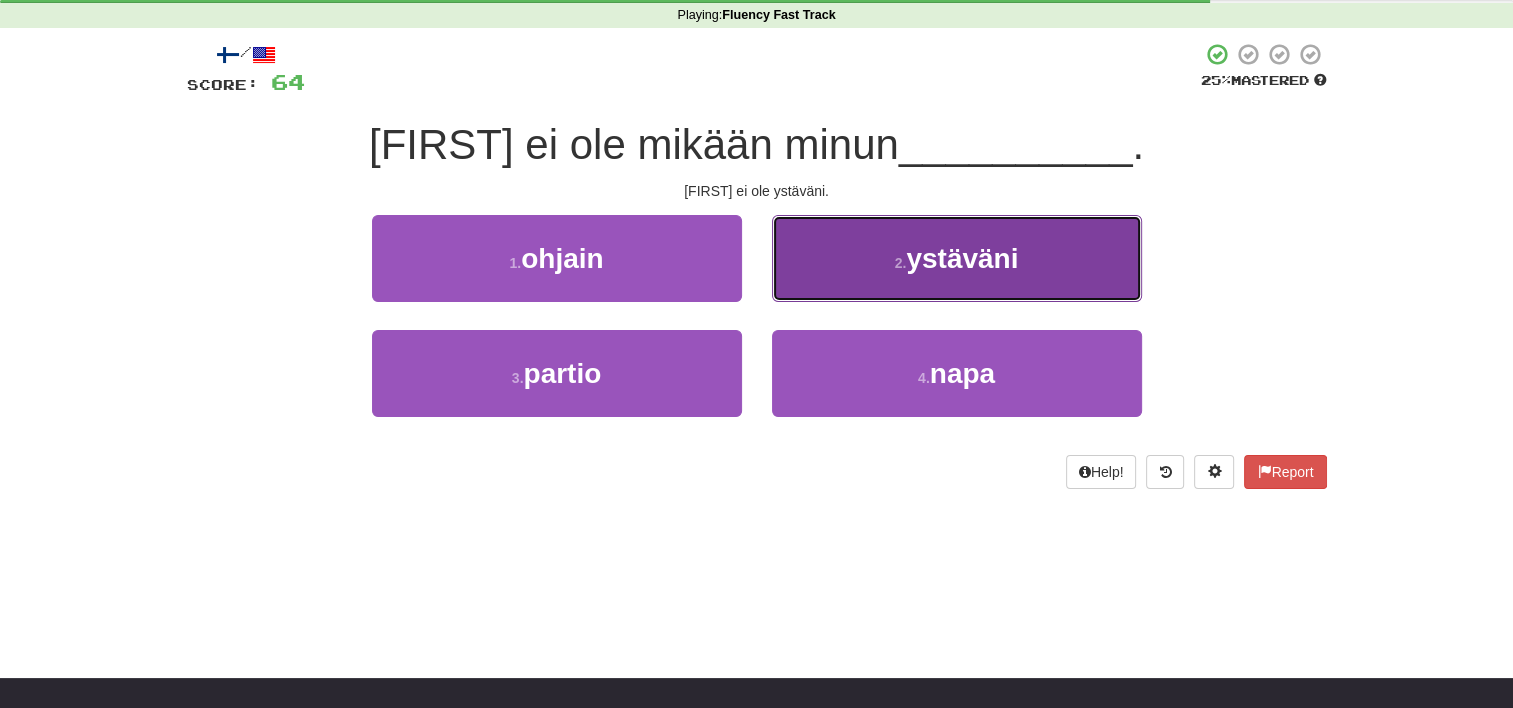 click on "ystäväni" at bounding box center [962, 258] 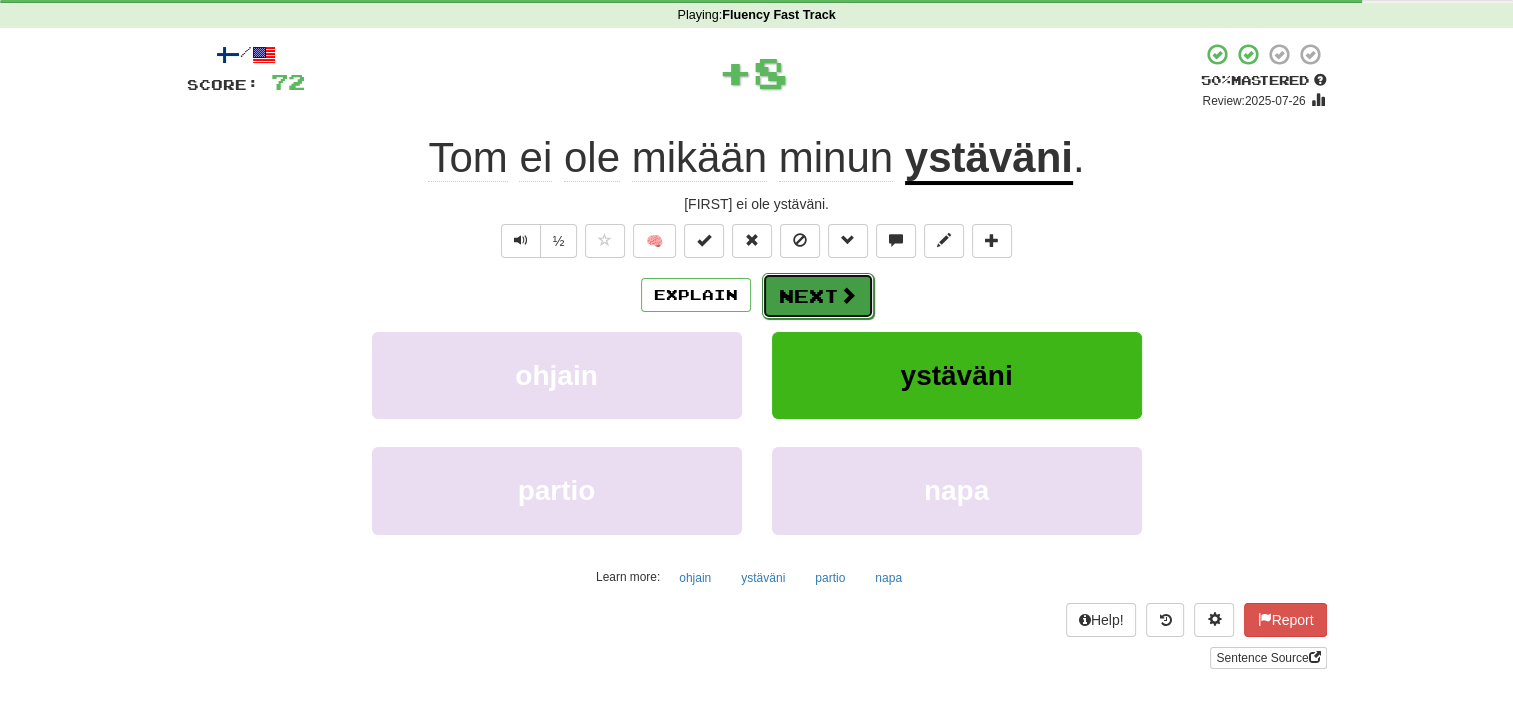 click on "Next" at bounding box center [818, 296] 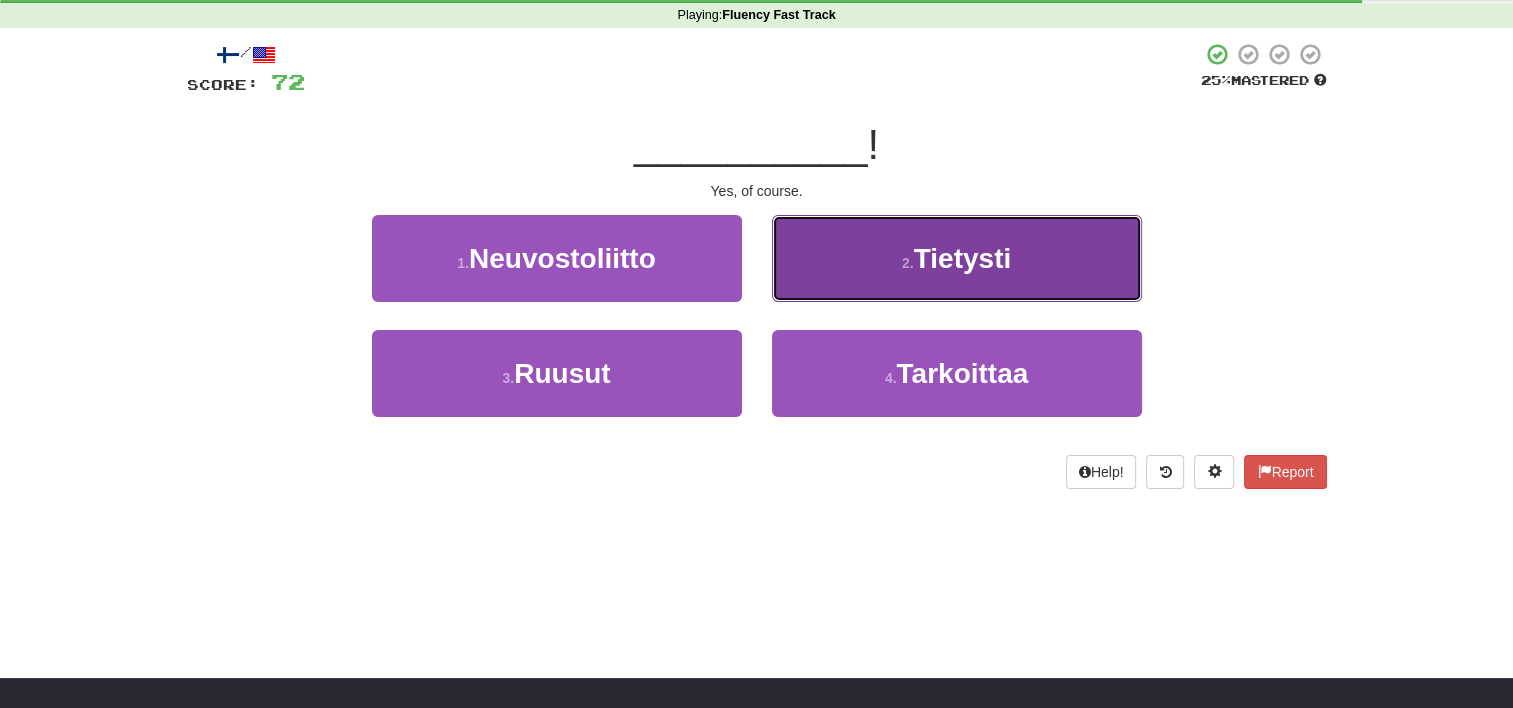 click on "2 .  Tietysti" at bounding box center (957, 258) 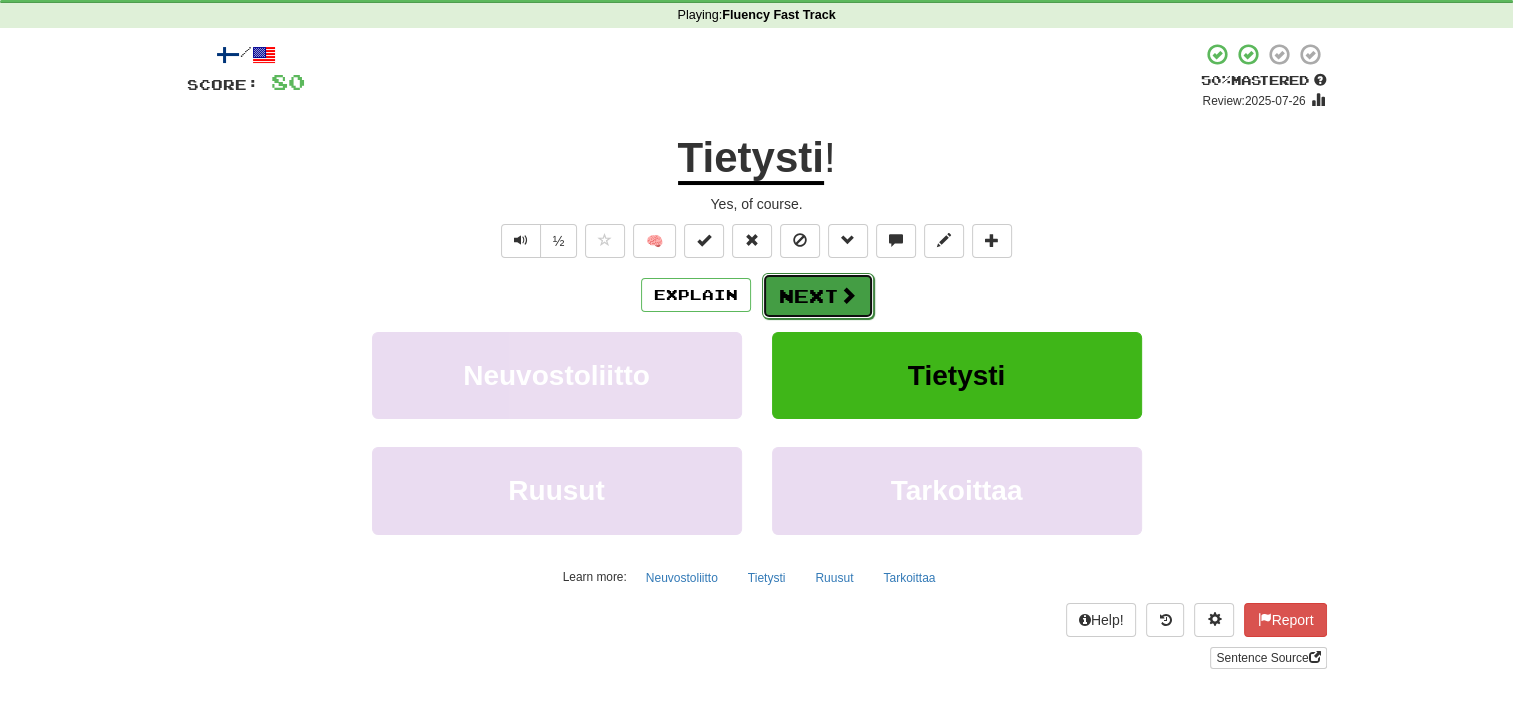 click on "Next" at bounding box center (818, 296) 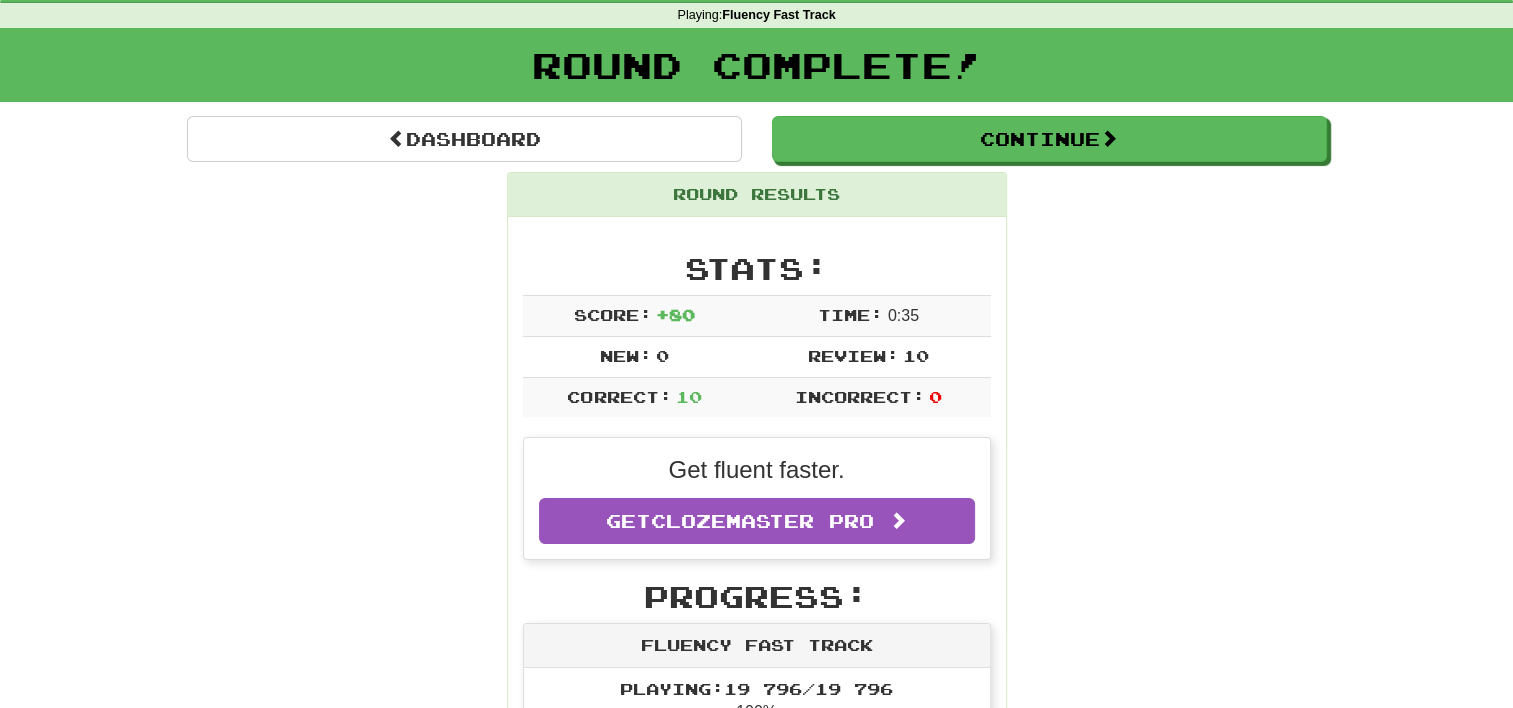 click on "Round Complete!" at bounding box center (756, 72) 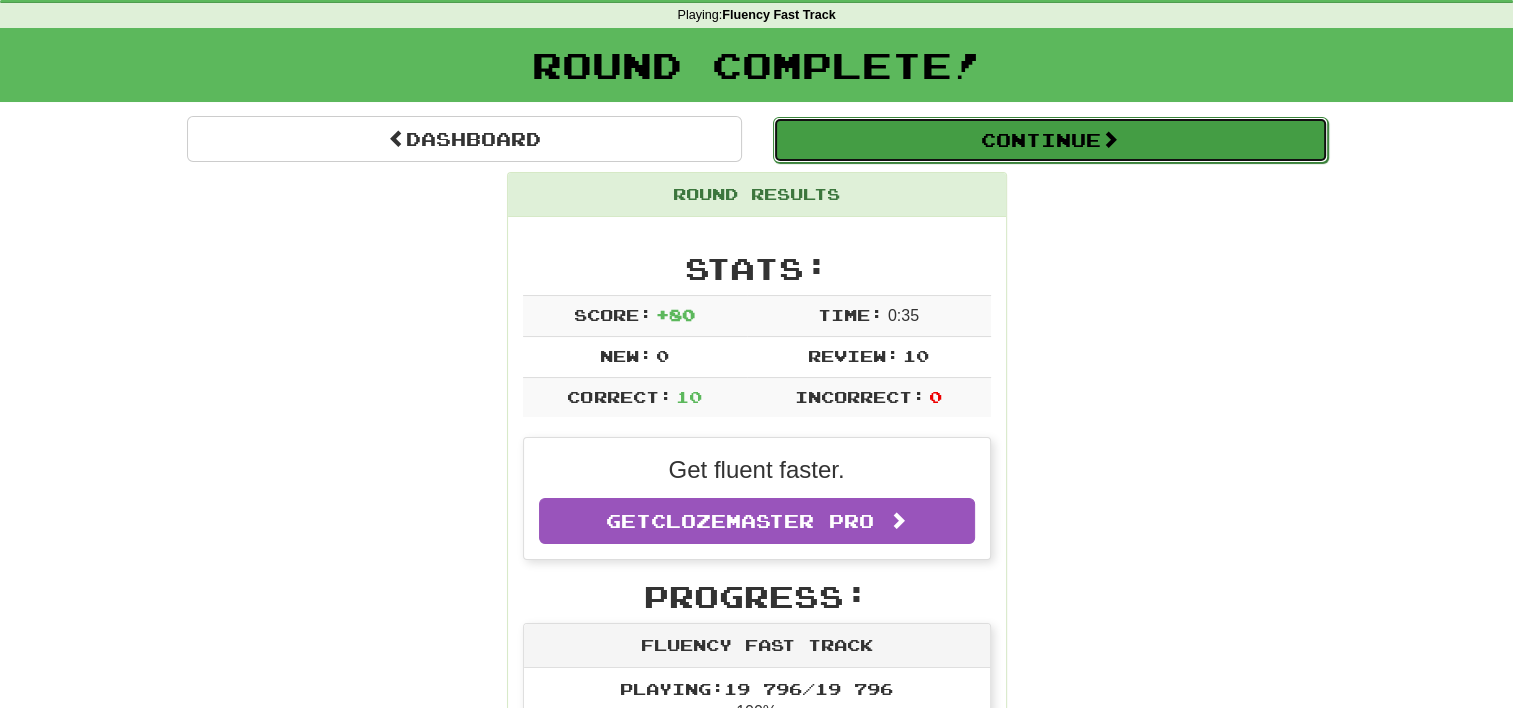 click on "Continue" at bounding box center [1050, 140] 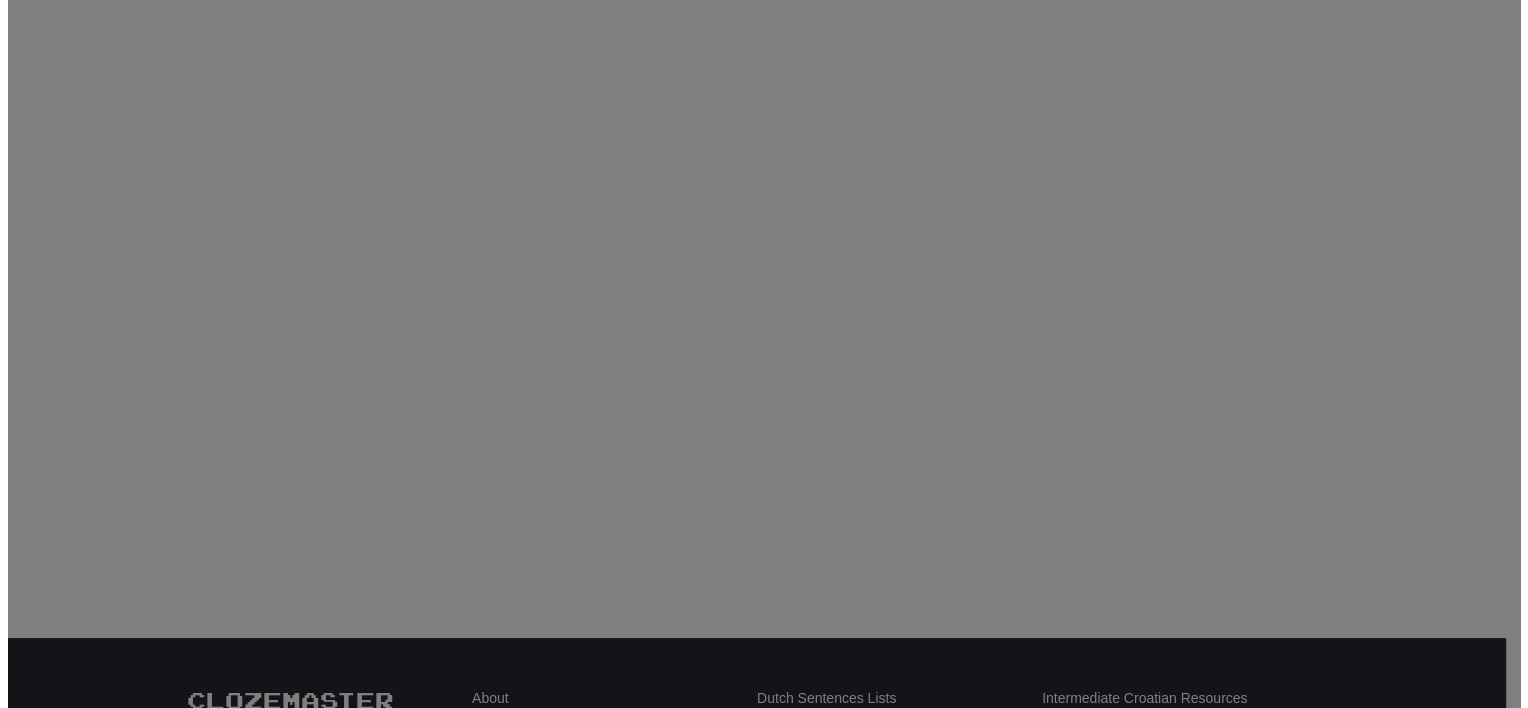 scroll, scrollTop: 80, scrollLeft: 0, axis: vertical 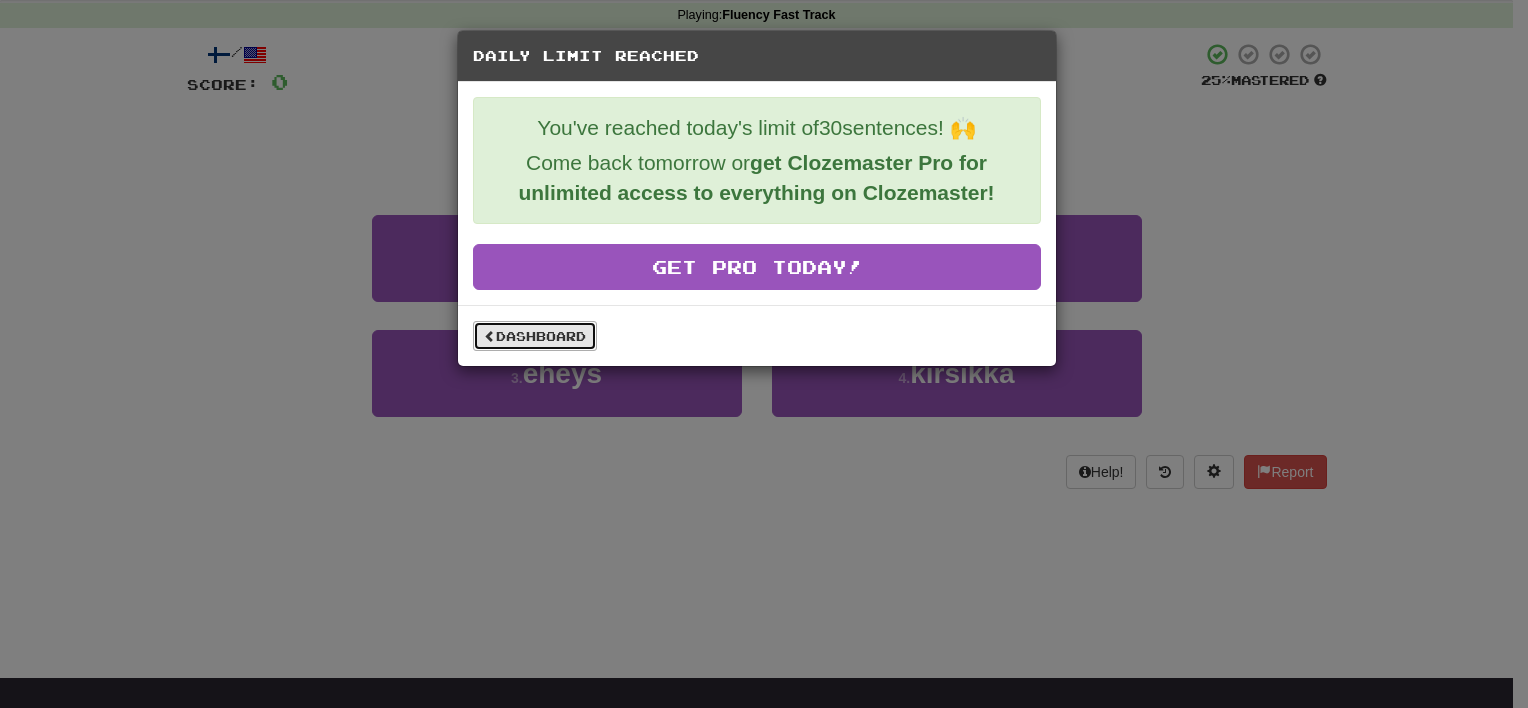 click on "Dashboard" at bounding box center (535, 336) 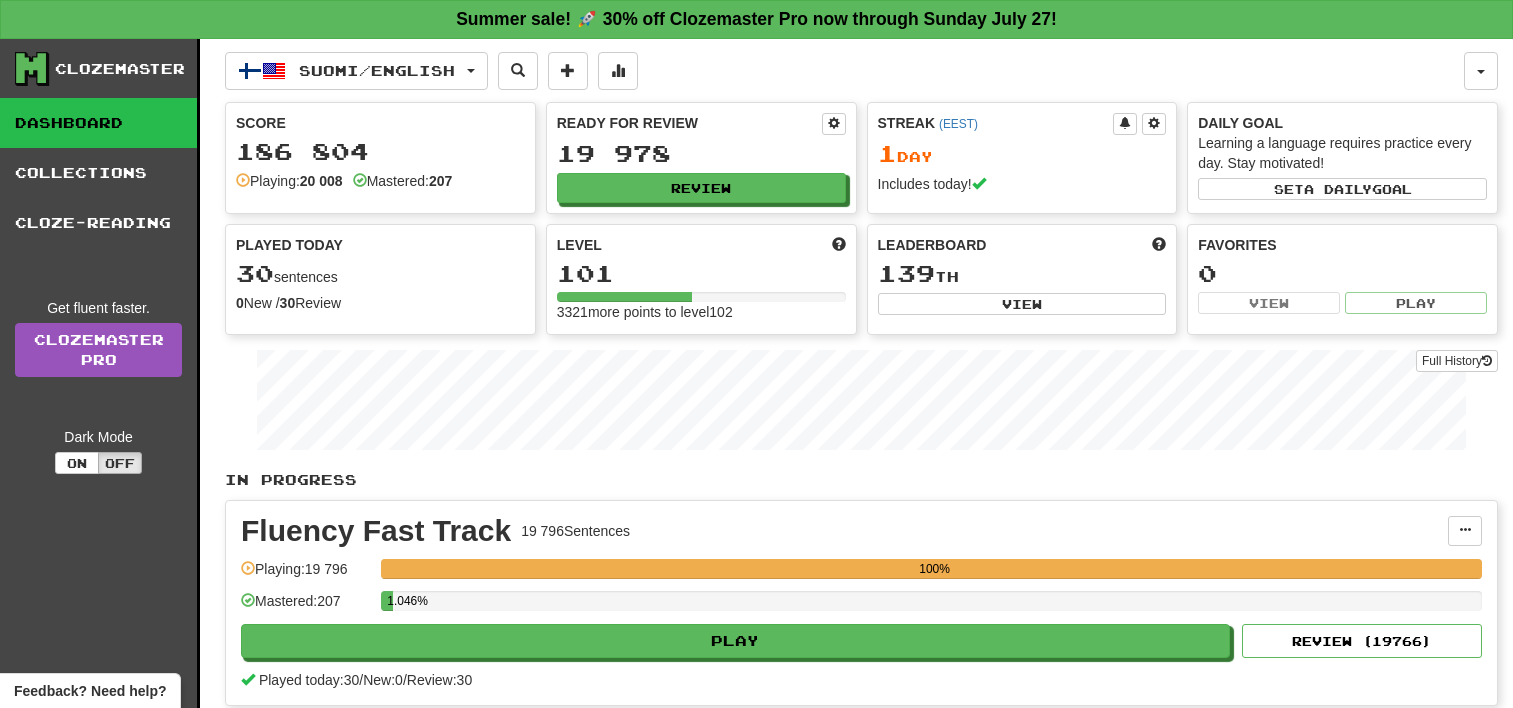 scroll, scrollTop: 0, scrollLeft: 0, axis: both 